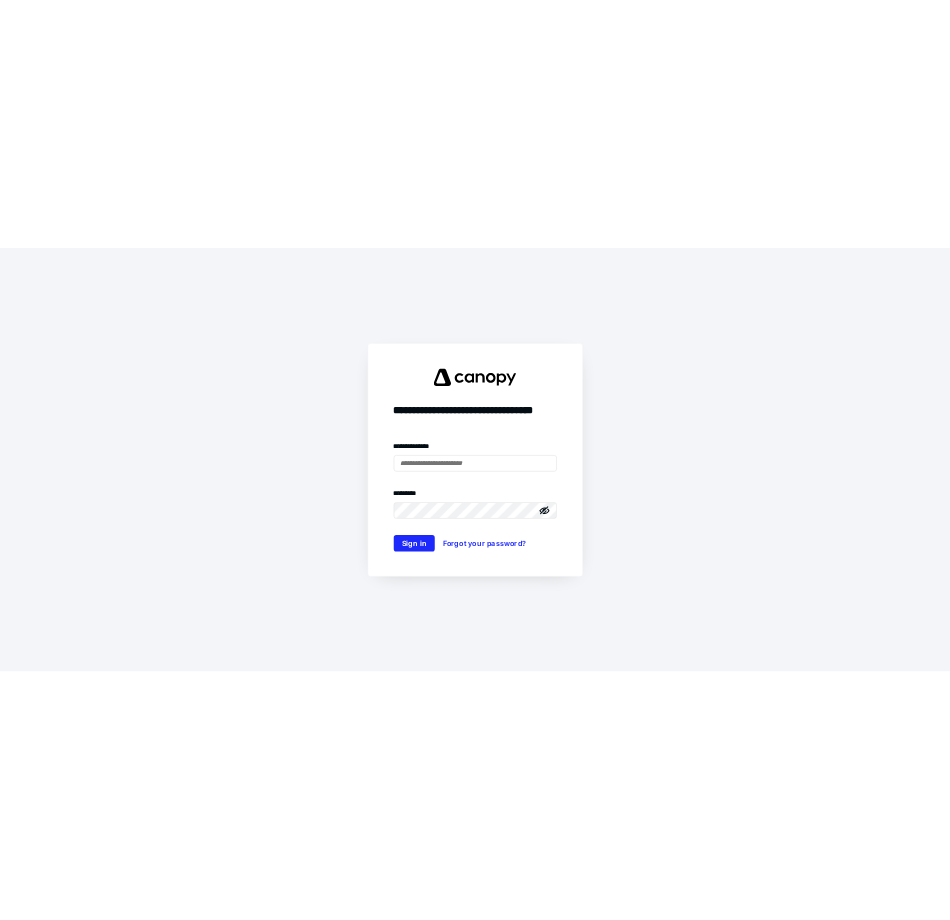 scroll, scrollTop: 0, scrollLeft: 0, axis: both 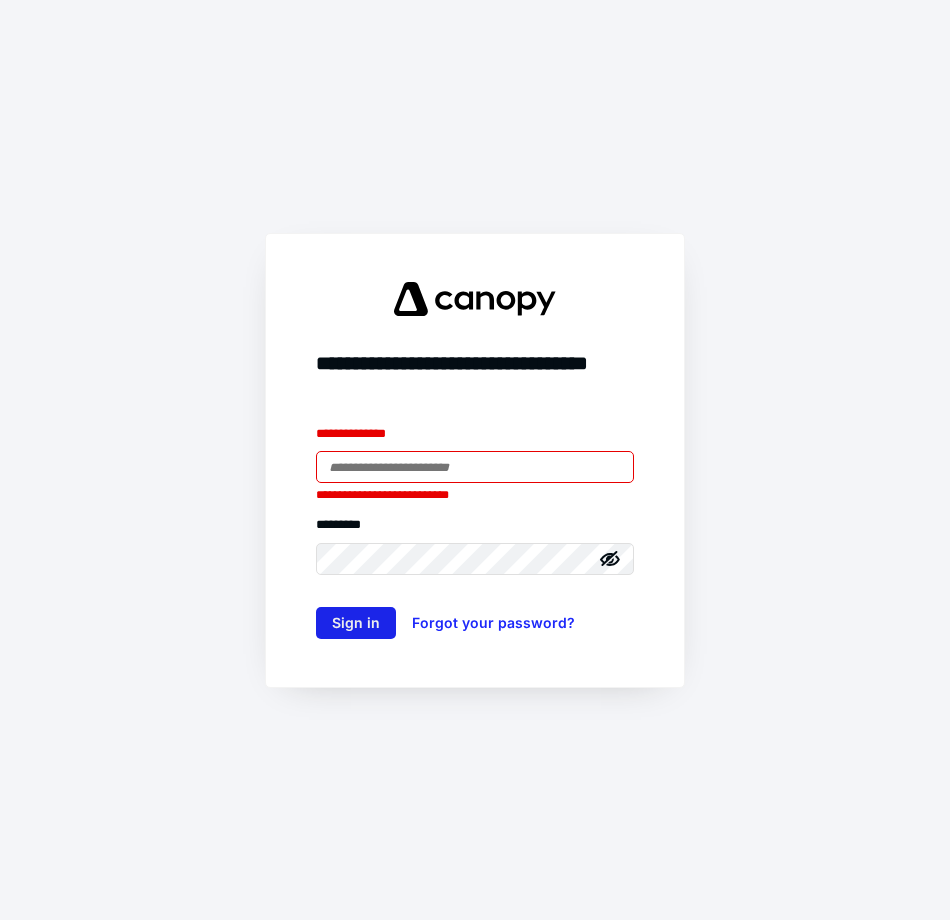 type on "**********" 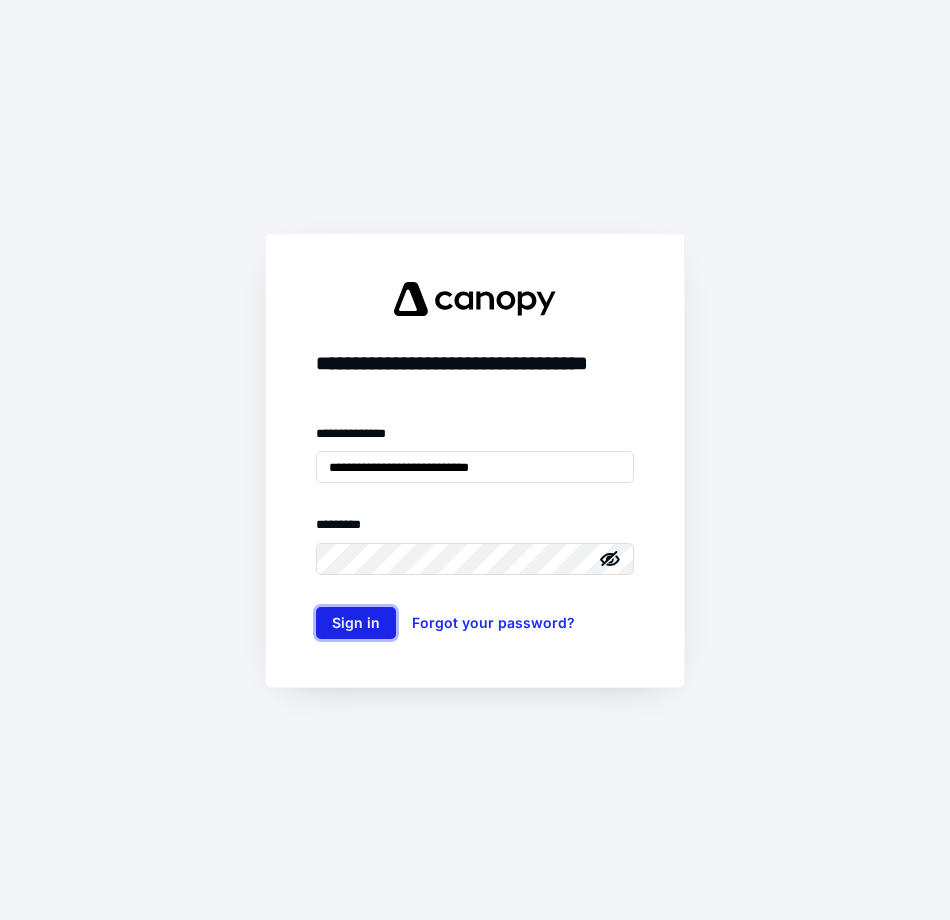 click on "Sign in" at bounding box center [356, 623] 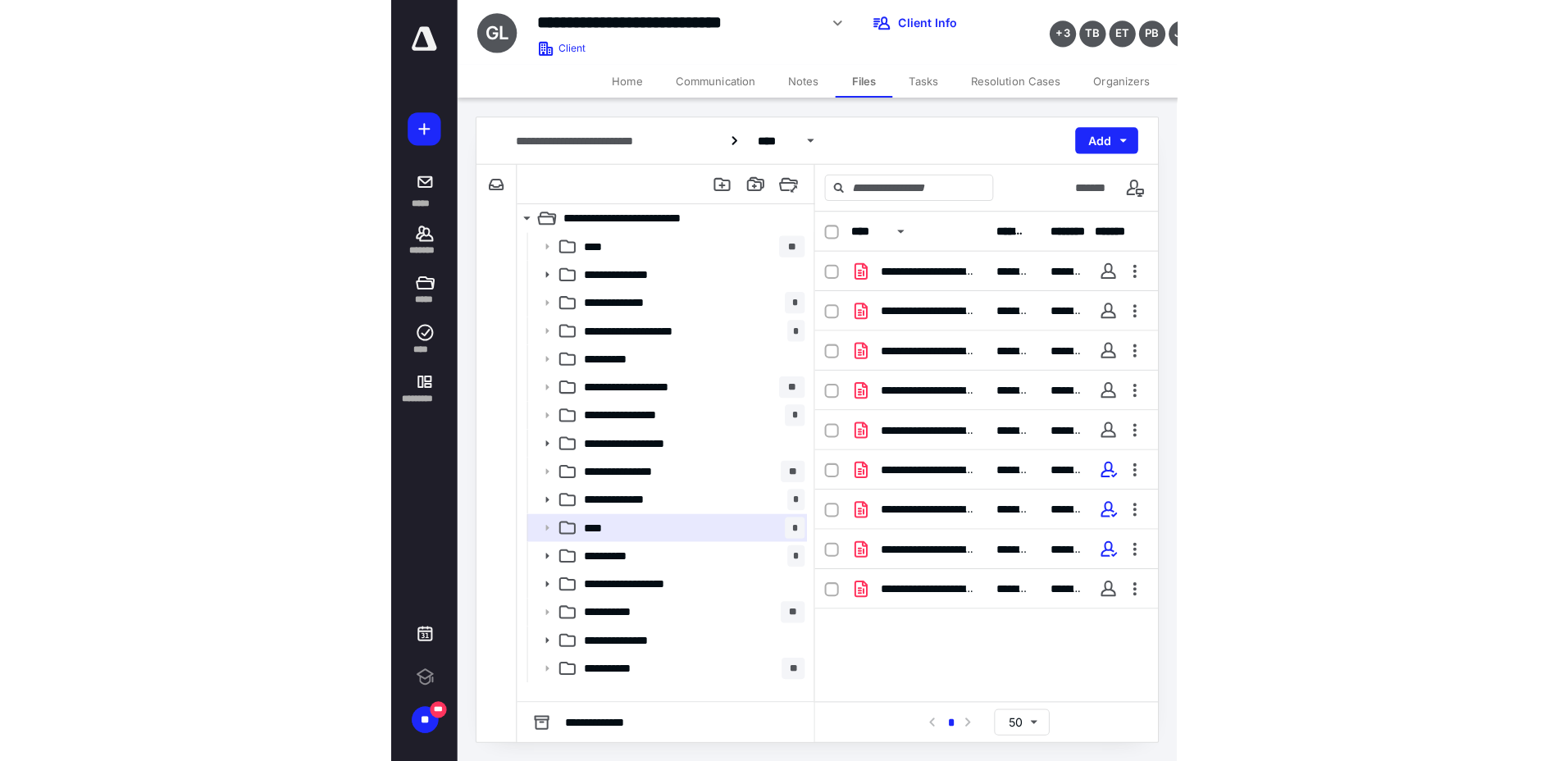 scroll, scrollTop: 0, scrollLeft: 0, axis: both 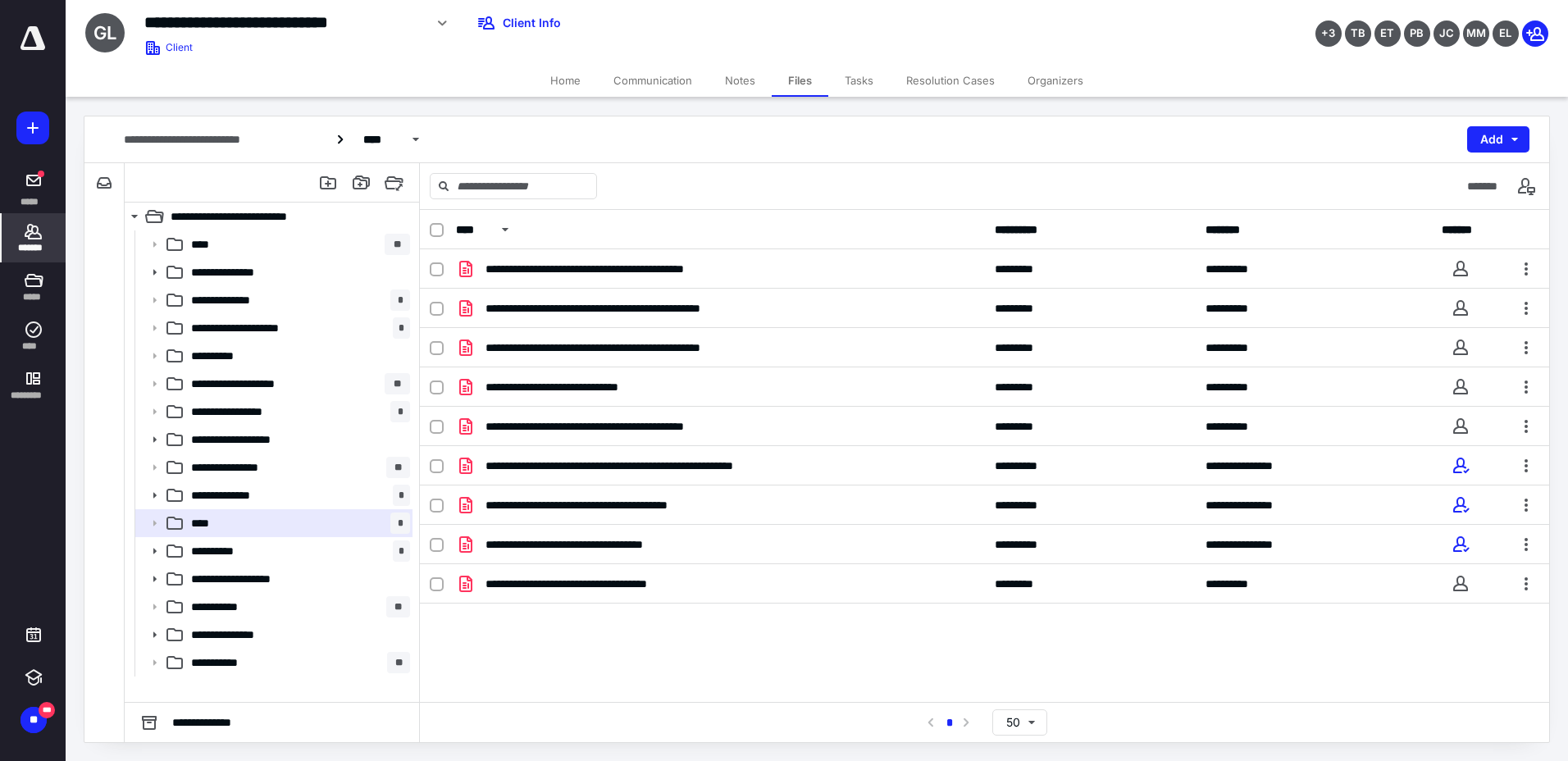 click 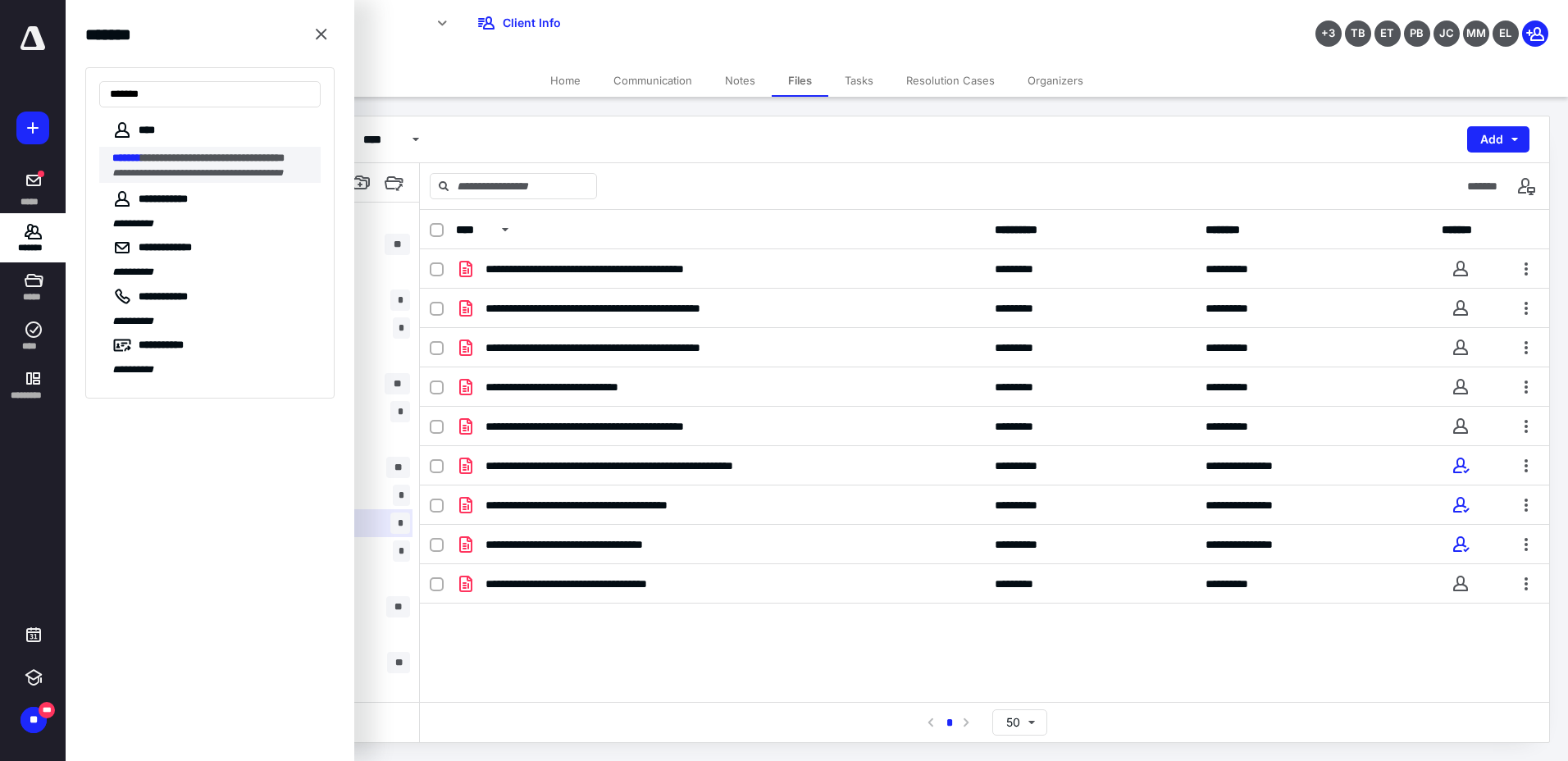type on "*******" 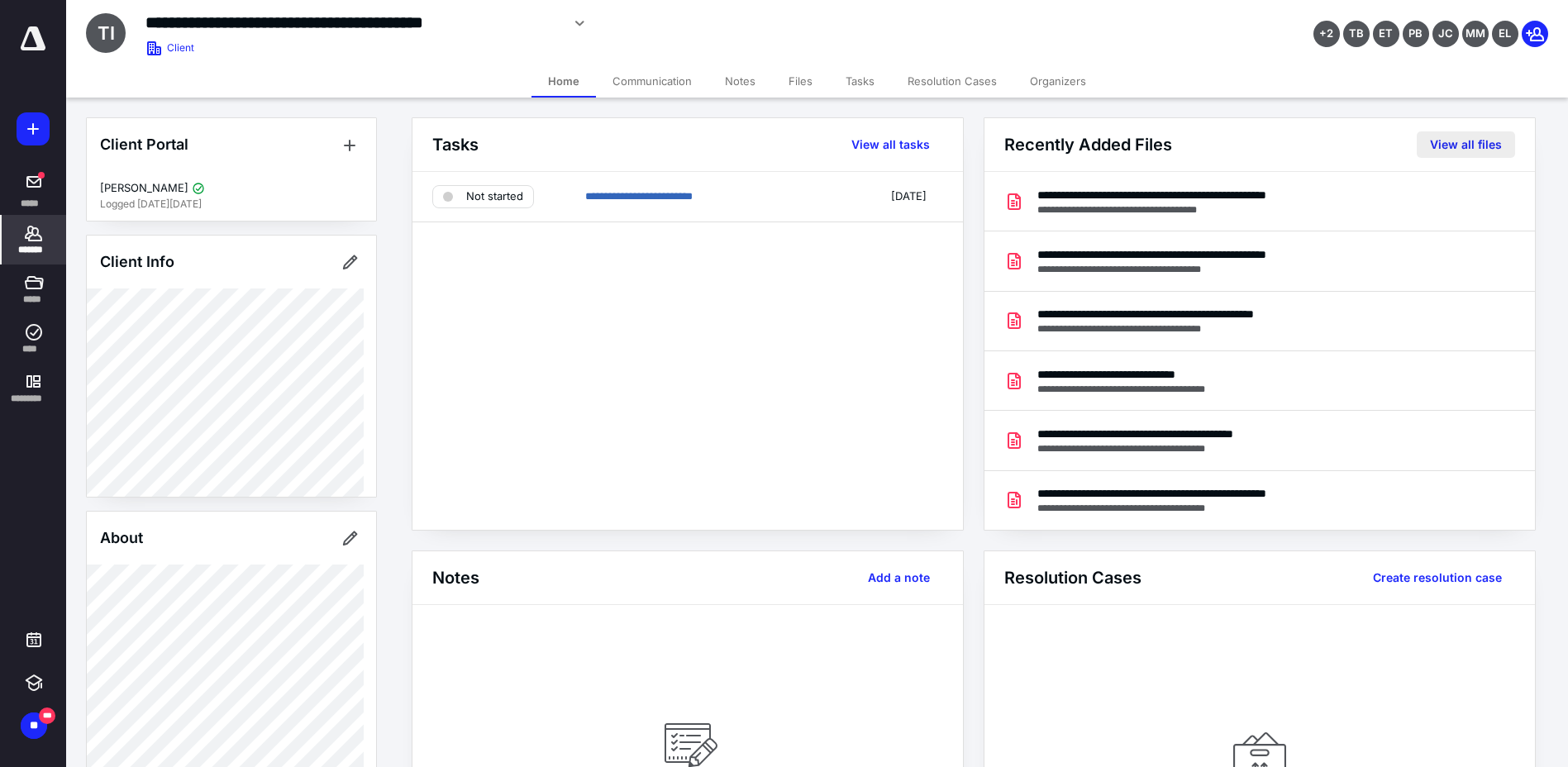 click on "View all files" at bounding box center (1466, 145) 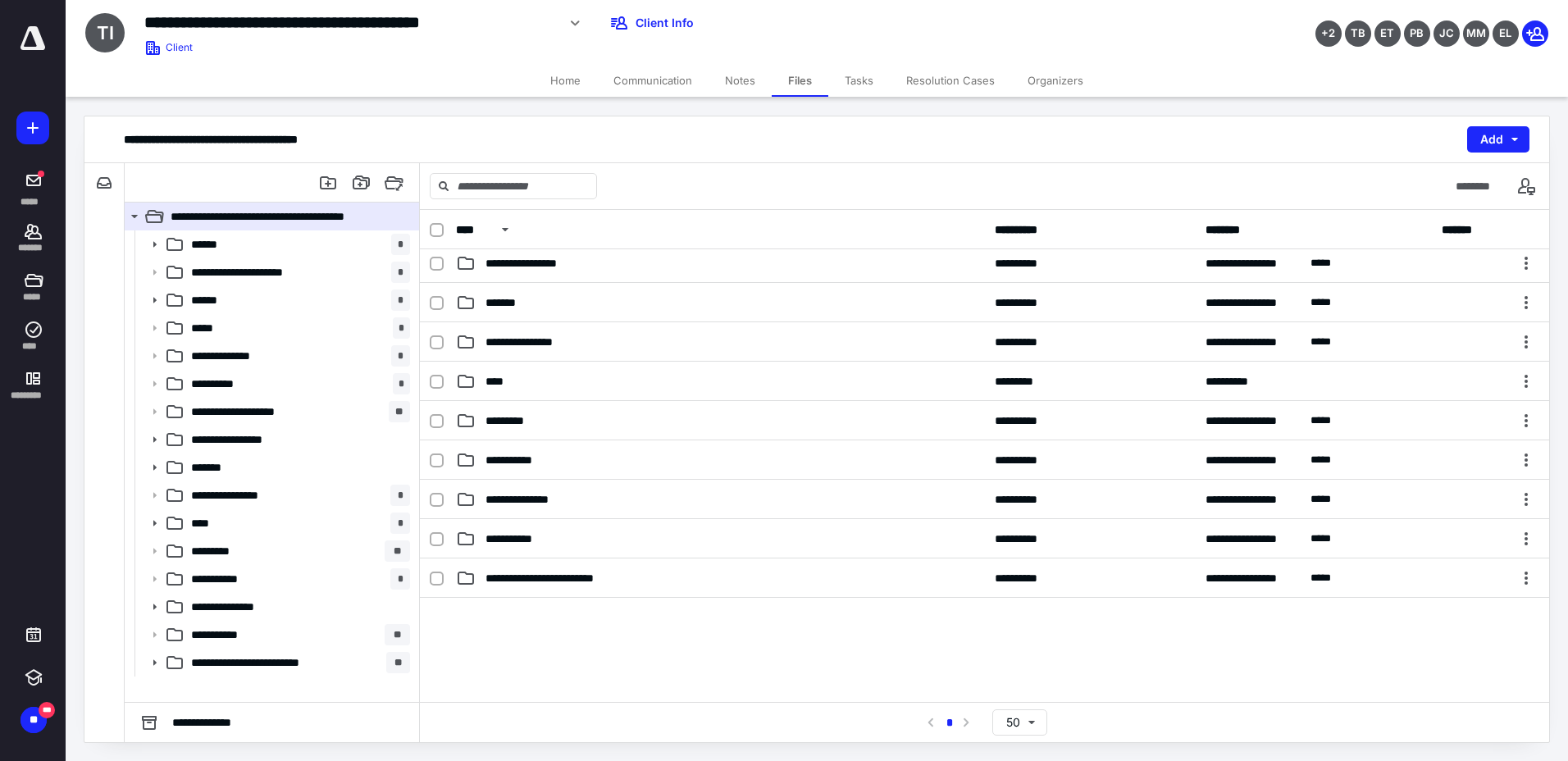 scroll, scrollTop: 246, scrollLeft: 0, axis: vertical 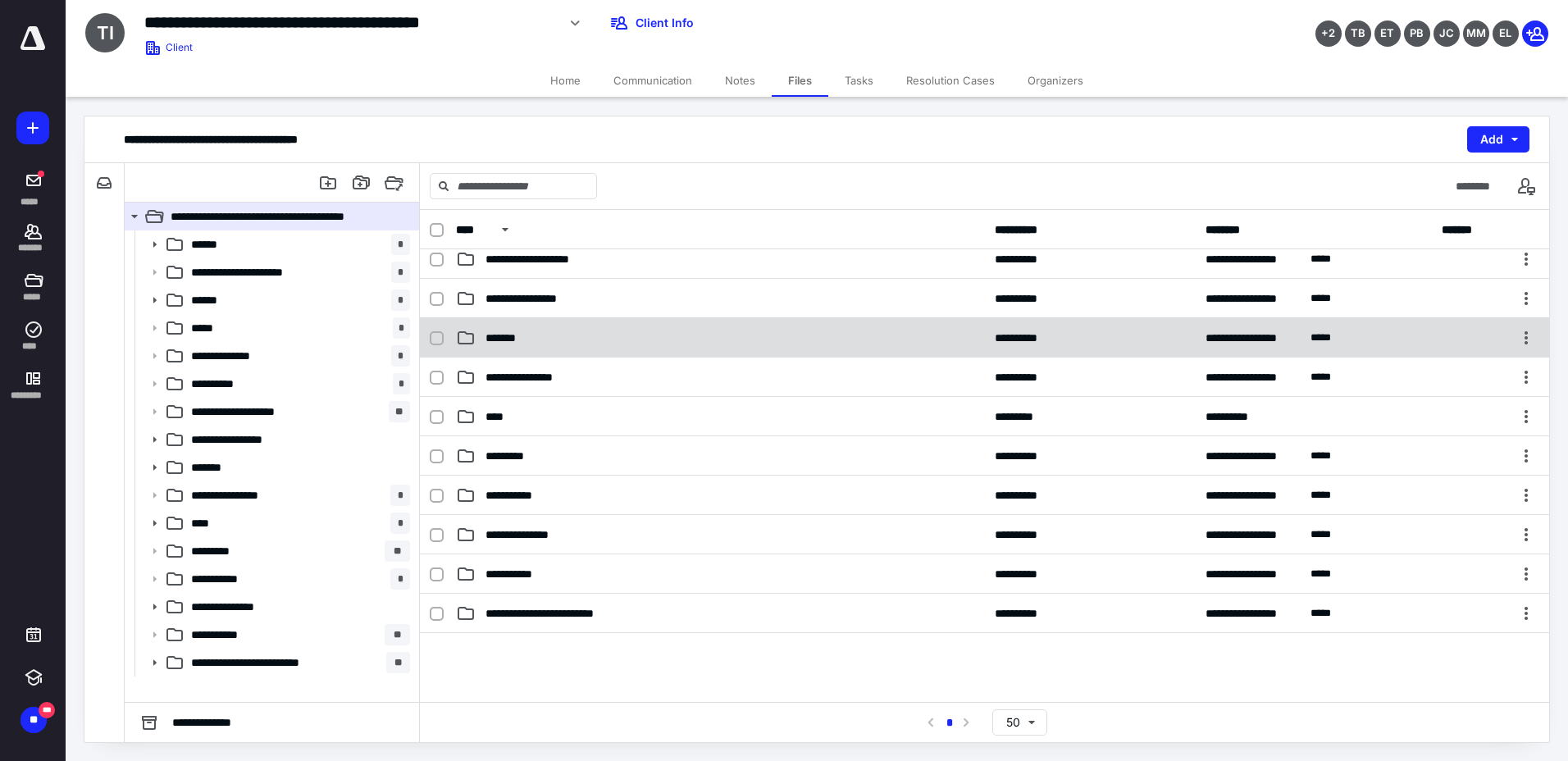 click on "*******" at bounding box center (511, 338) 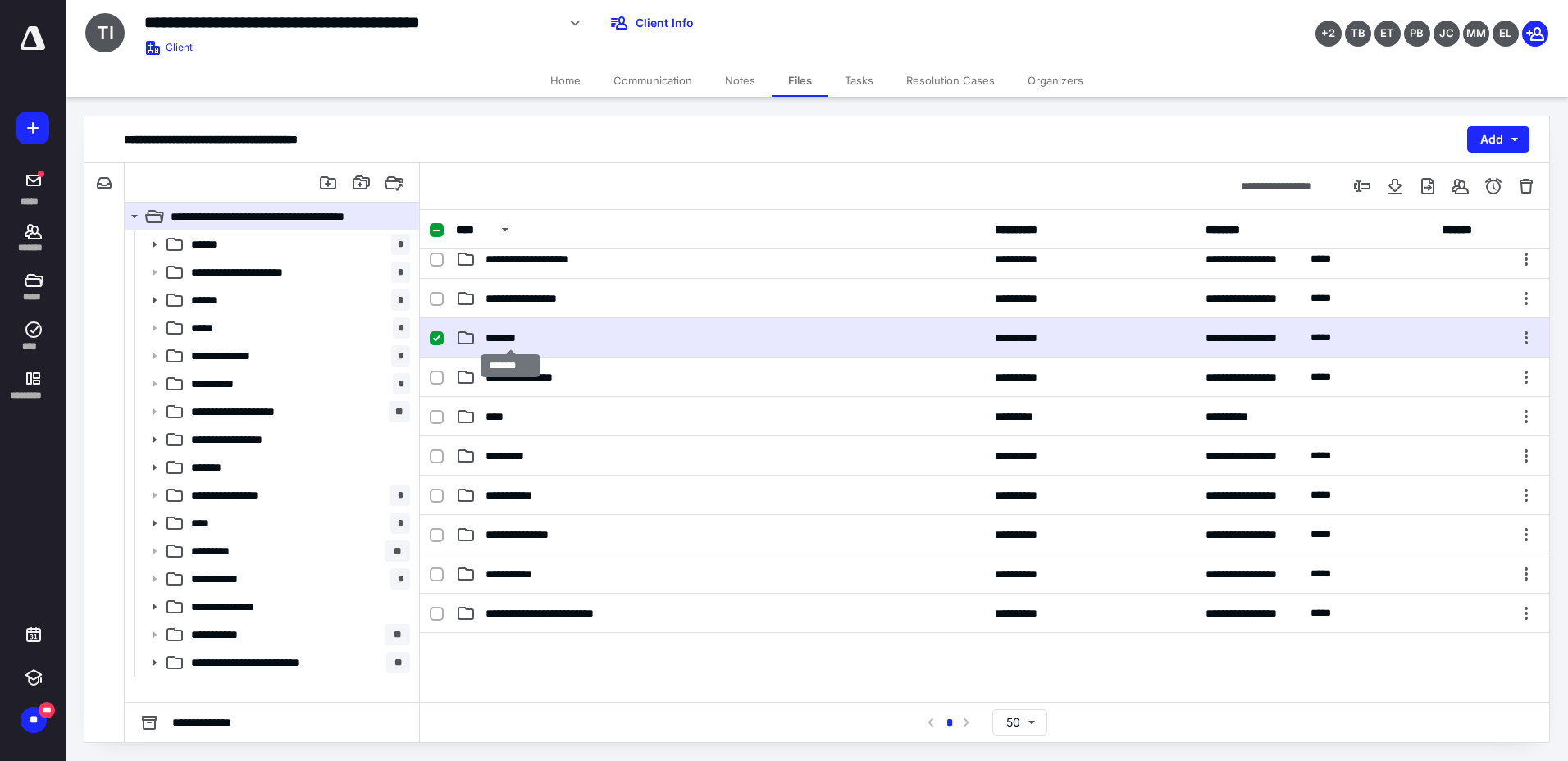 click on "*******" at bounding box center (511, 338) 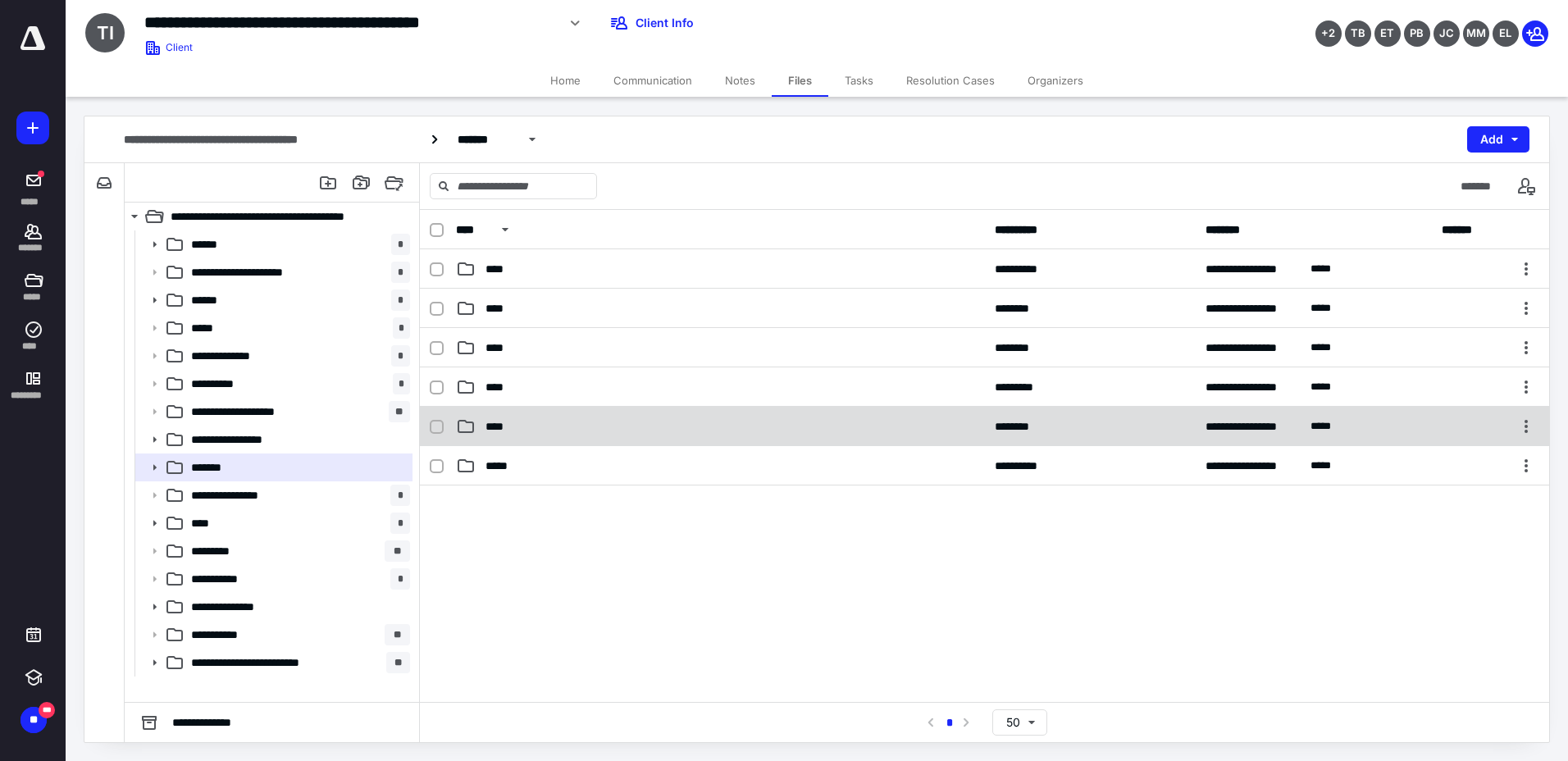 click on "****" at bounding box center (499, 426) 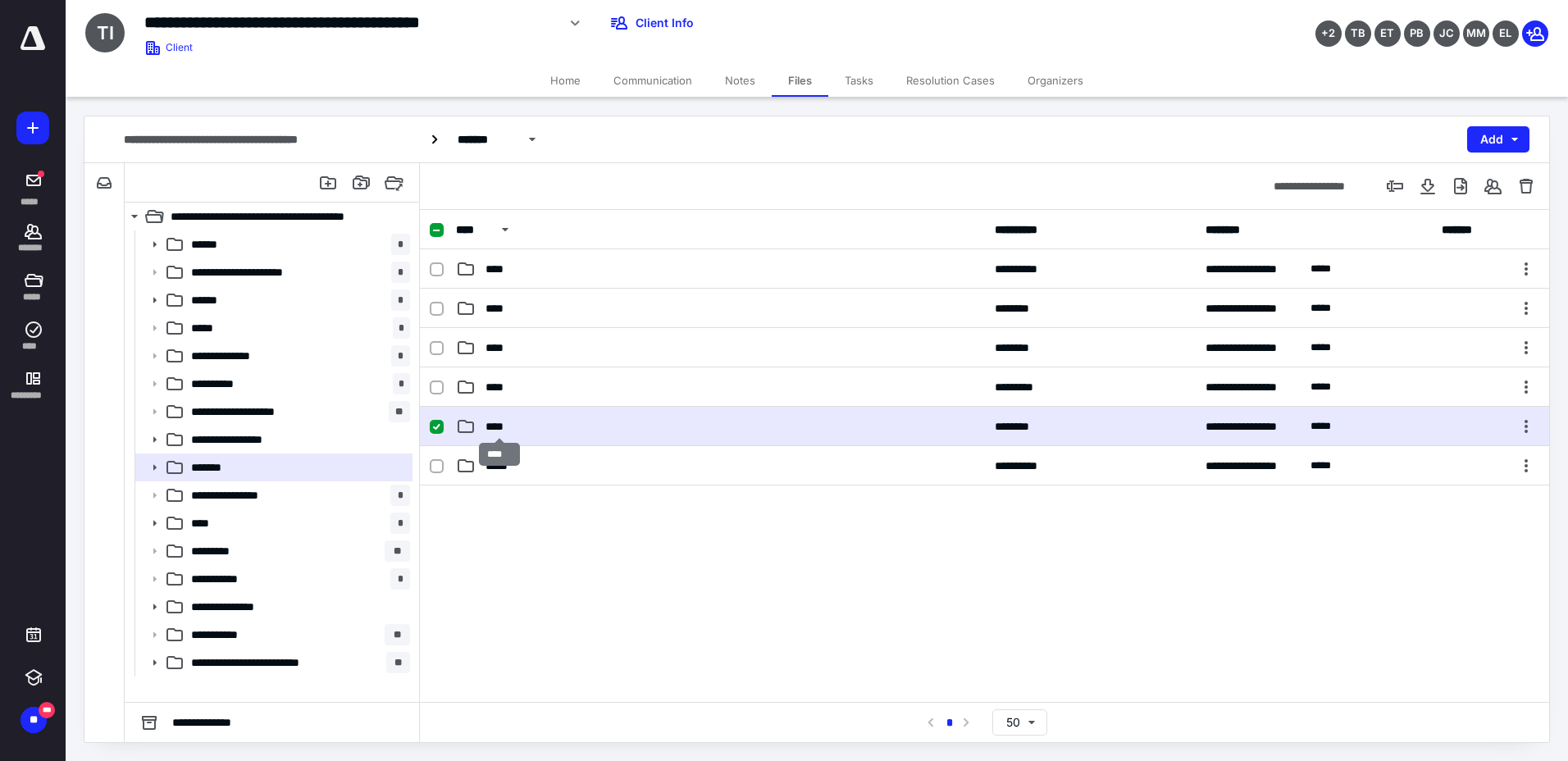 click on "****" at bounding box center (499, 426) 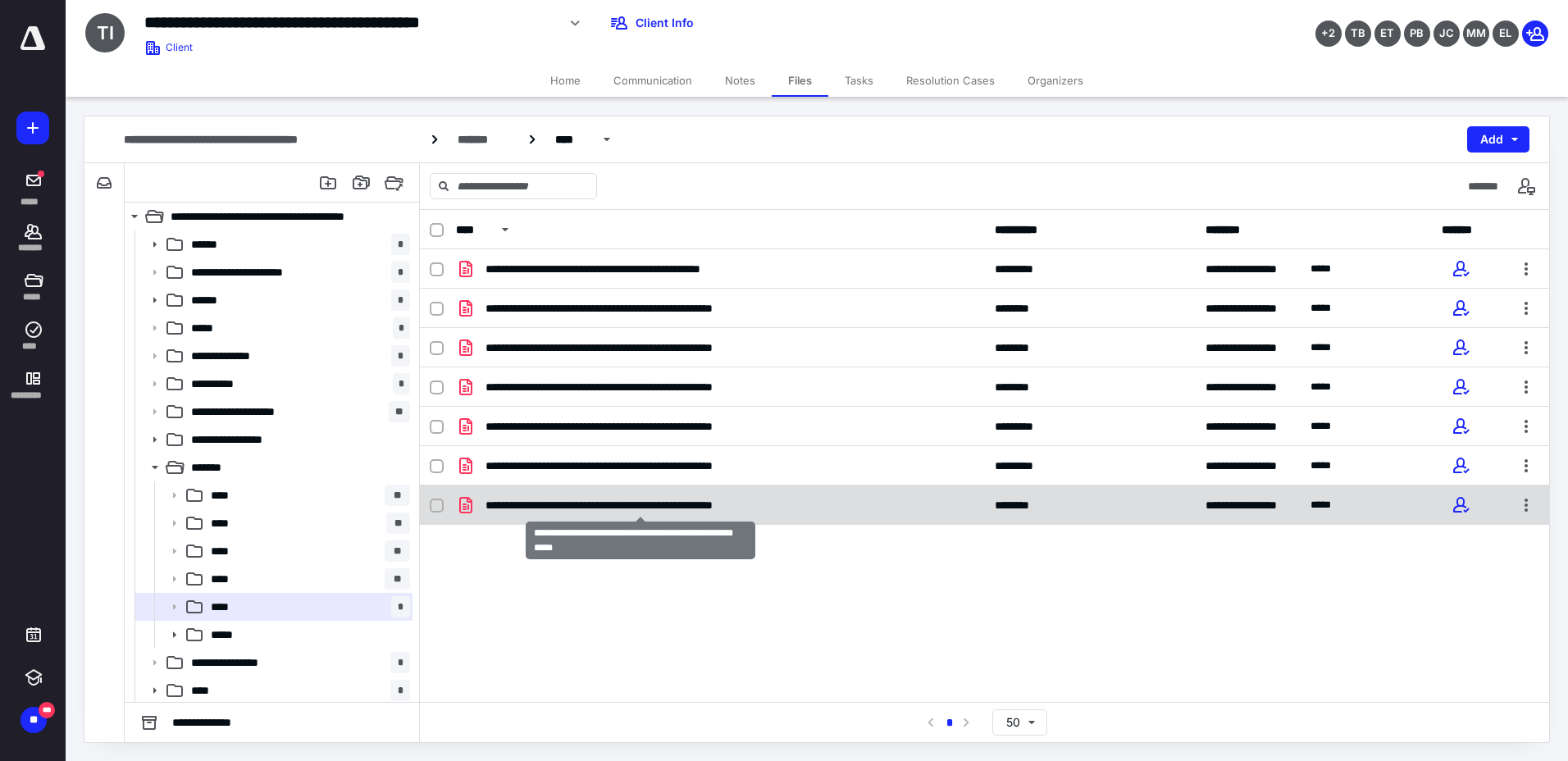 click on "**********" at bounding box center [640, 505] 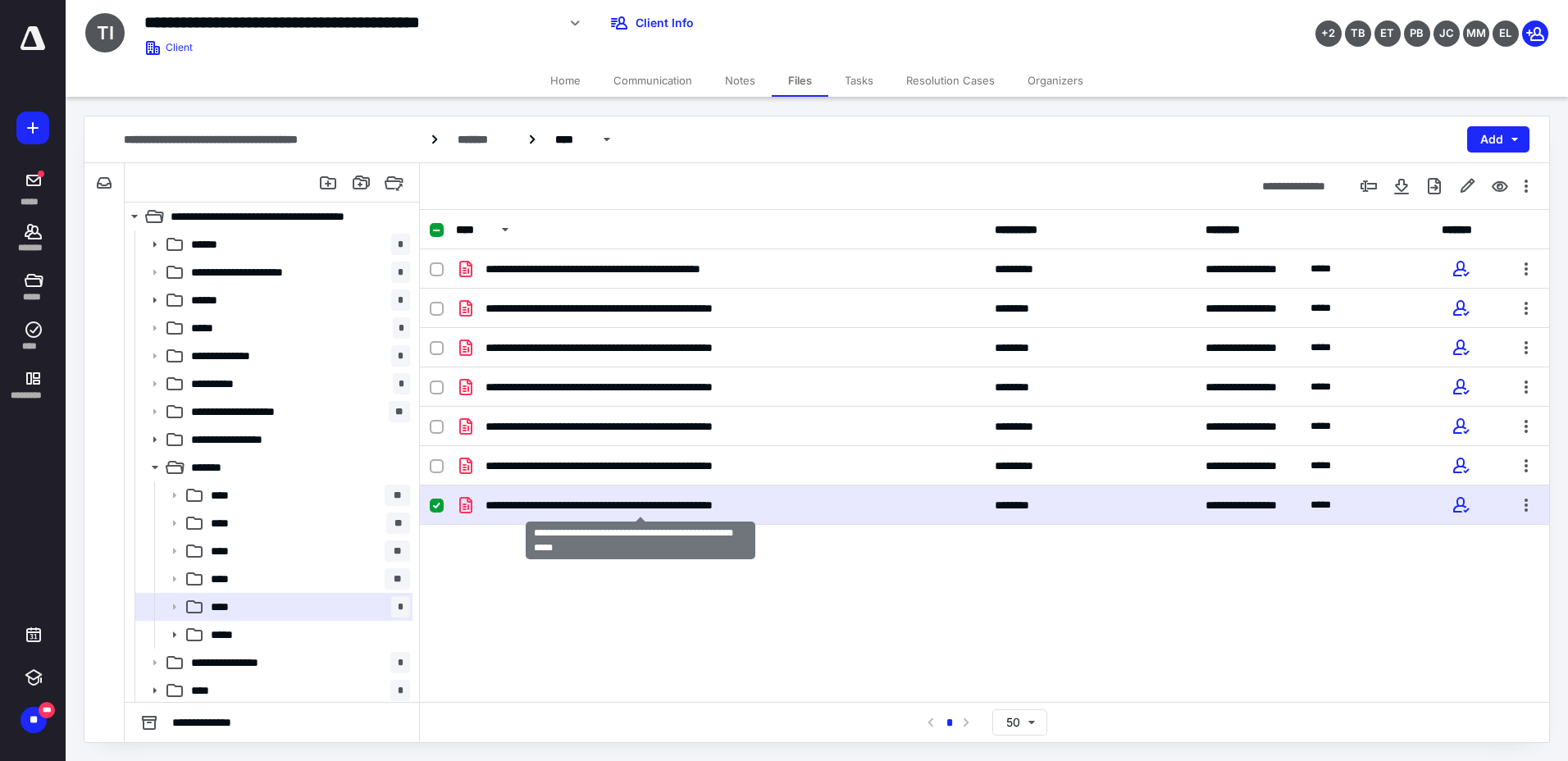 click on "**********" at bounding box center [640, 505] 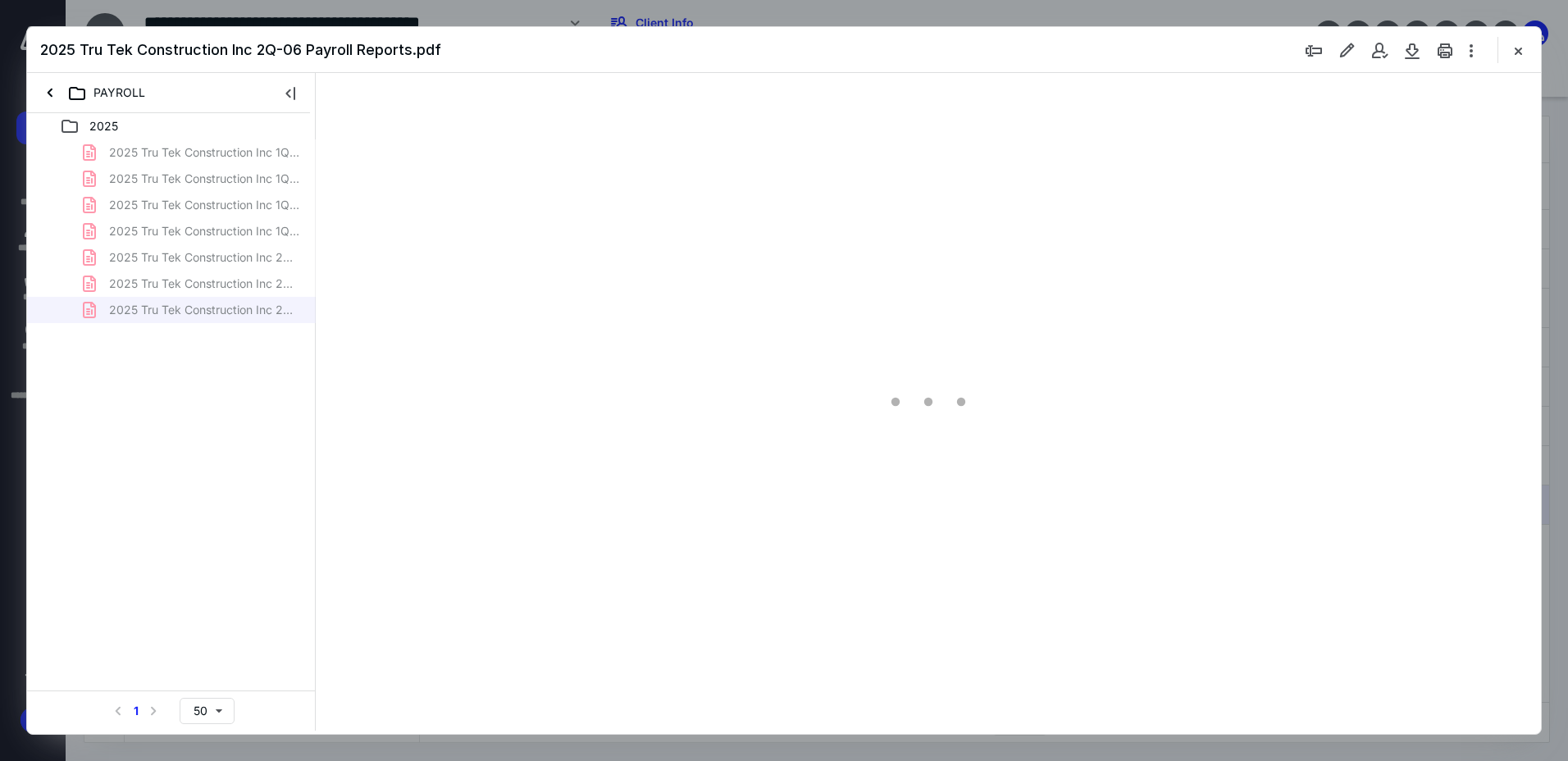 scroll, scrollTop: 0, scrollLeft: 0, axis: both 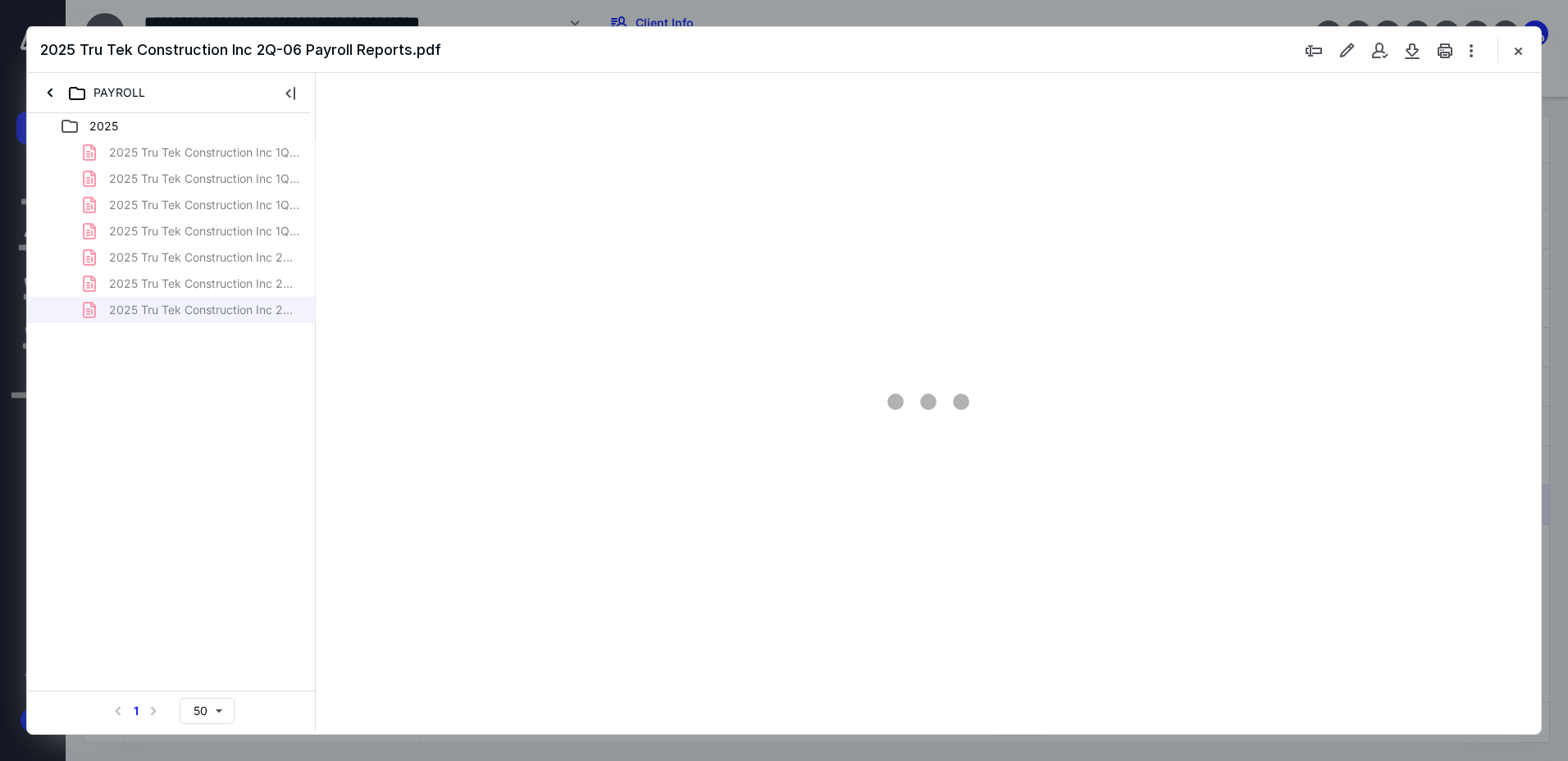 type on "186" 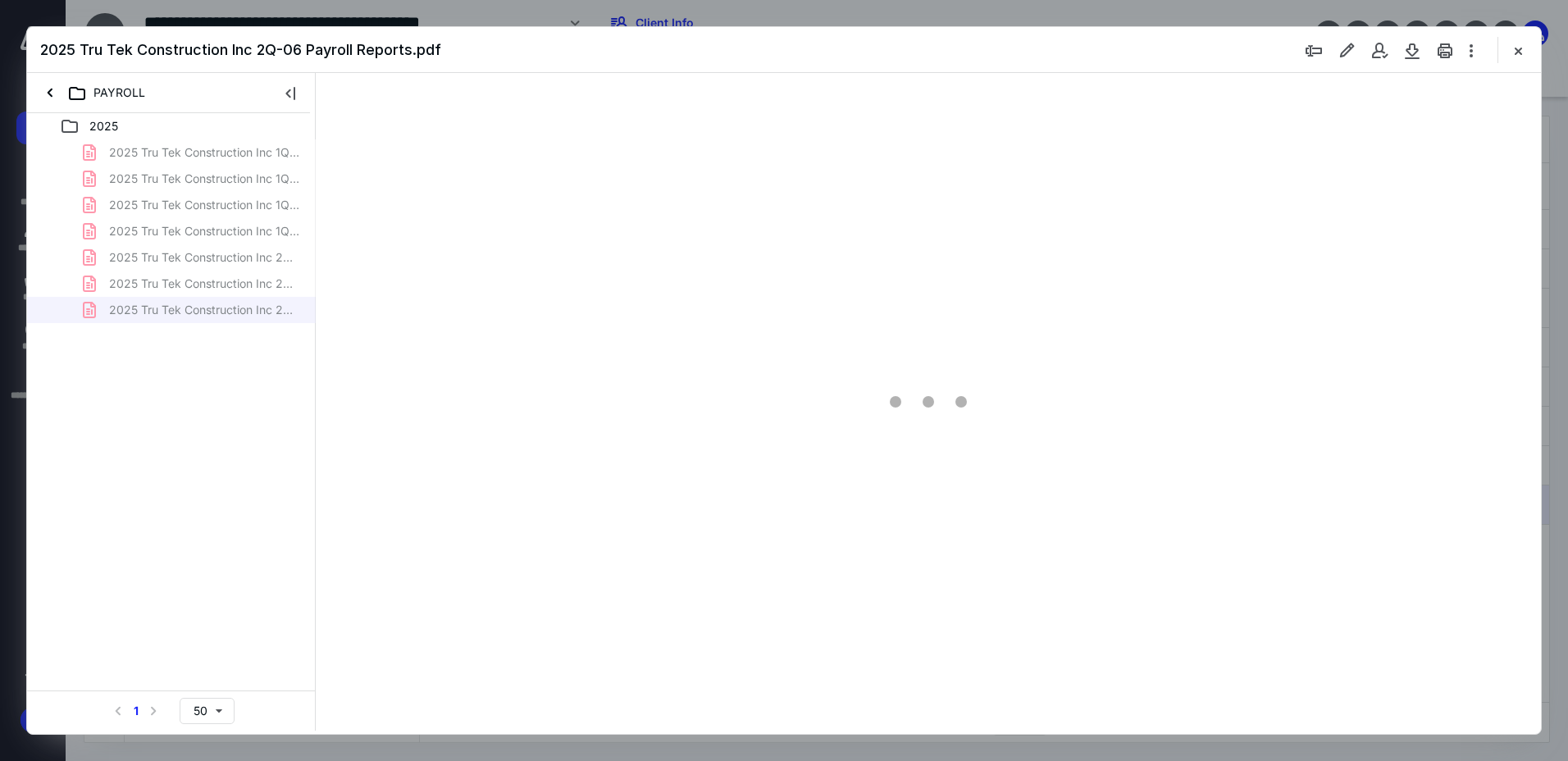 scroll, scrollTop: 68, scrollLeft: 0, axis: vertical 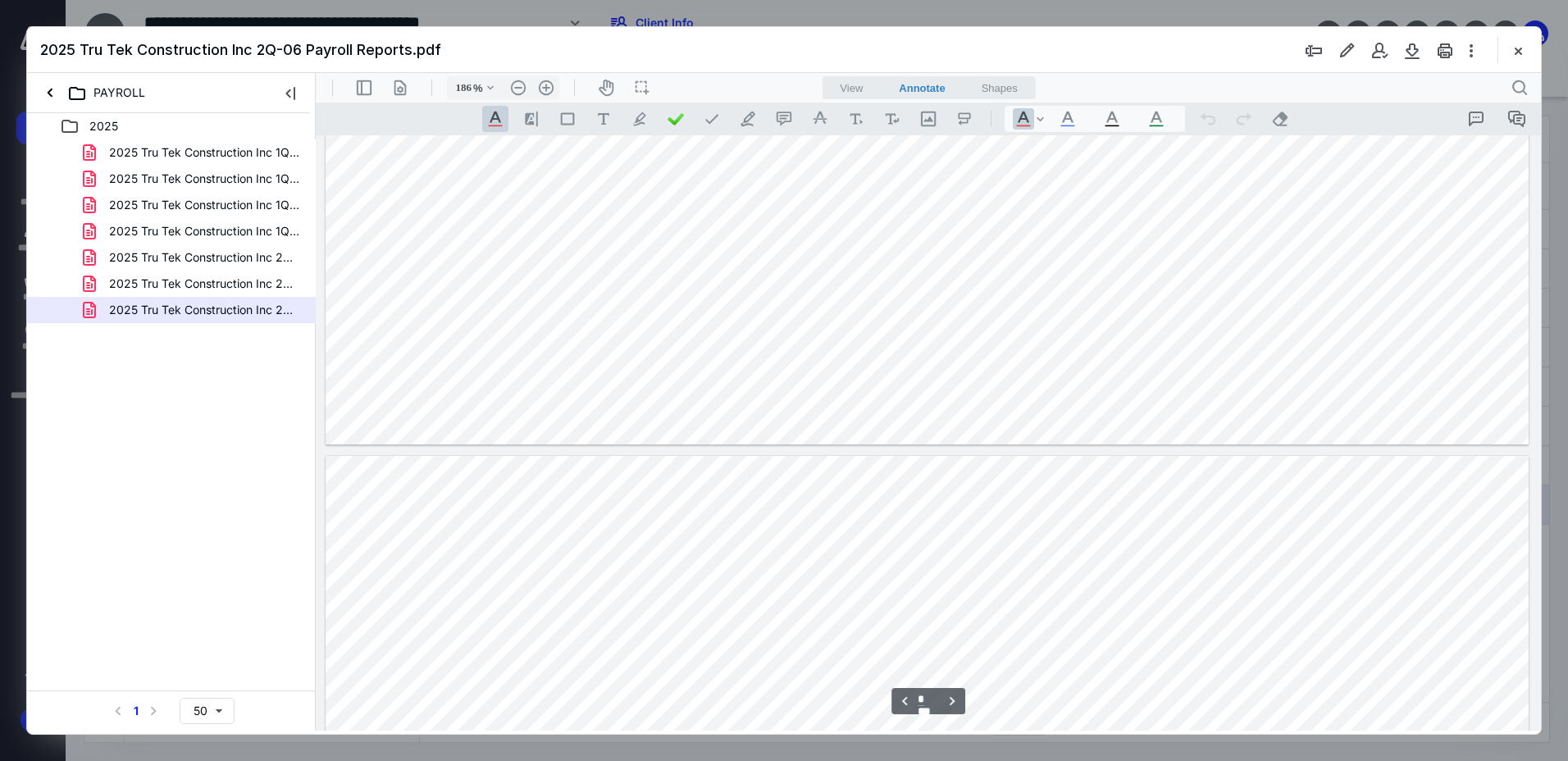 type on "*" 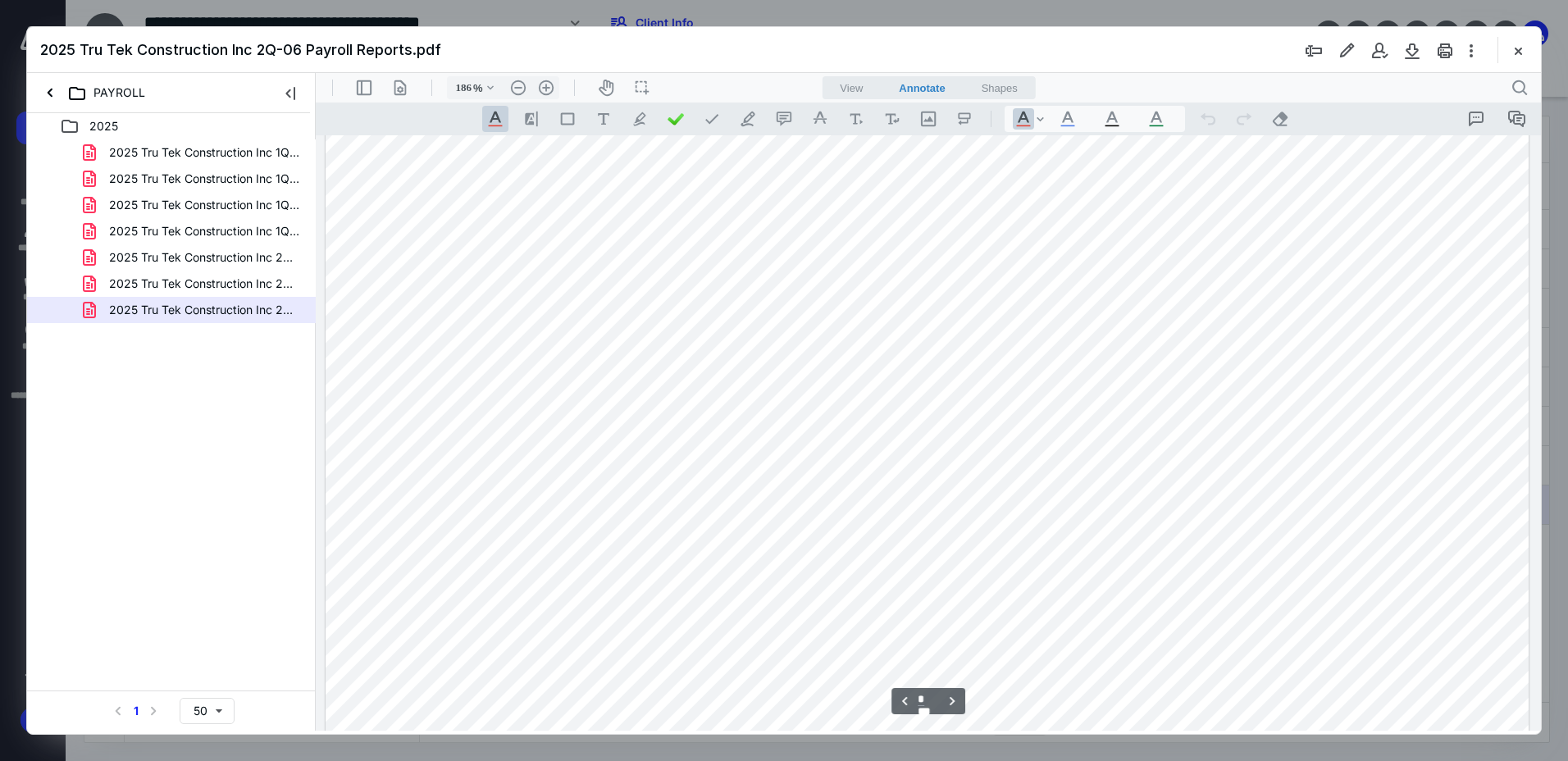 scroll, scrollTop: 1872, scrollLeft: 0, axis: vertical 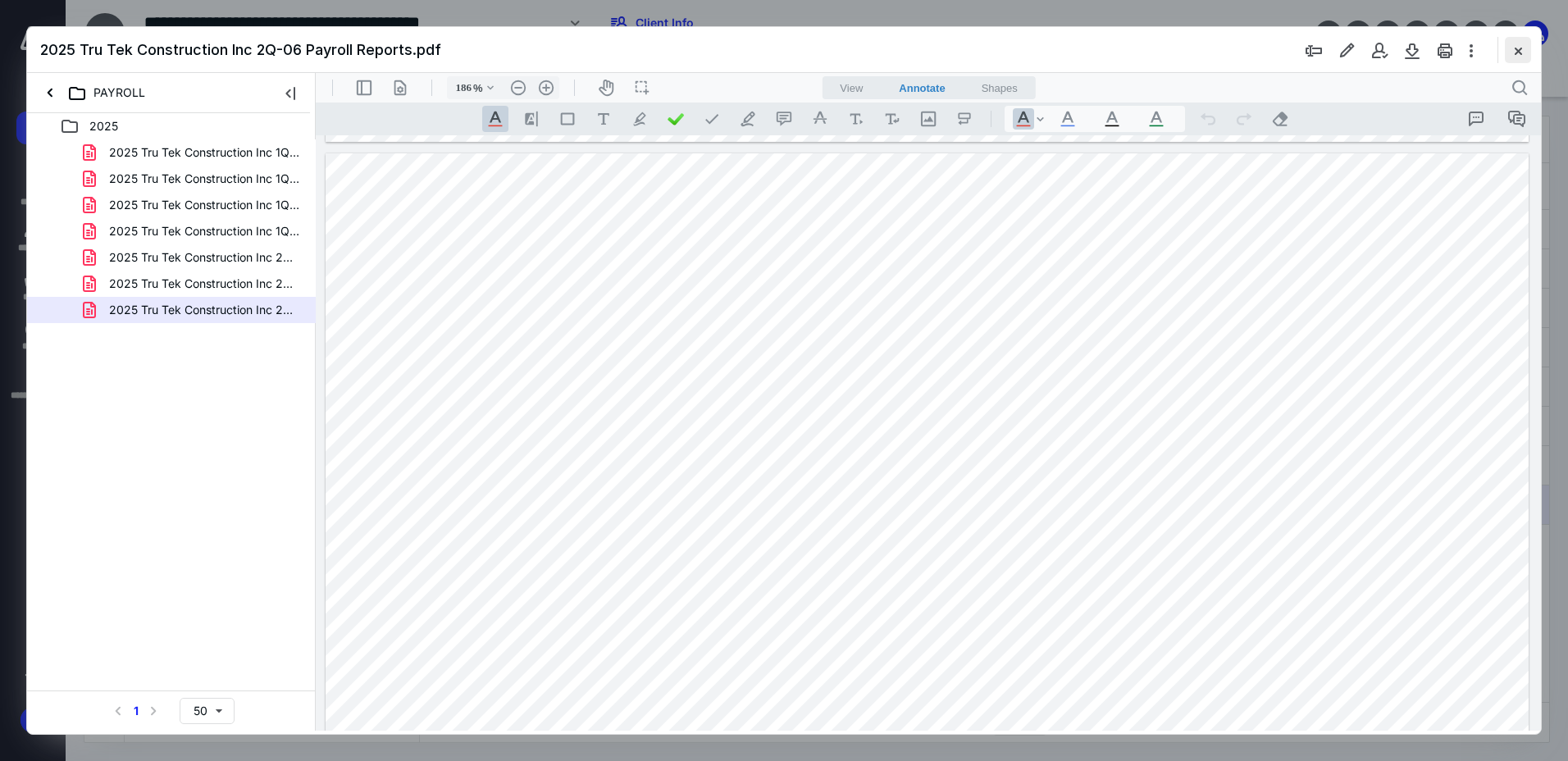 click at bounding box center [1518, 50] 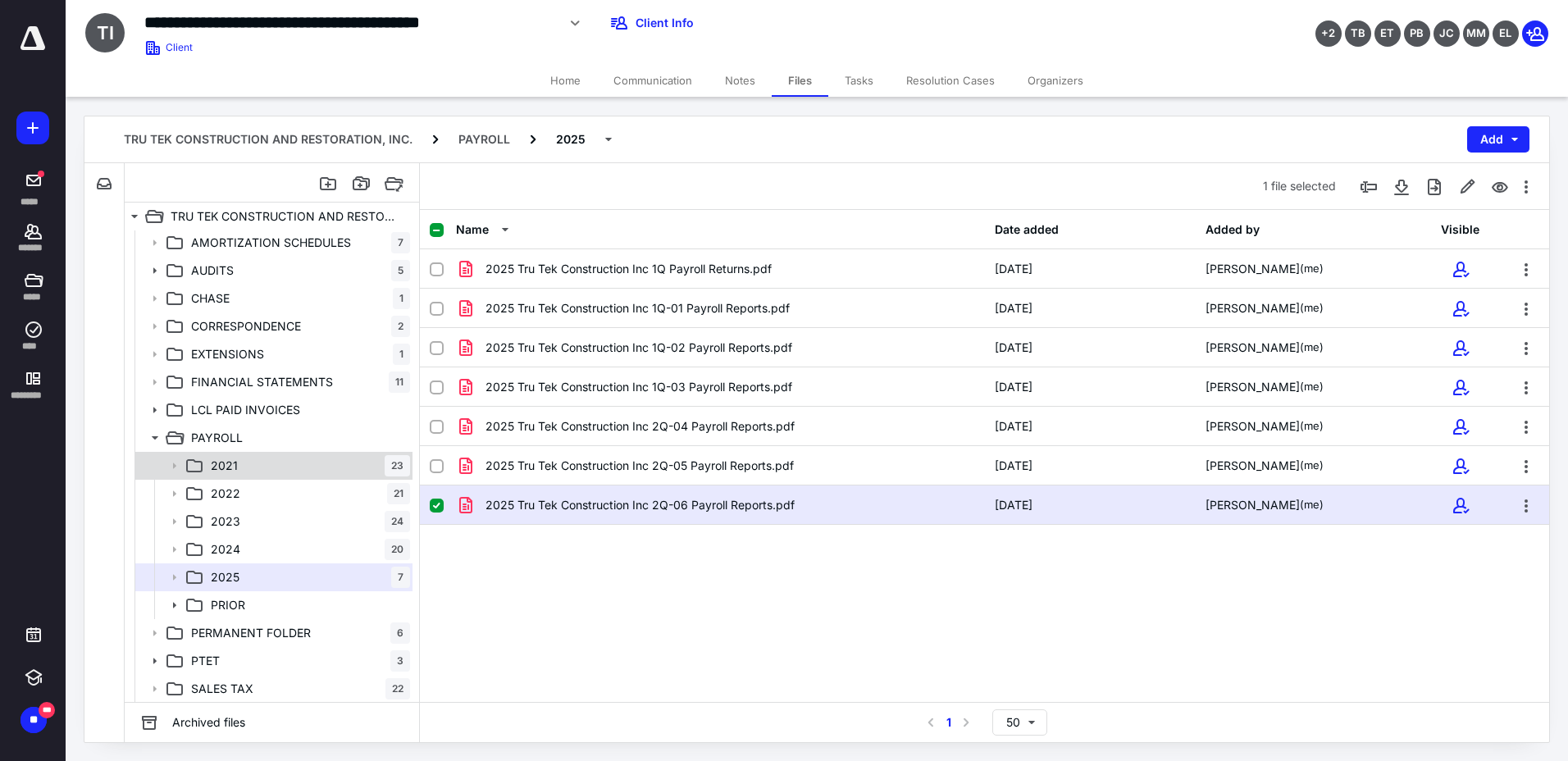 scroll, scrollTop: 0, scrollLeft: 0, axis: both 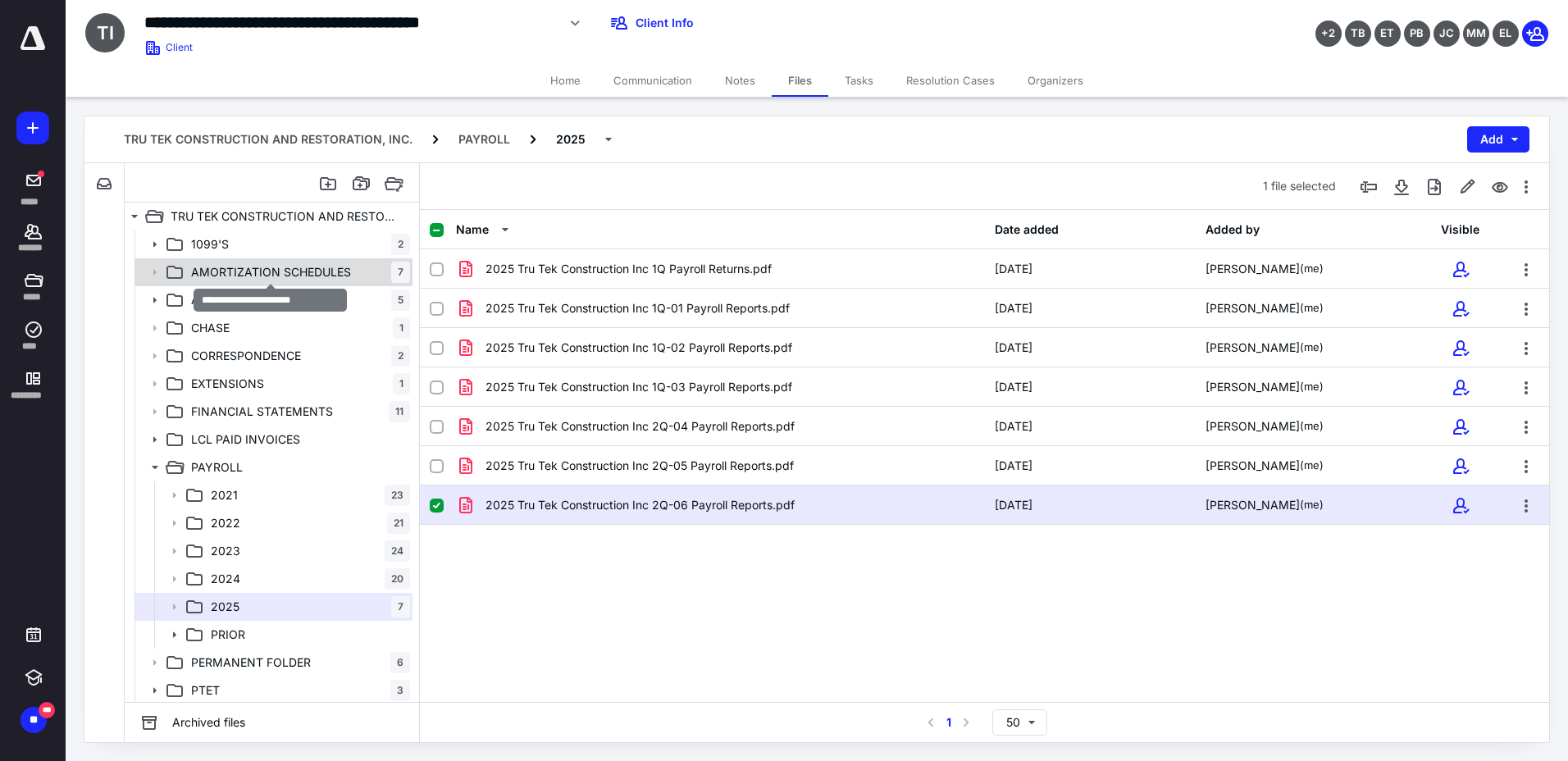 click on "AMORTIZATION SCHEDULES" at bounding box center (271, 272) 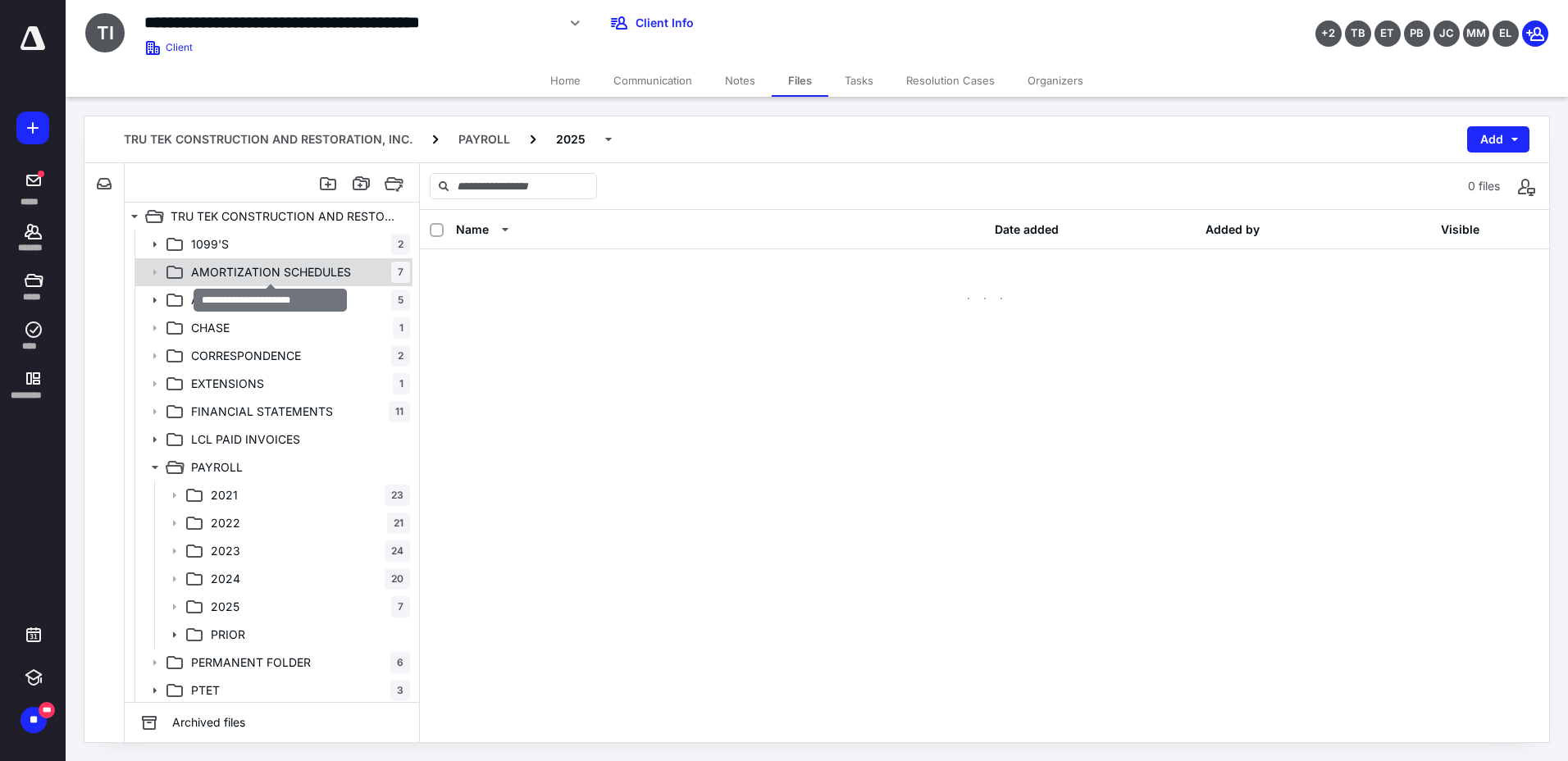click on "AMORTIZATION SCHEDULES" at bounding box center [271, 272] 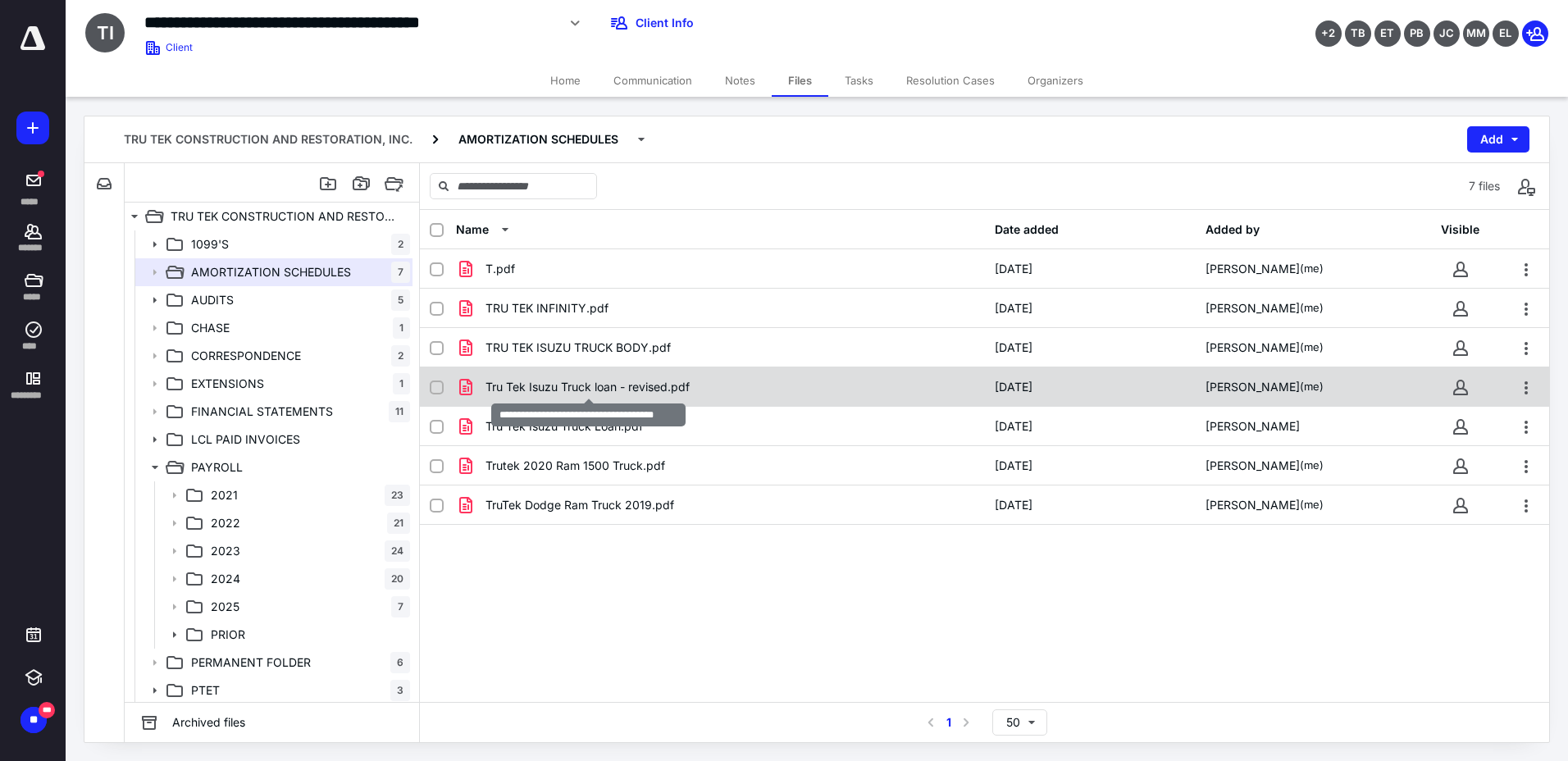 click on "Tru Tek Isuzu Truck loan - revised.pdf" at bounding box center [587, 387] 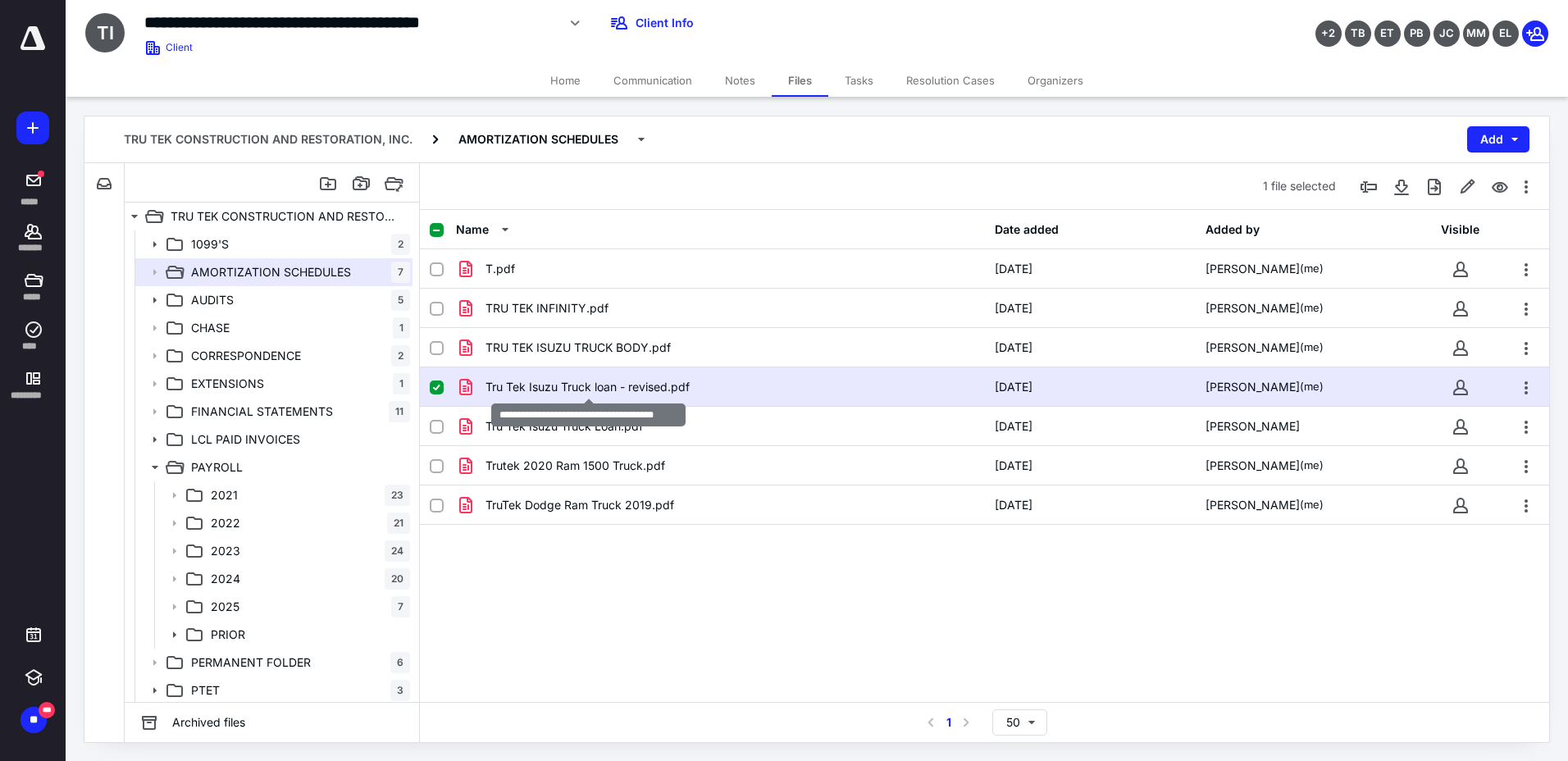 click on "Tru Tek Isuzu Truck loan - revised.pdf" at bounding box center [587, 387] 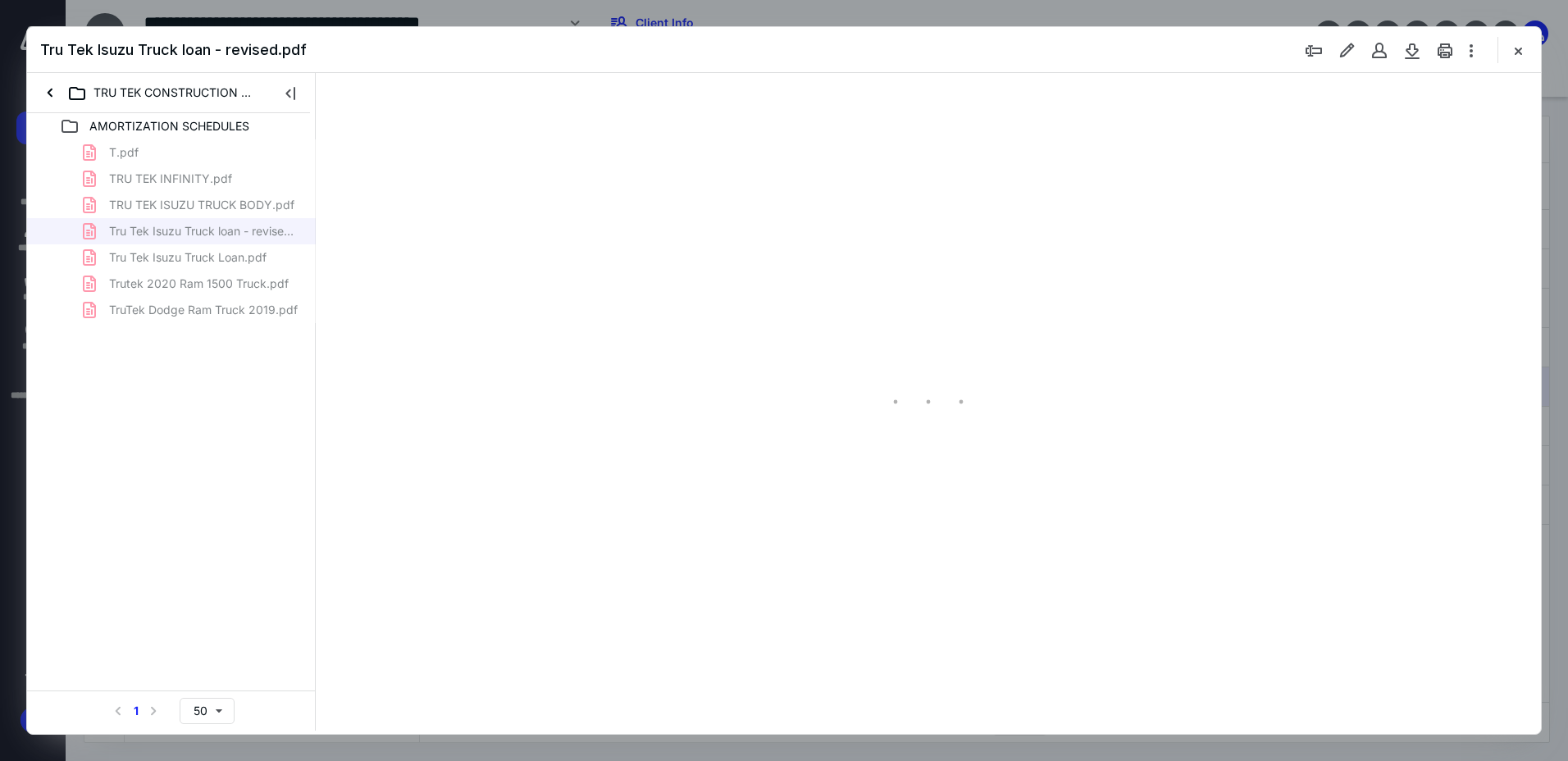 scroll, scrollTop: 0, scrollLeft: 0, axis: both 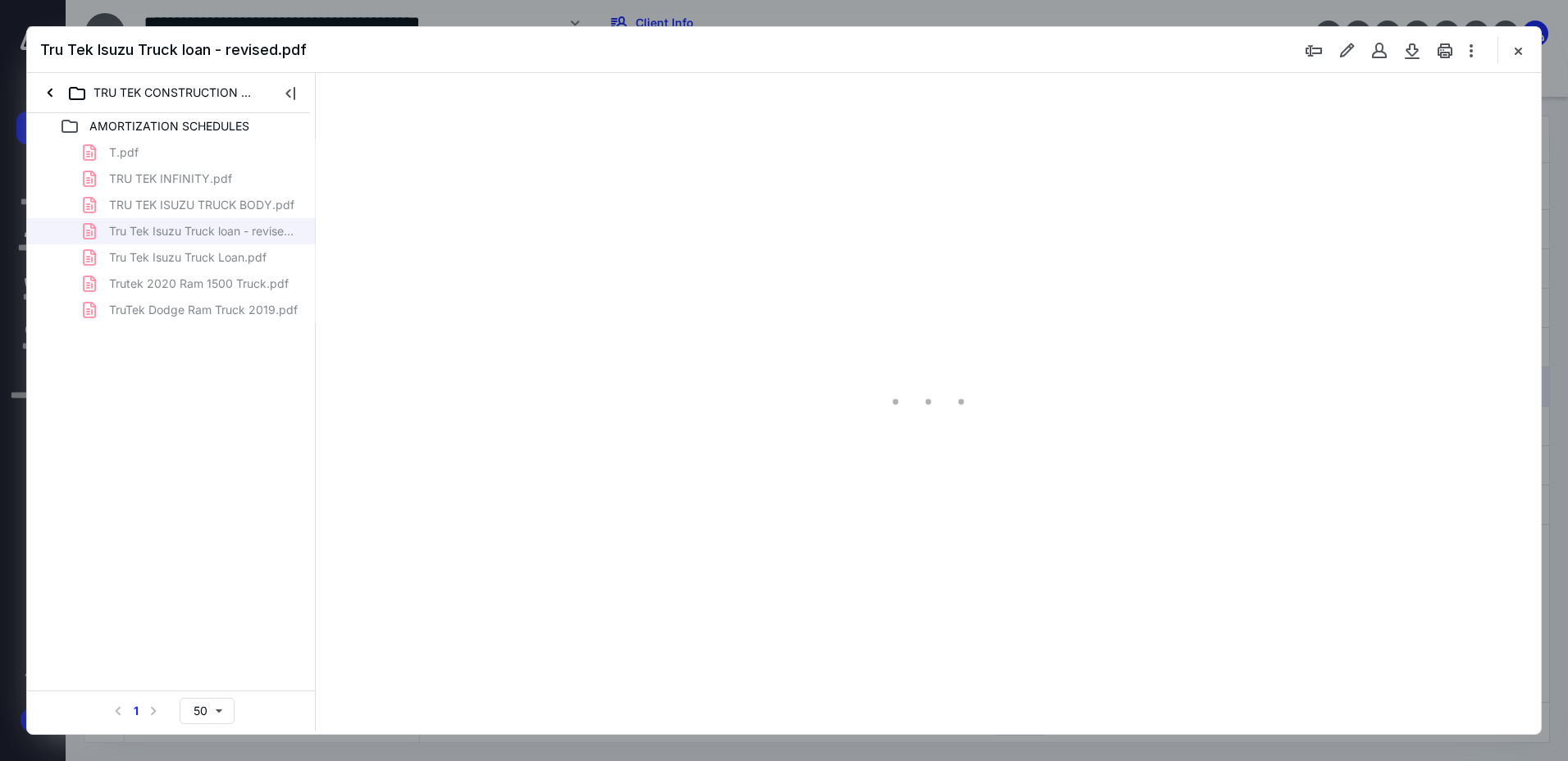type on "238" 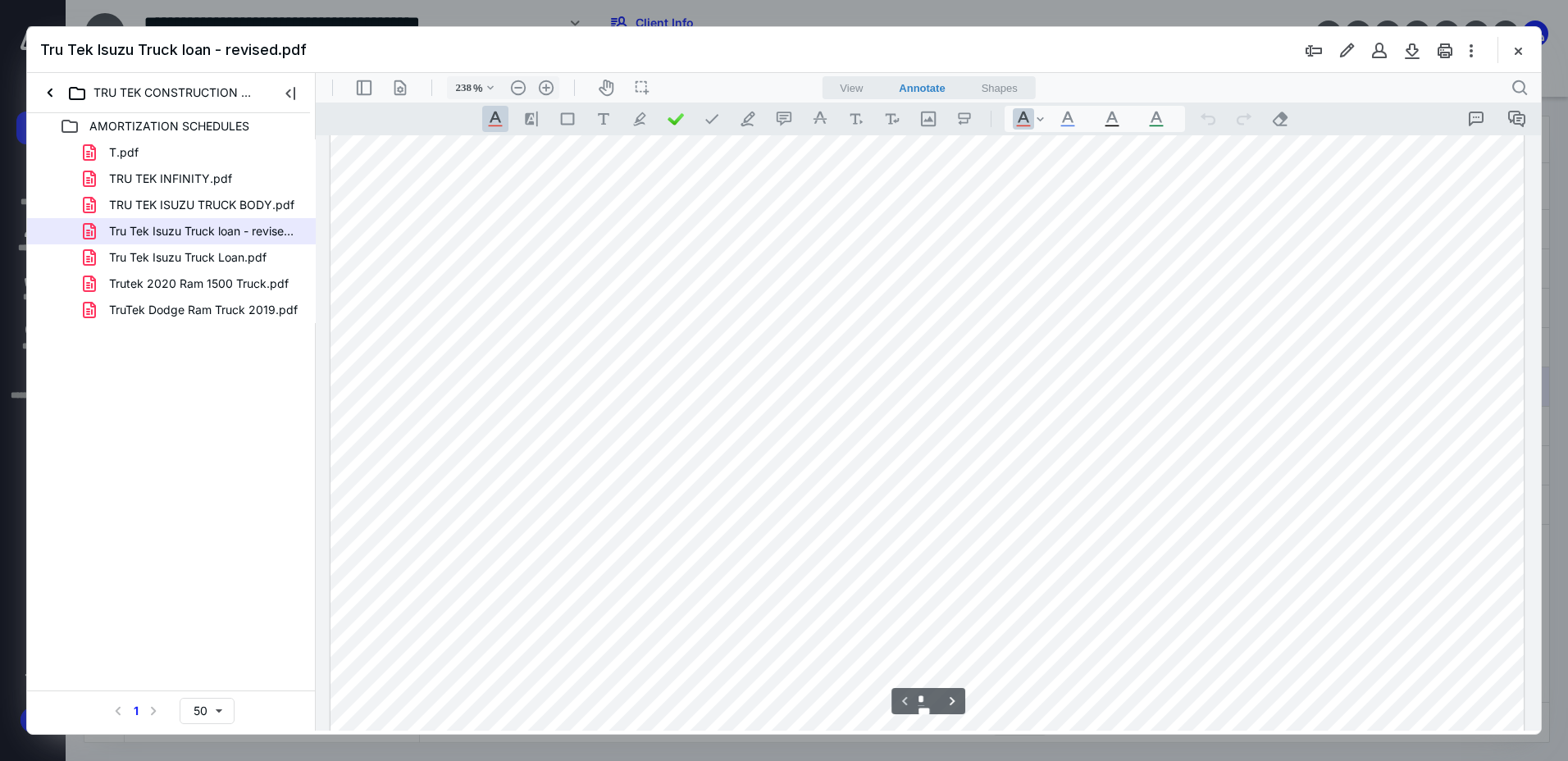 scroll, scrollTop: 246, scrollLeft: 0, axis: vertical 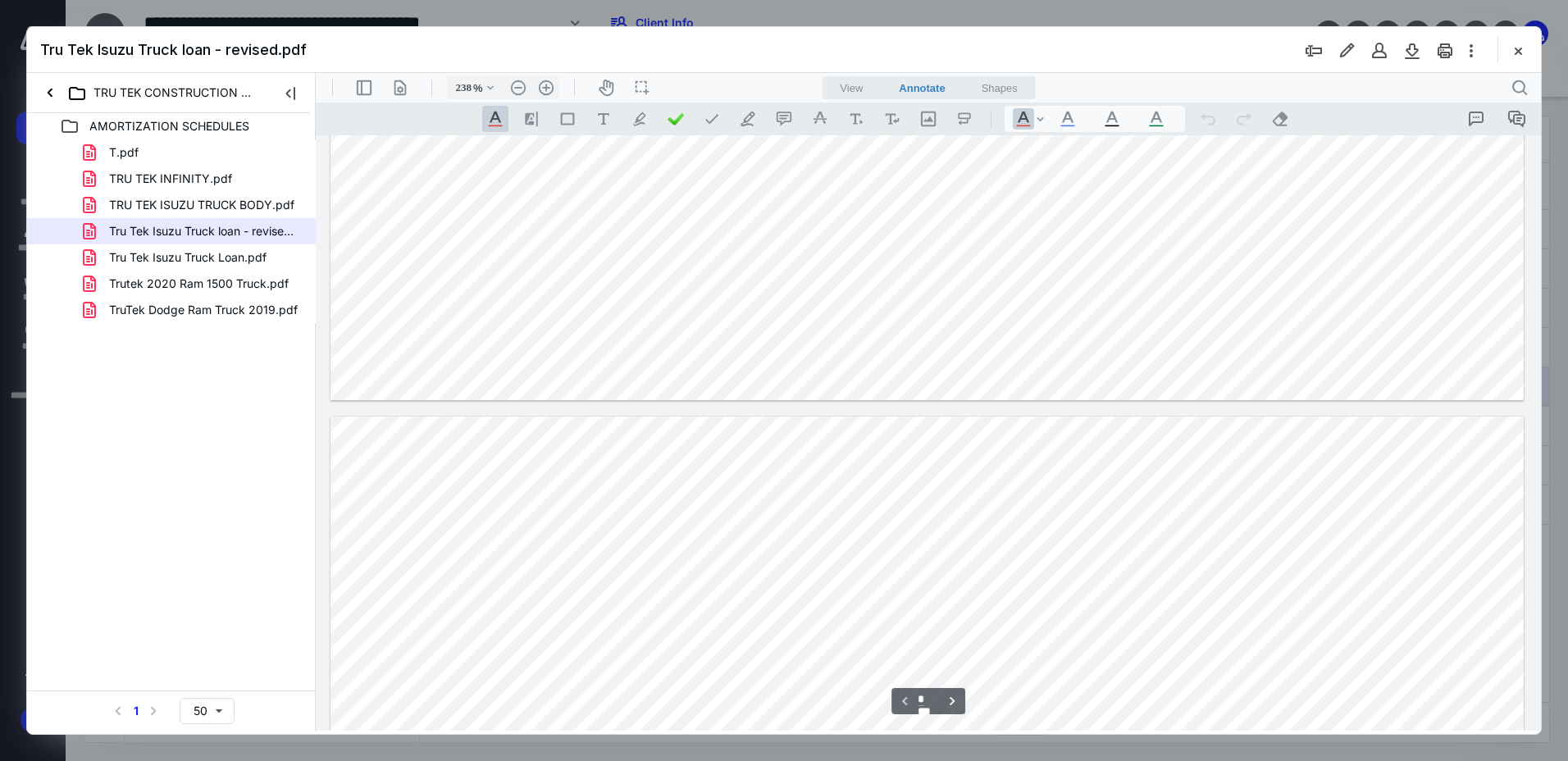 type on "*" 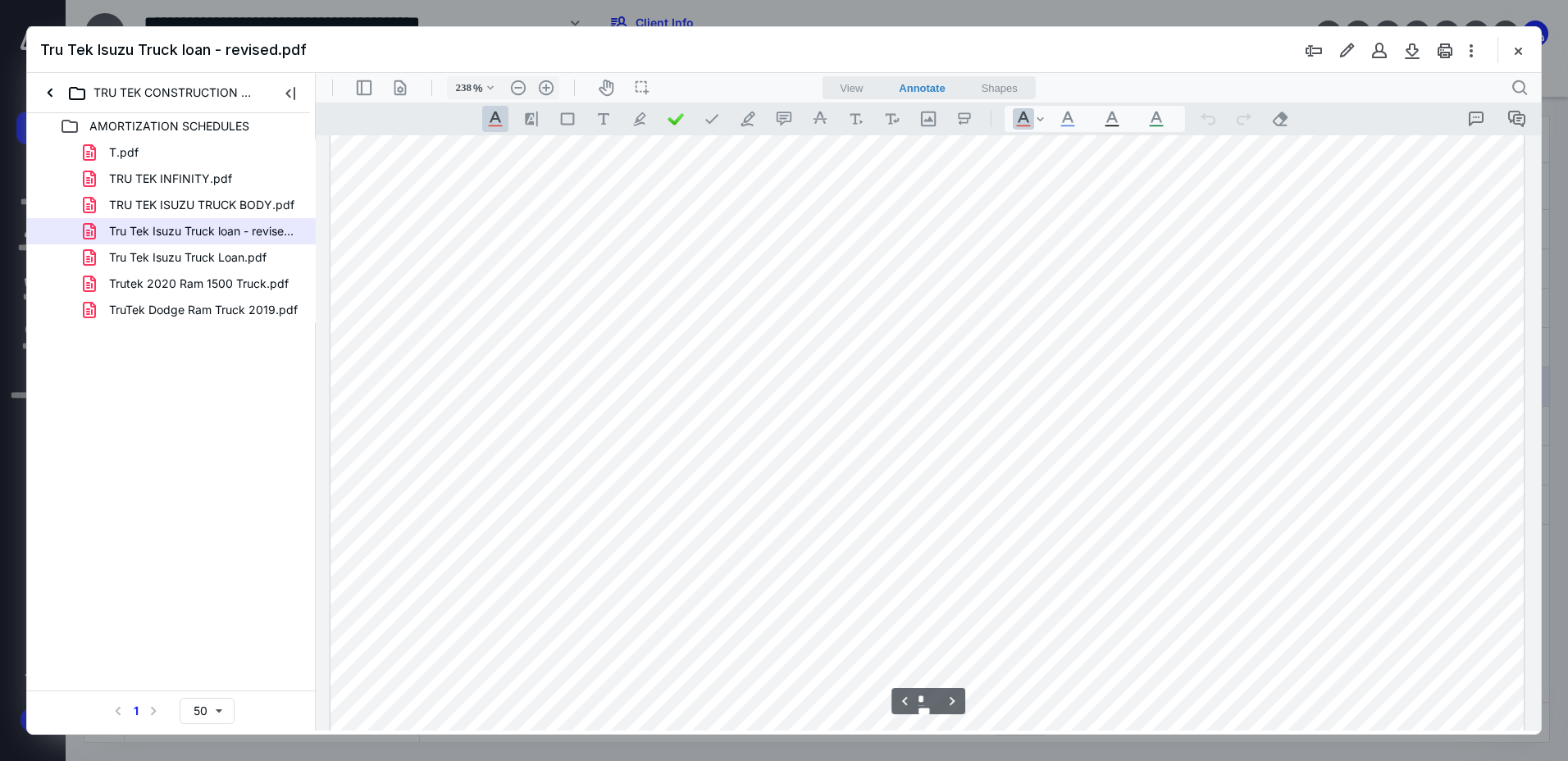 scroll, scrollTop: 1640, scrollLeft: 0, axis: vertical 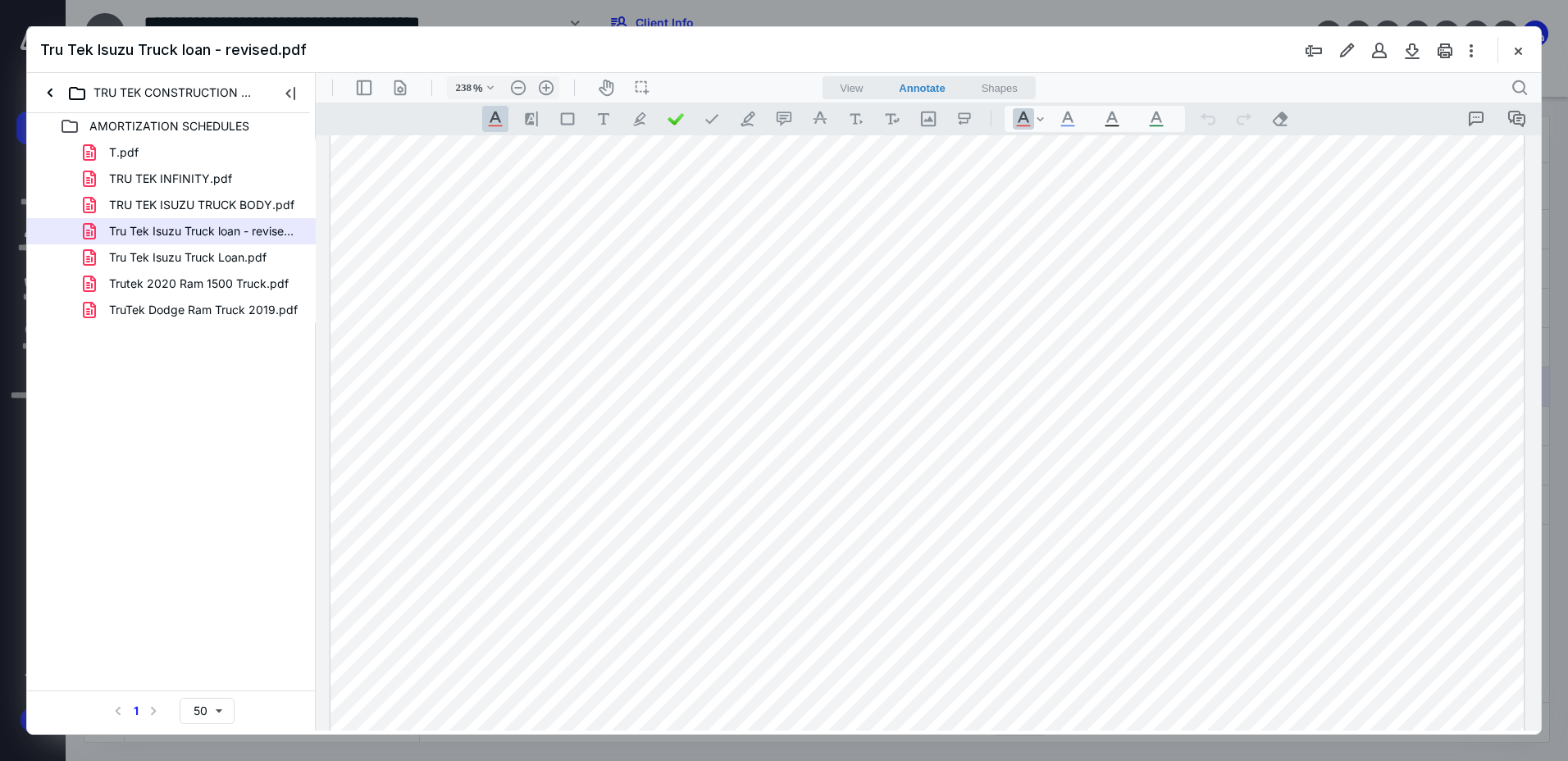 click at bounding box center (928, 836) 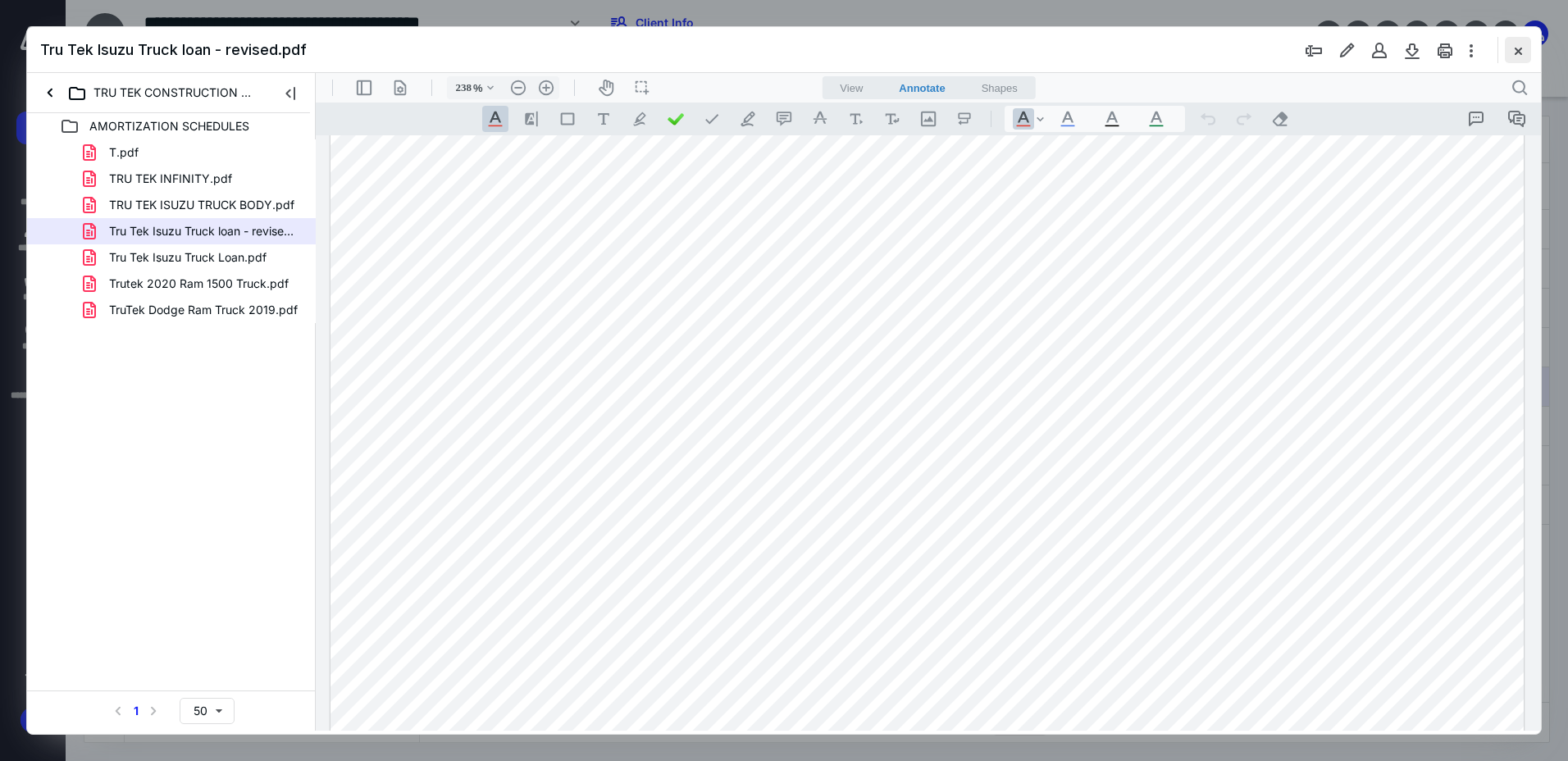 click at bounding box center (1518, 50) 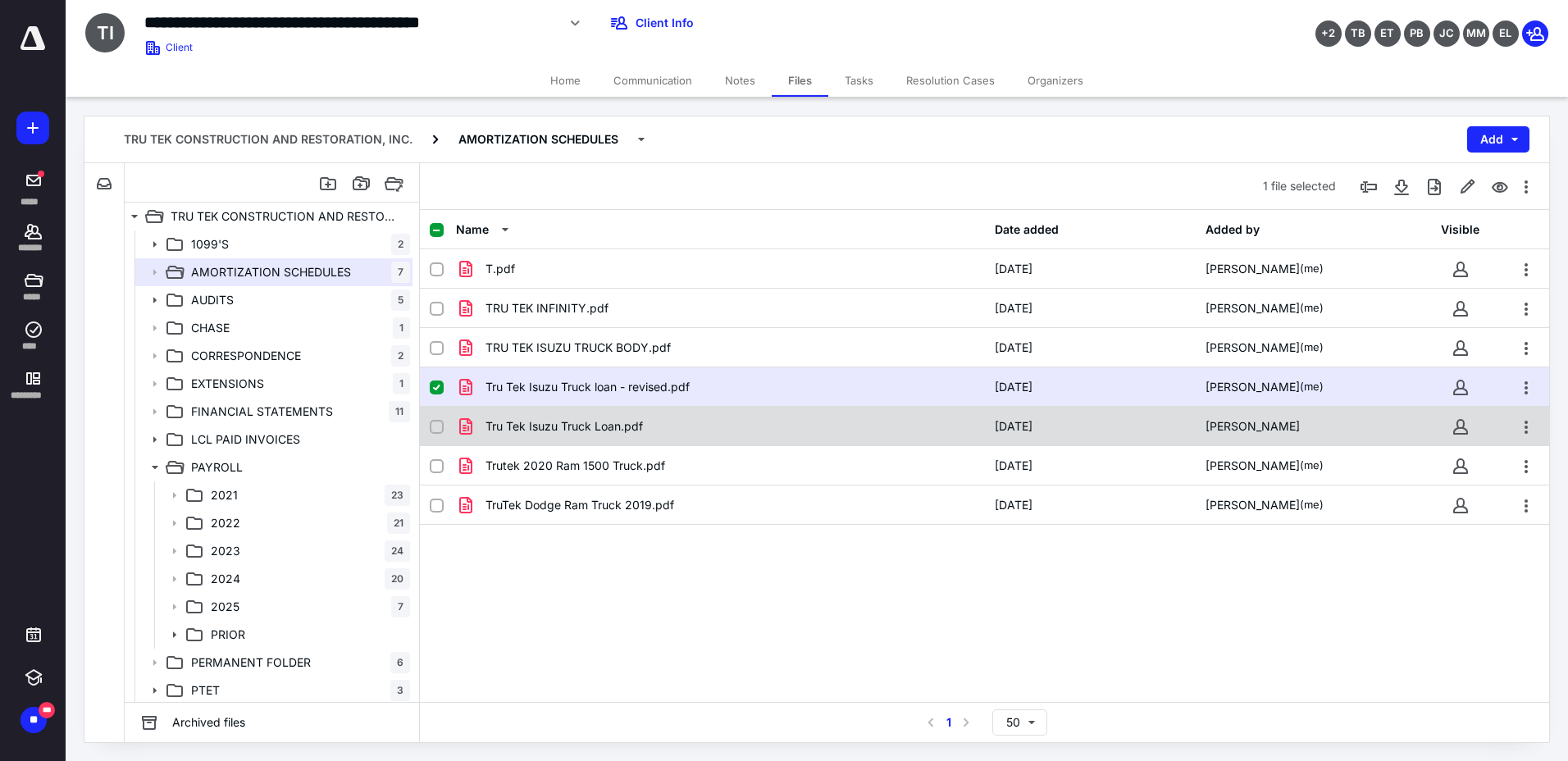 click on "Tru Tek Isuzu Truck Loan.pdf" at bounding box center [564, 426] 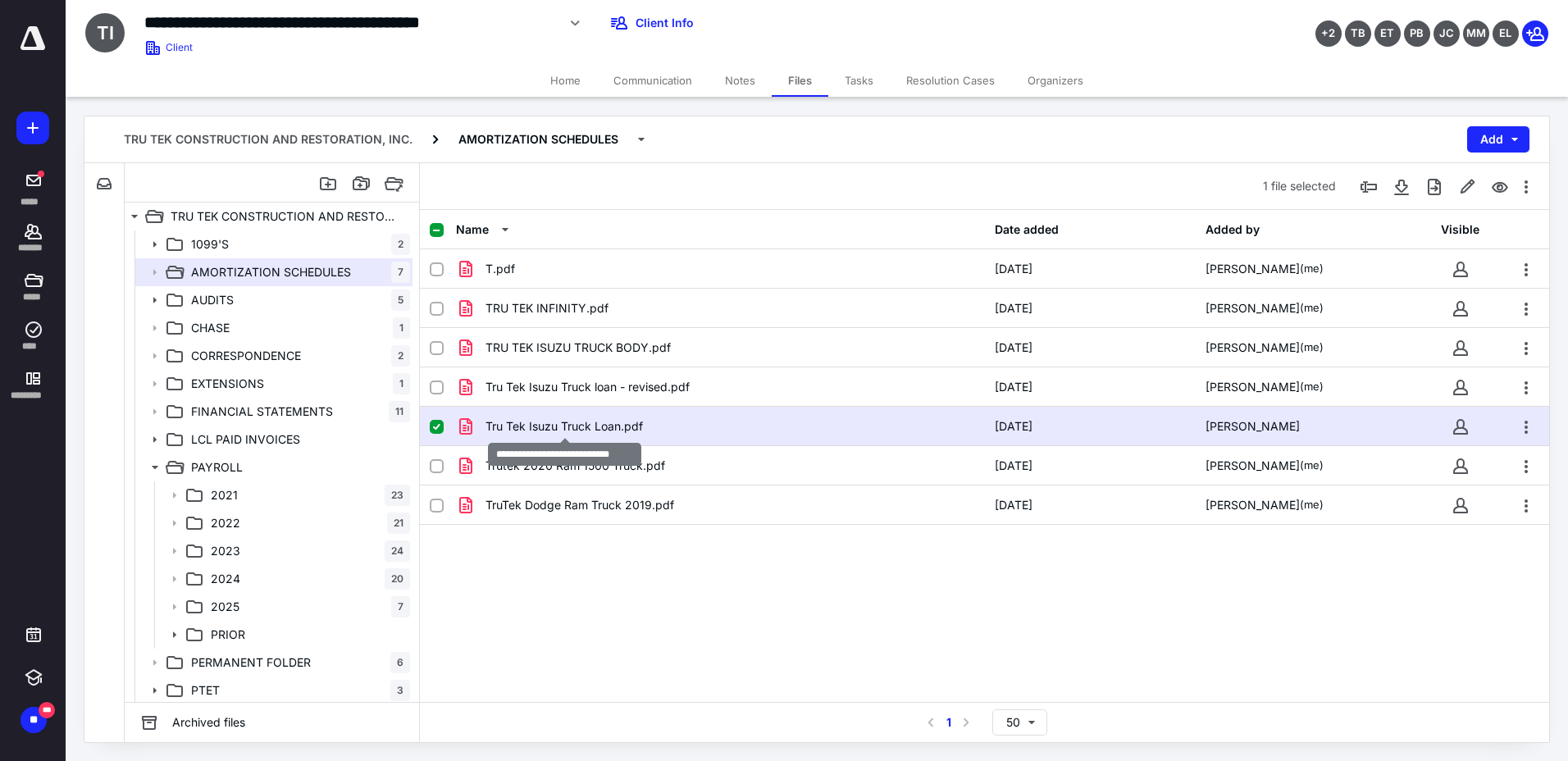 click on "Tru Tek Isuzu Truck Loan.pdf" at bounding box center (564, 426) 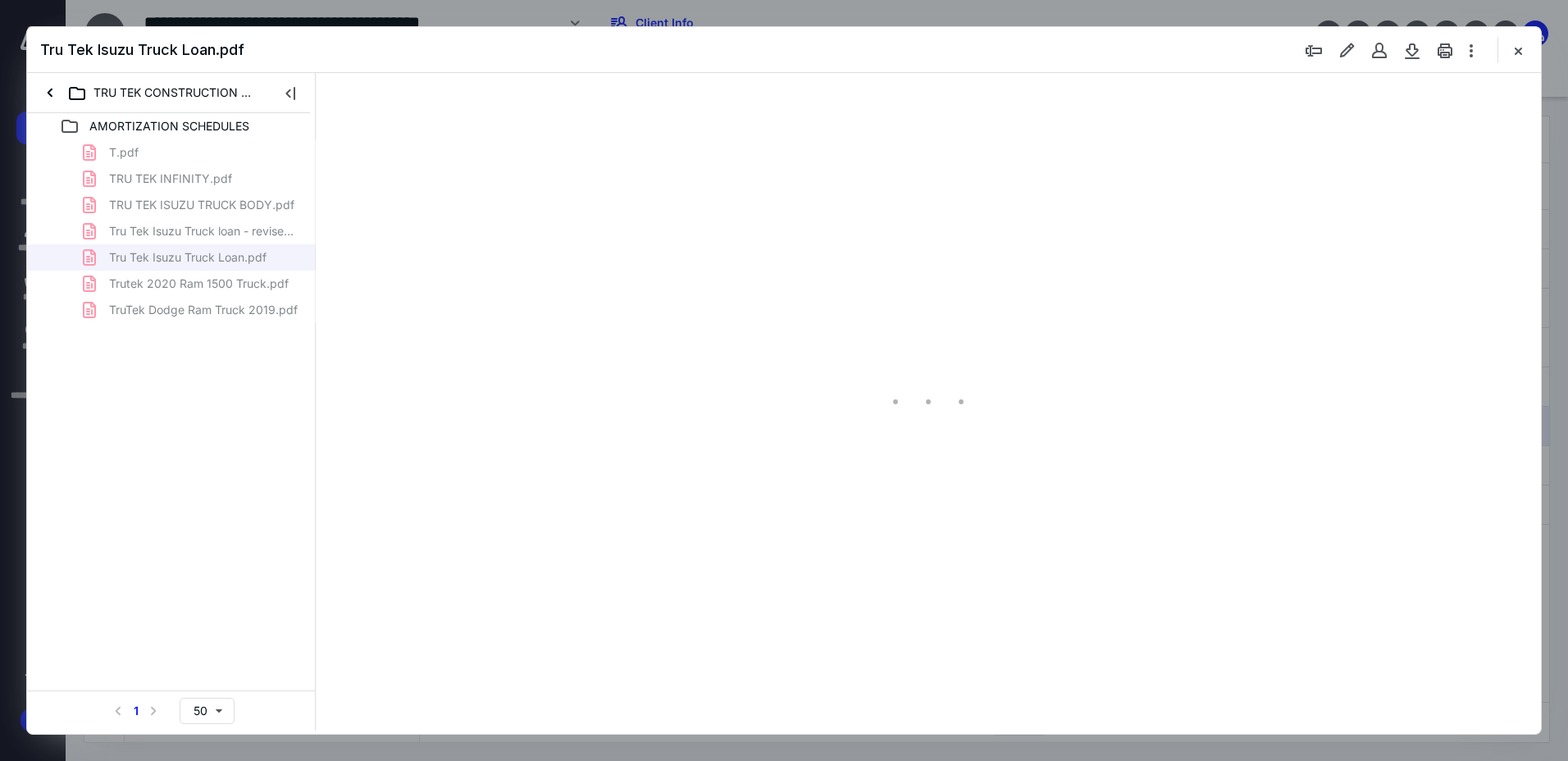 scroll, scrollTop: 0, scrollLeft: 0, axis: both 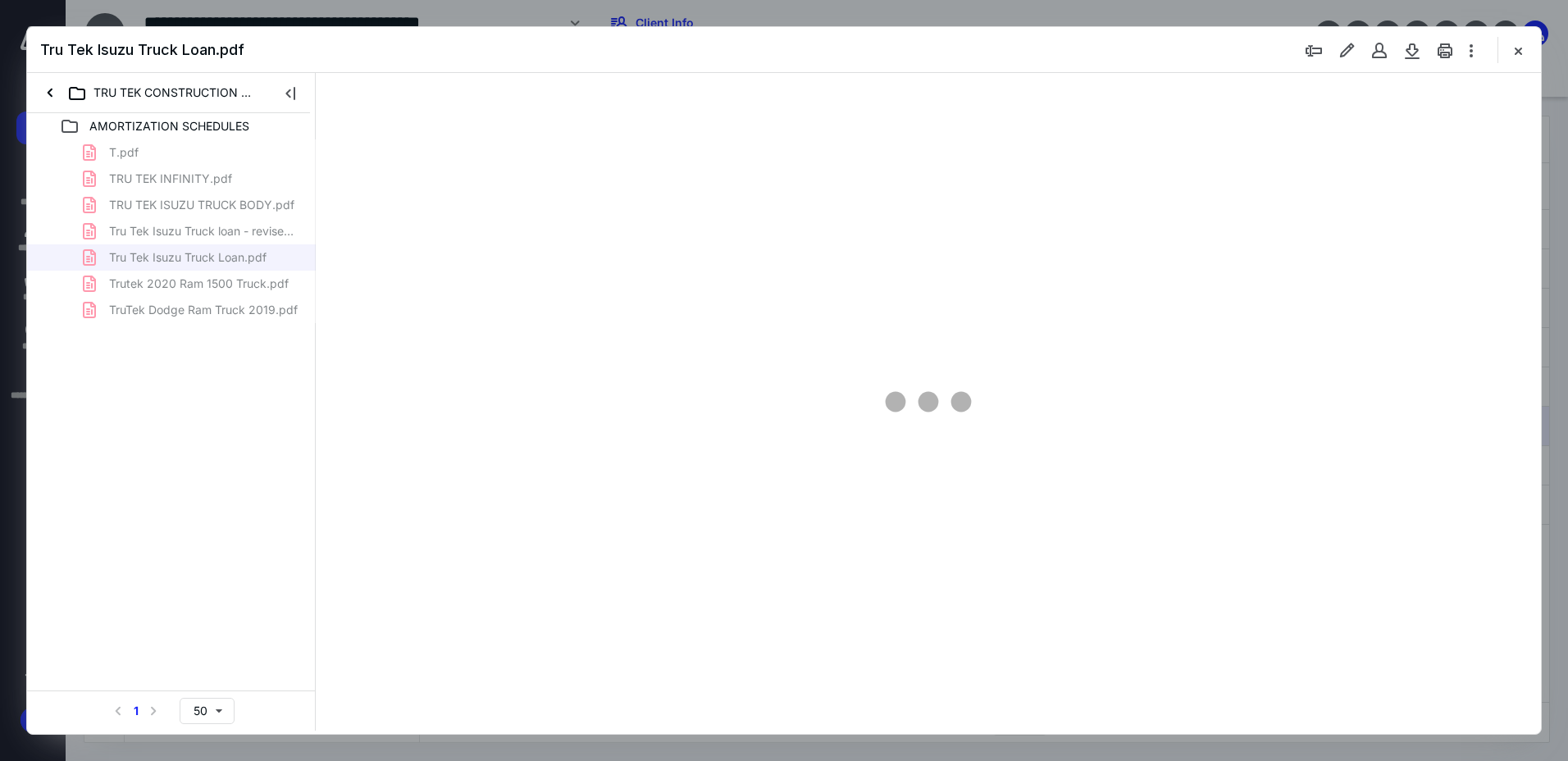 type on "239" 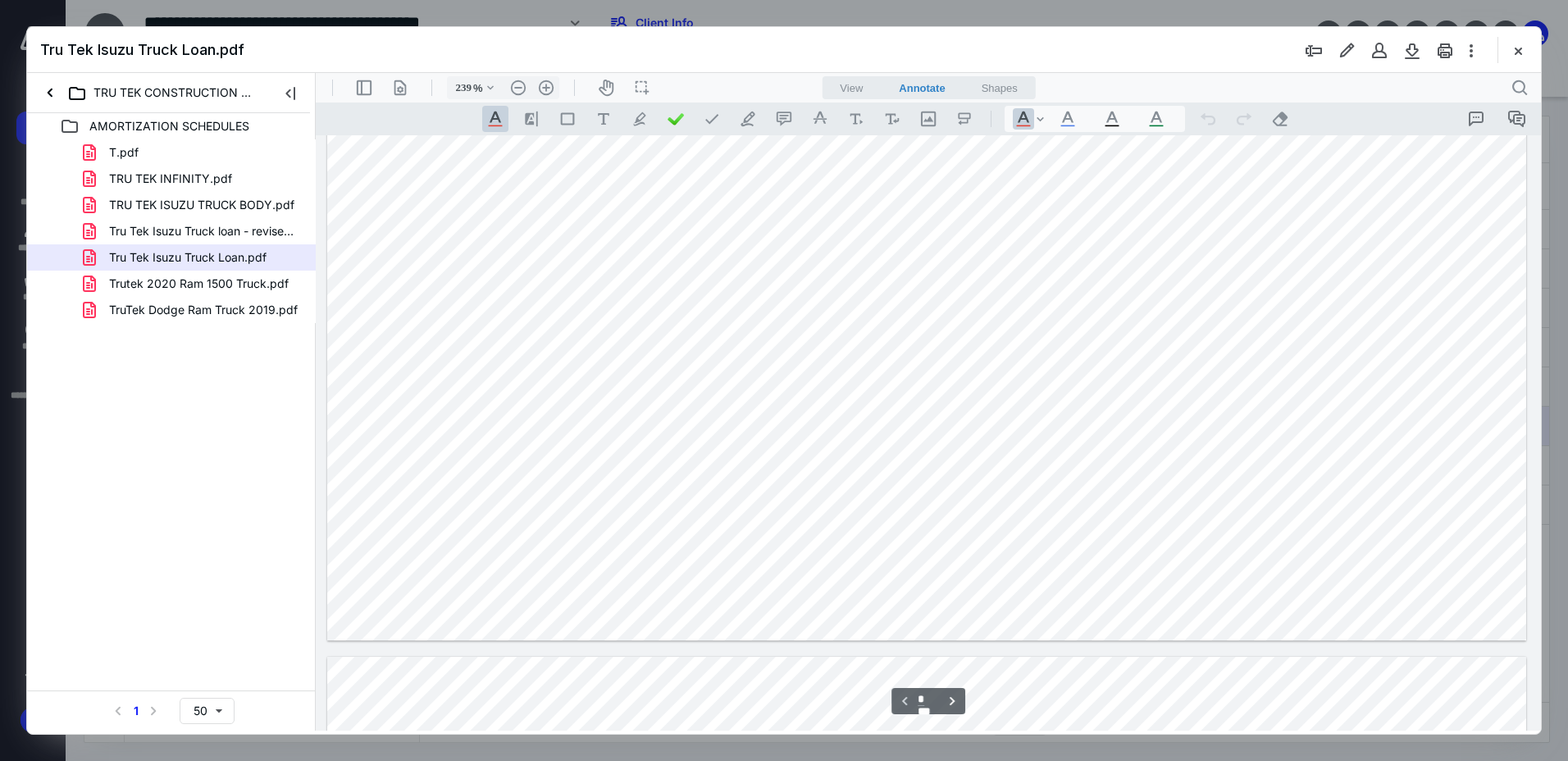 type on "*" 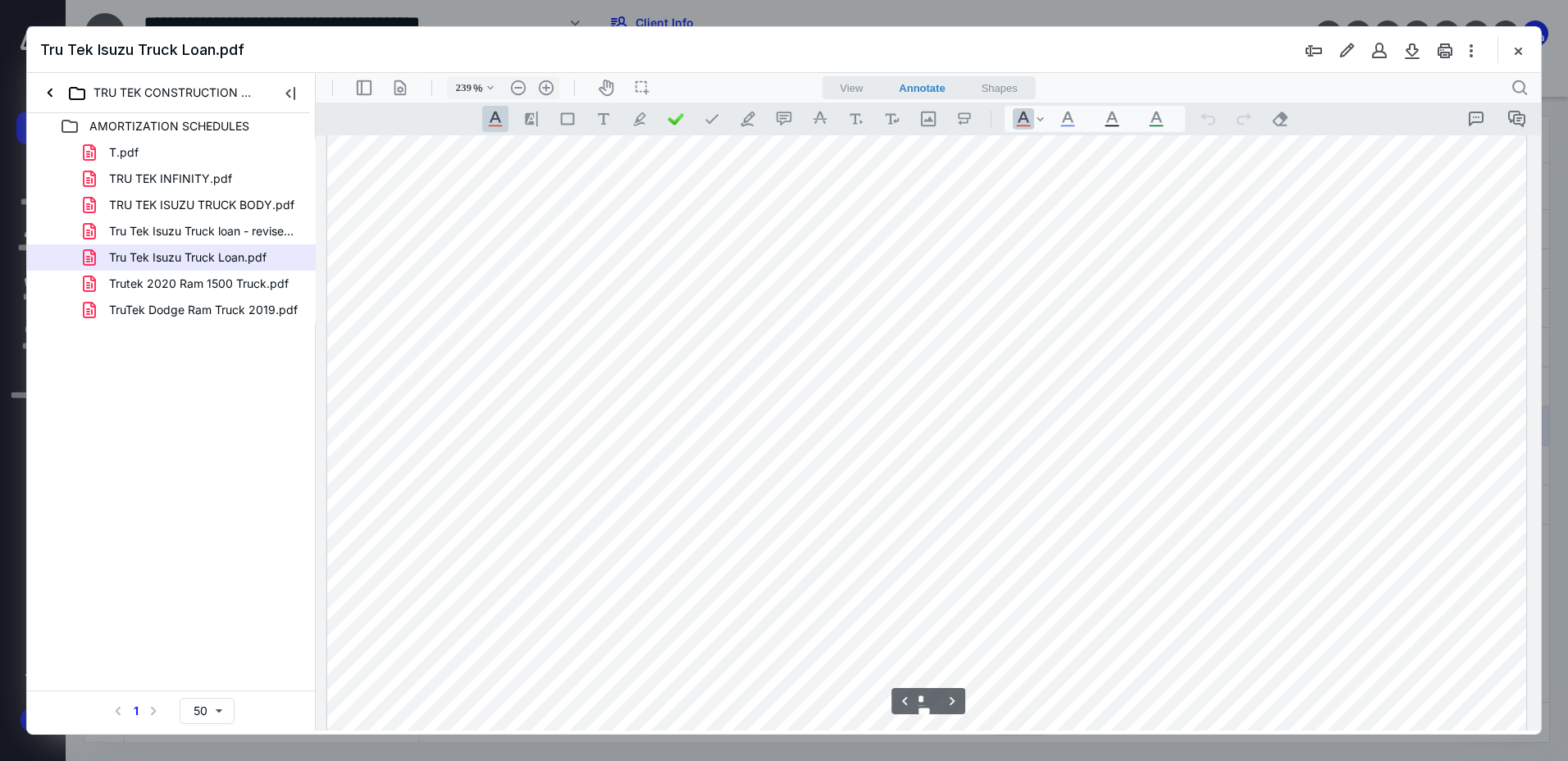 scroll, scrollTop: 1793, scrollLeft: 0, axis: vertical 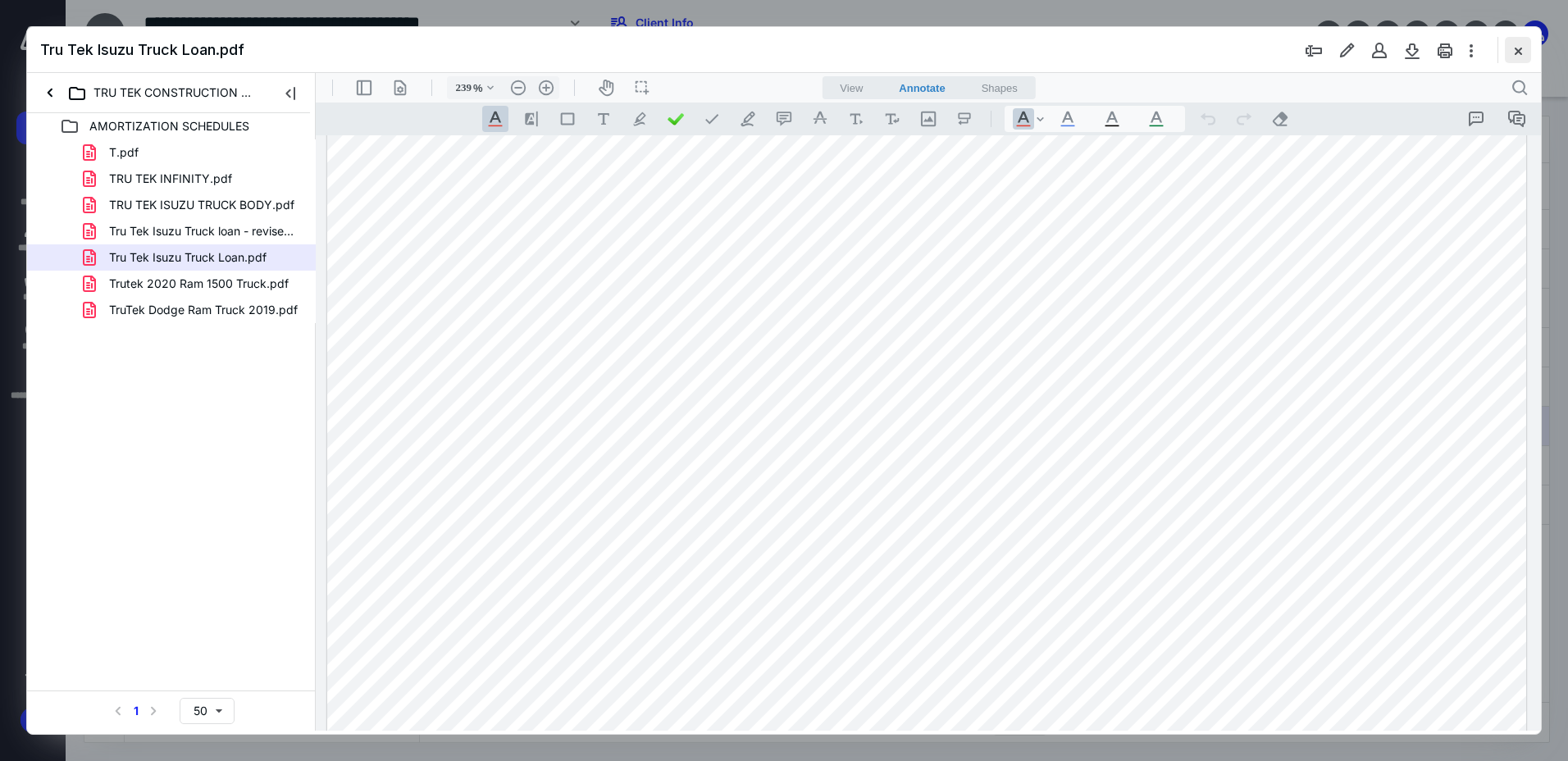 click at bounding box center (1518, 50) 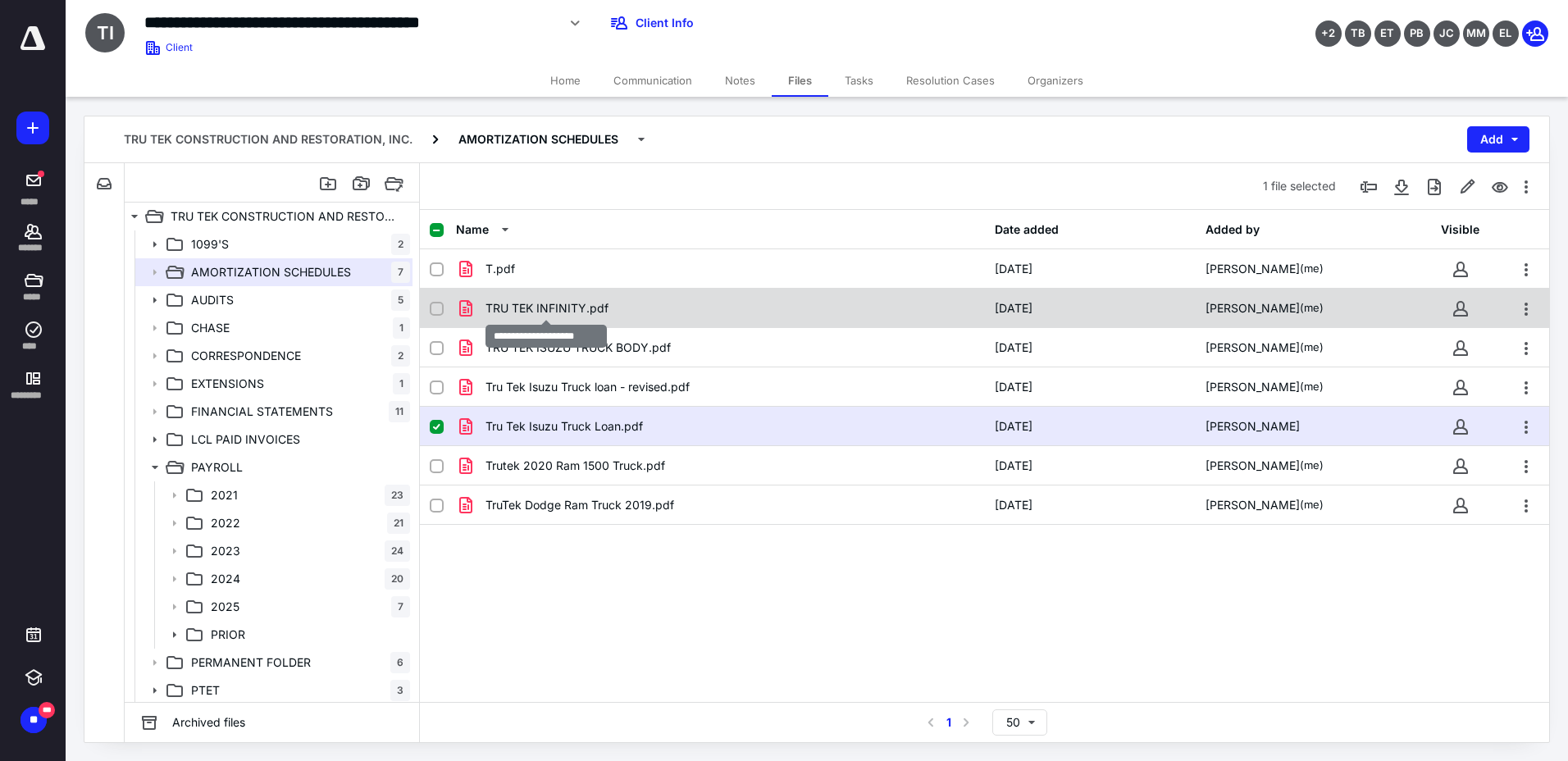 click on "TRU TEK INFINITY.pdf" at bounding box center [547, 308] 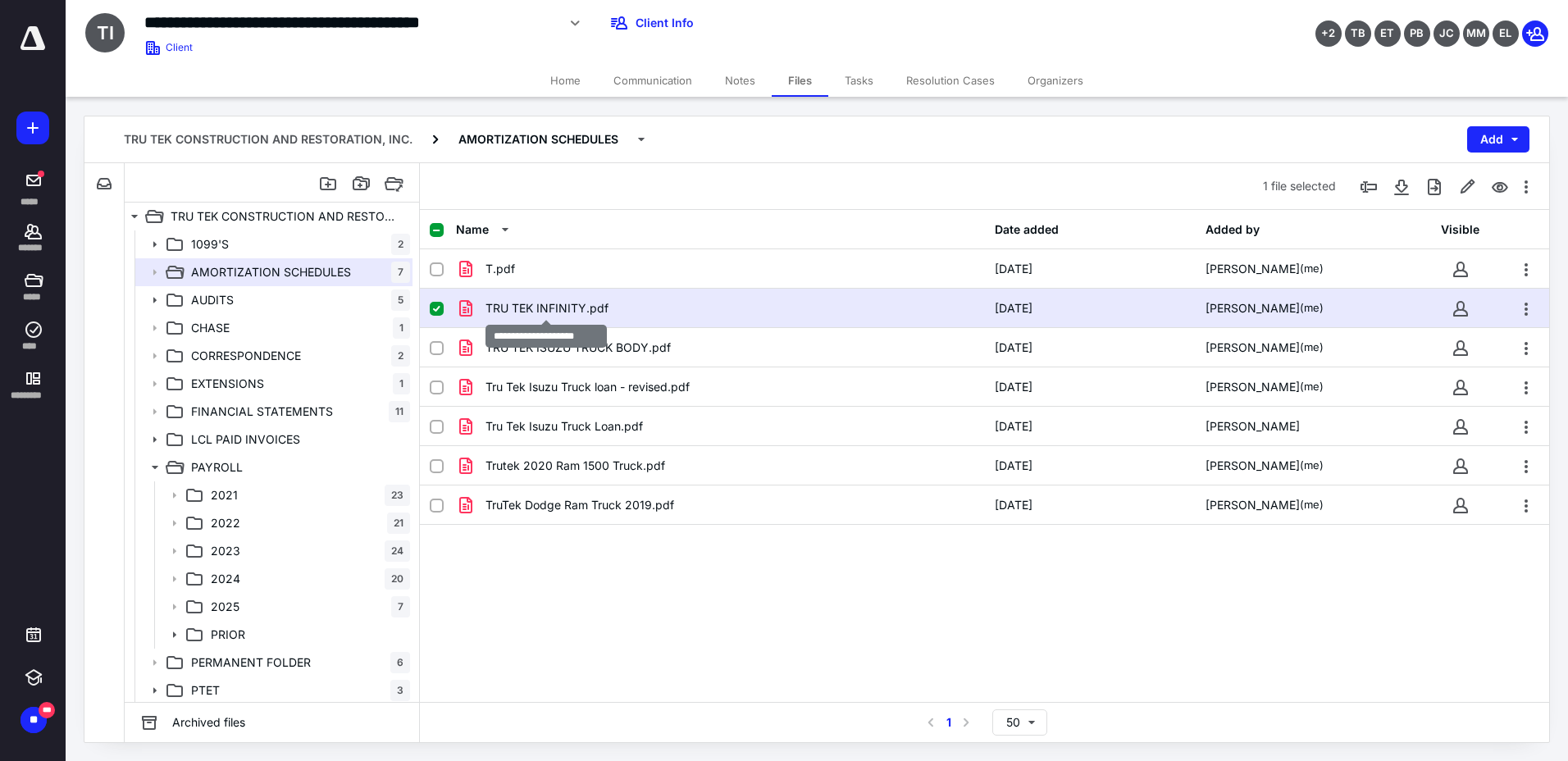 click on "TRU TEK INFINITY.pdf" at bounding box center [547, 308] 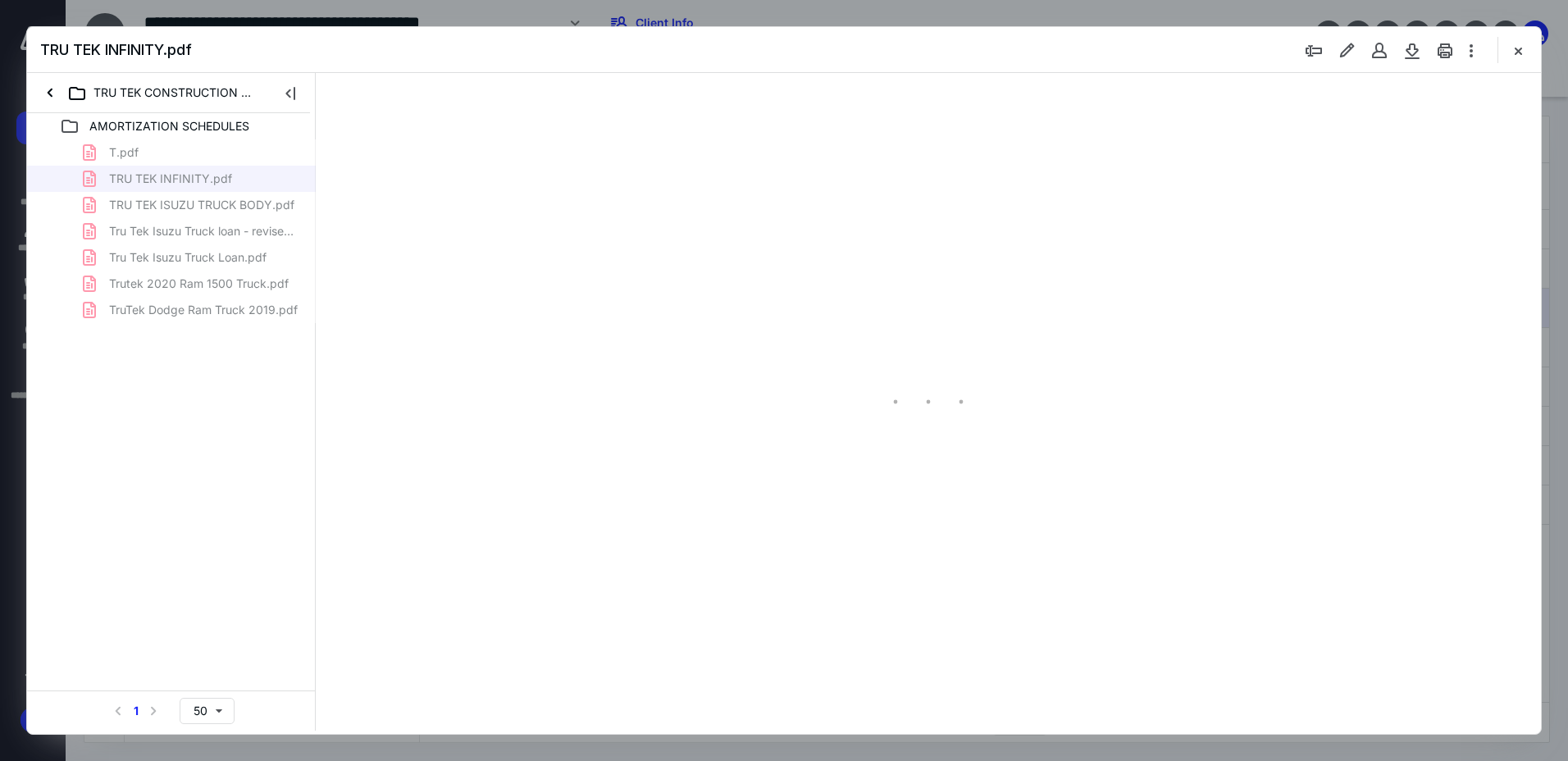 scroll, scrollTop: 0, scrollLeft: 0, axis: both 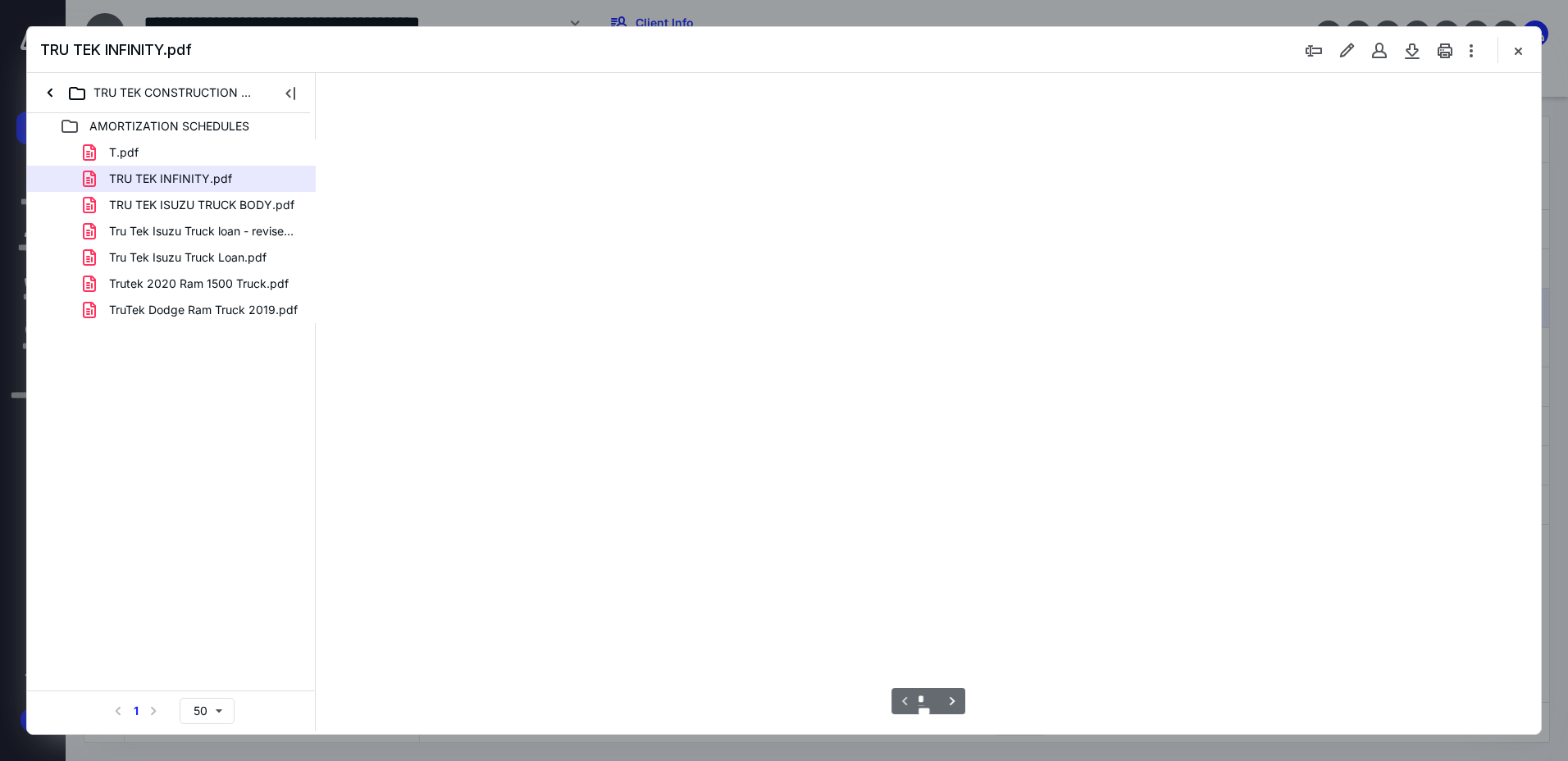 type on "238" 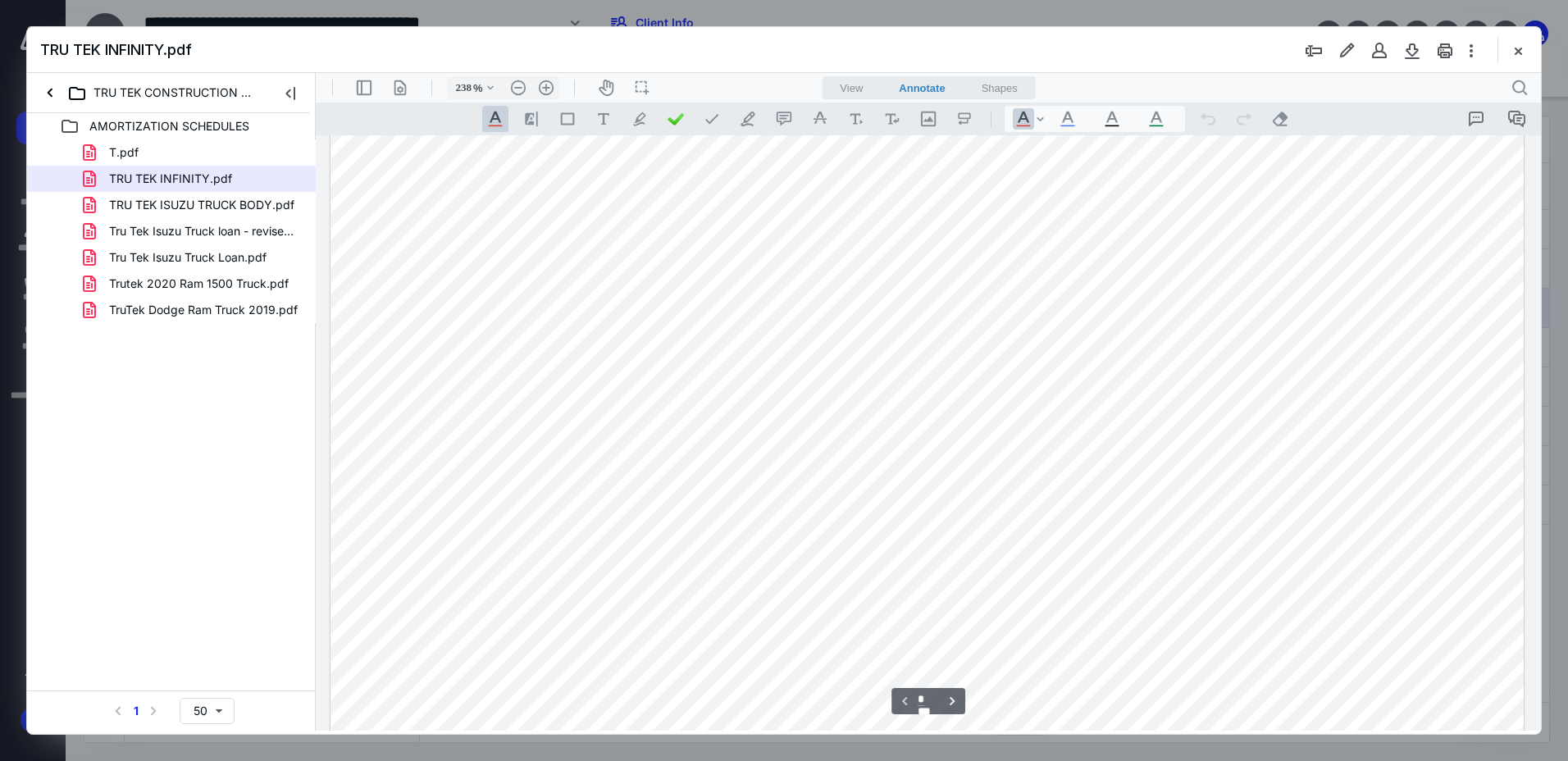 scroll, scrollTop: 172, scrollLeft: 0, axis: vertical 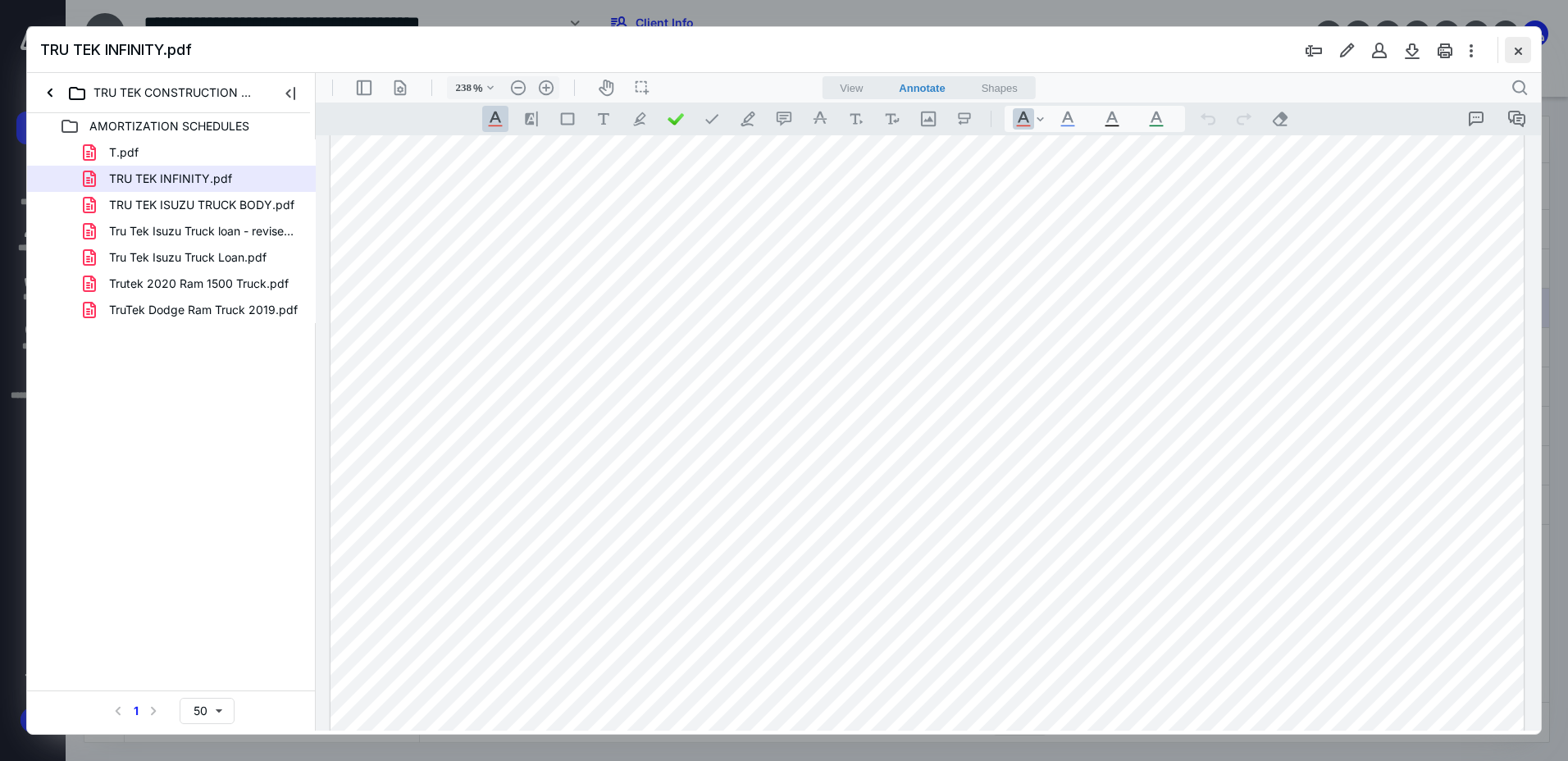 click at bounding box center (1518, 50) 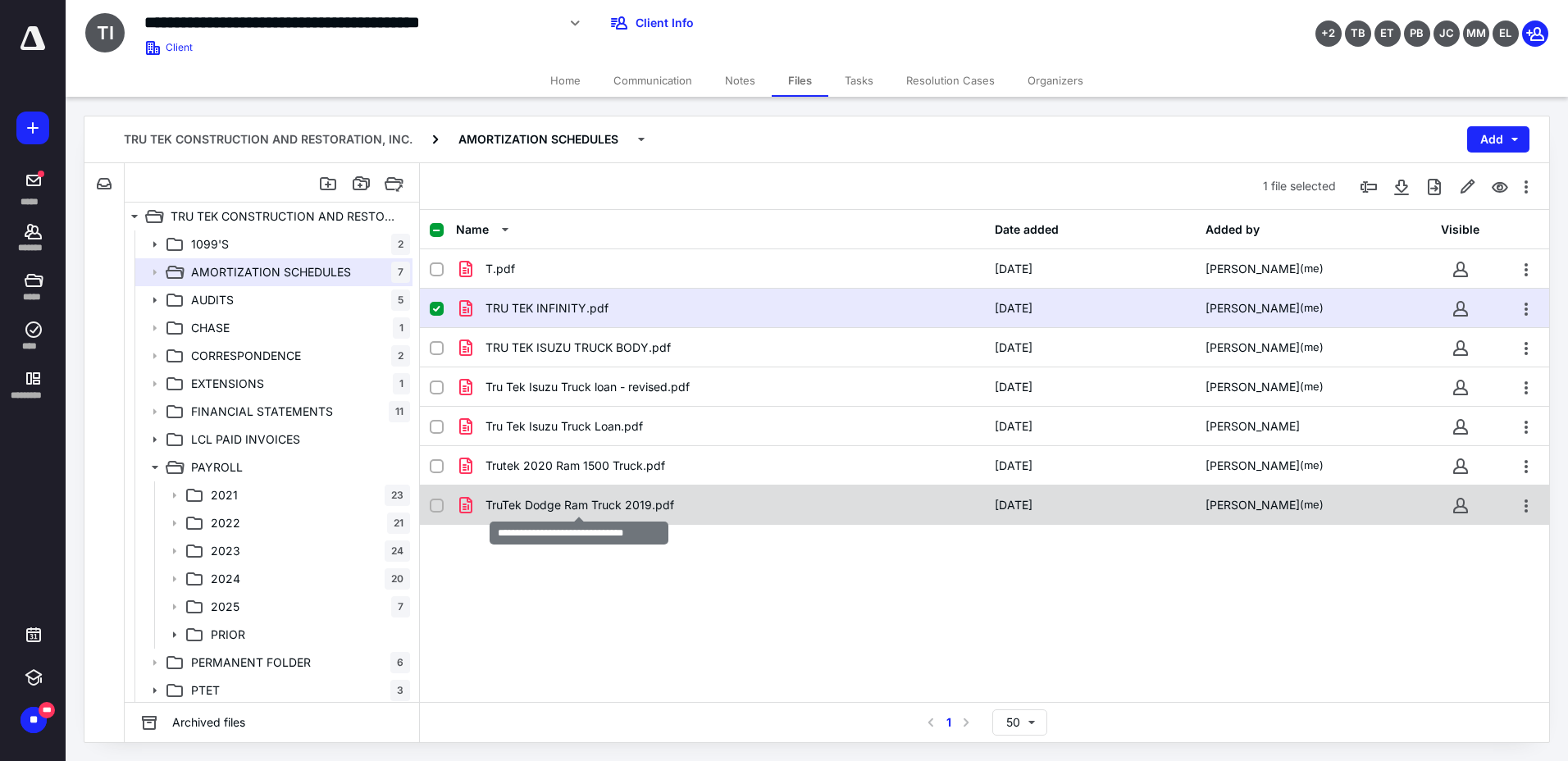 click on "TruTek Dodge Ram Truck 2019.pdf" at bounding box center (580, 505) 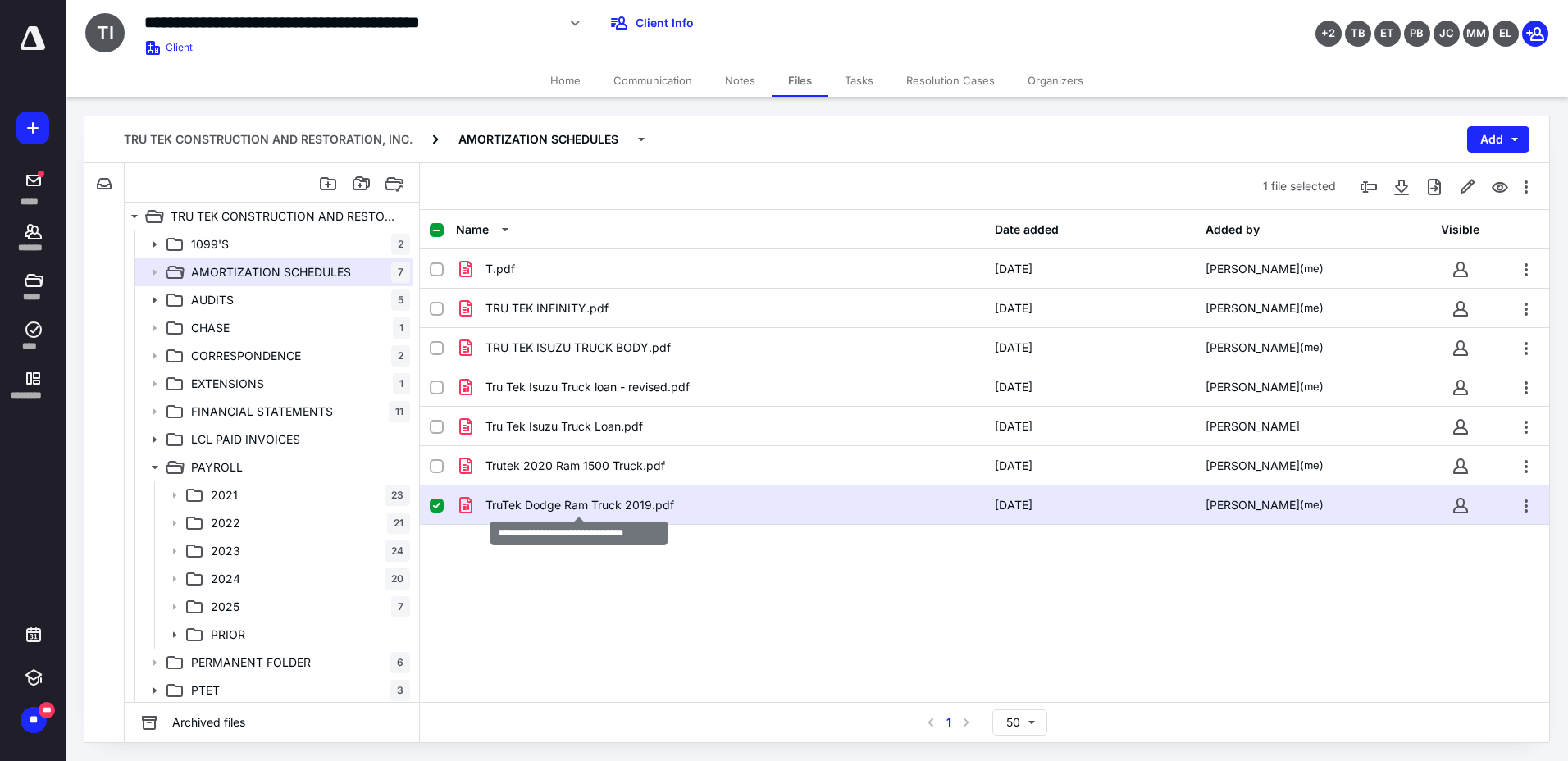 click on "TruTek Dodge Ram Truck 2019.pdf" at bounding box center (580, 505) 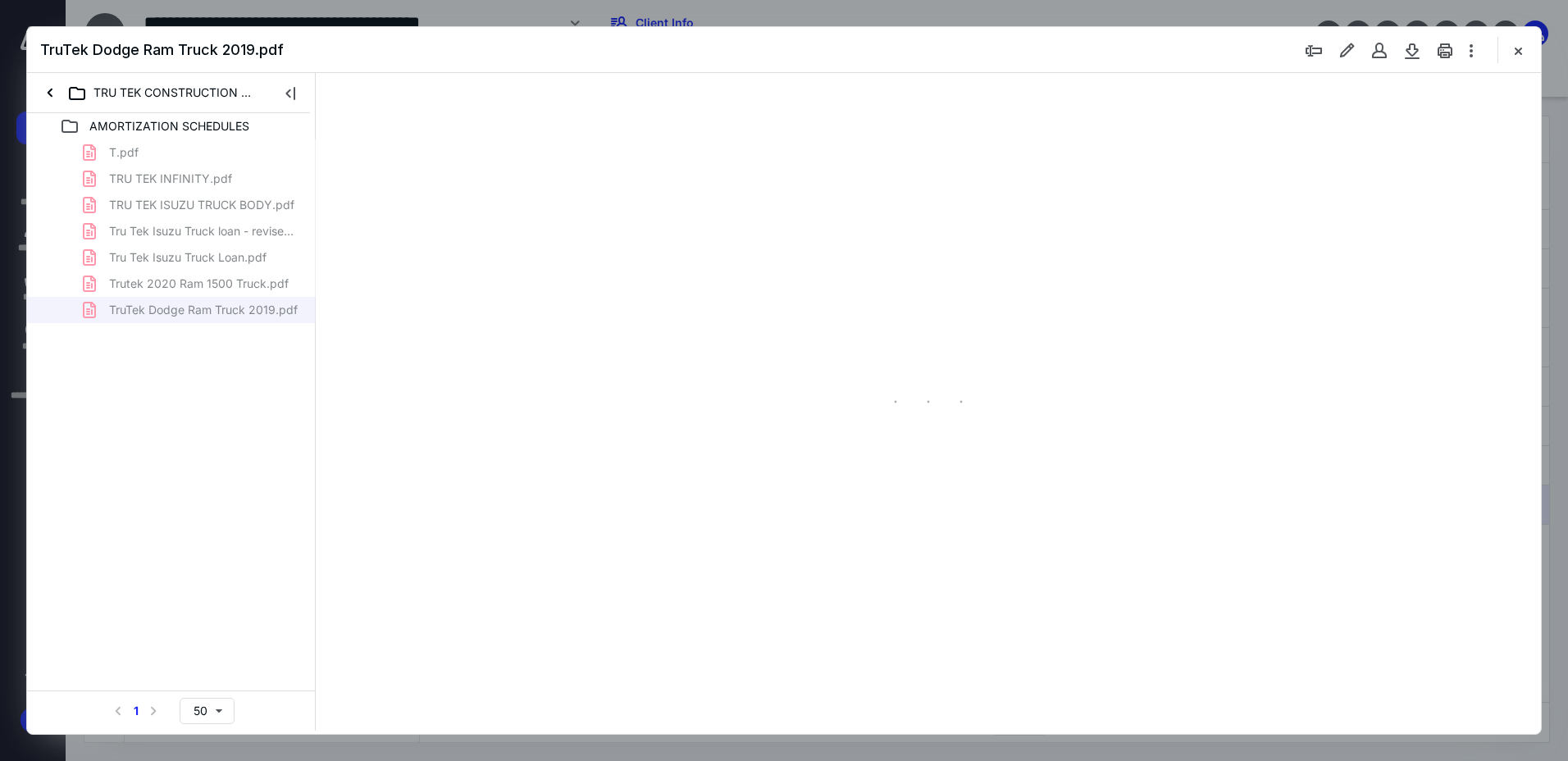 scroll, scrollTop: 0, scrollLeft: 0, axis: both 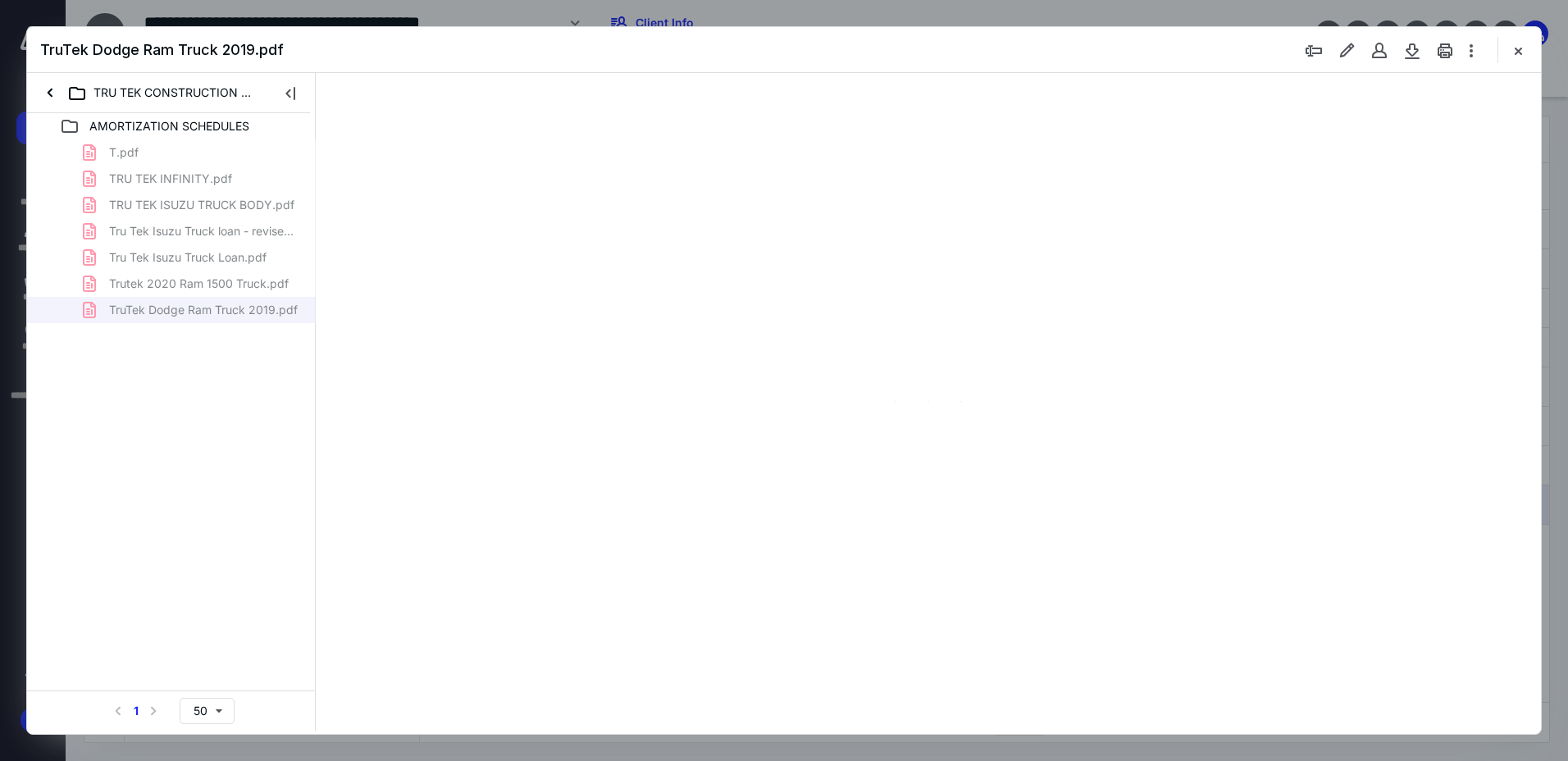 type on "238" 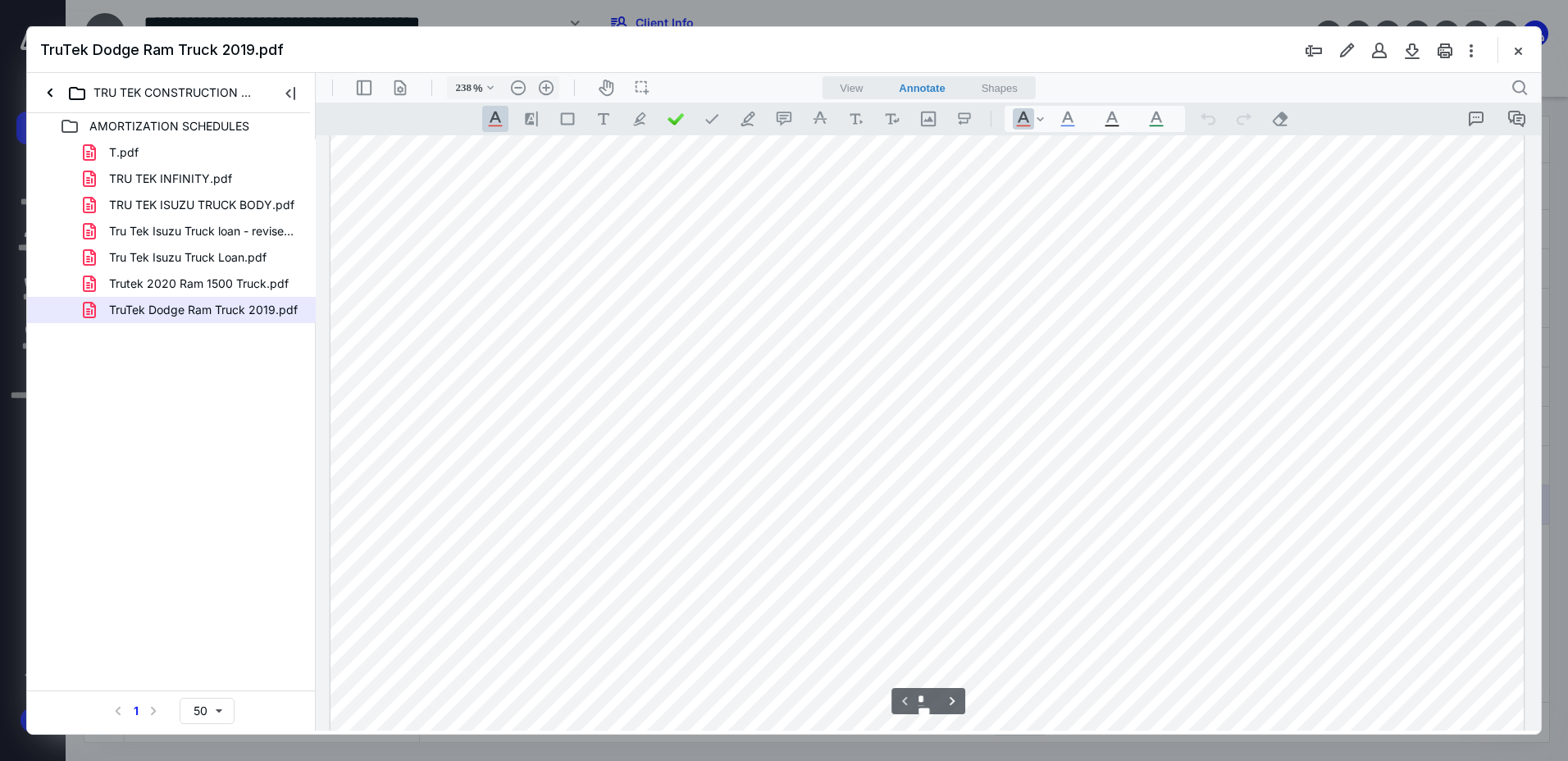 scroll, scrollTop: 0, scrollLeft: 0, axis: both 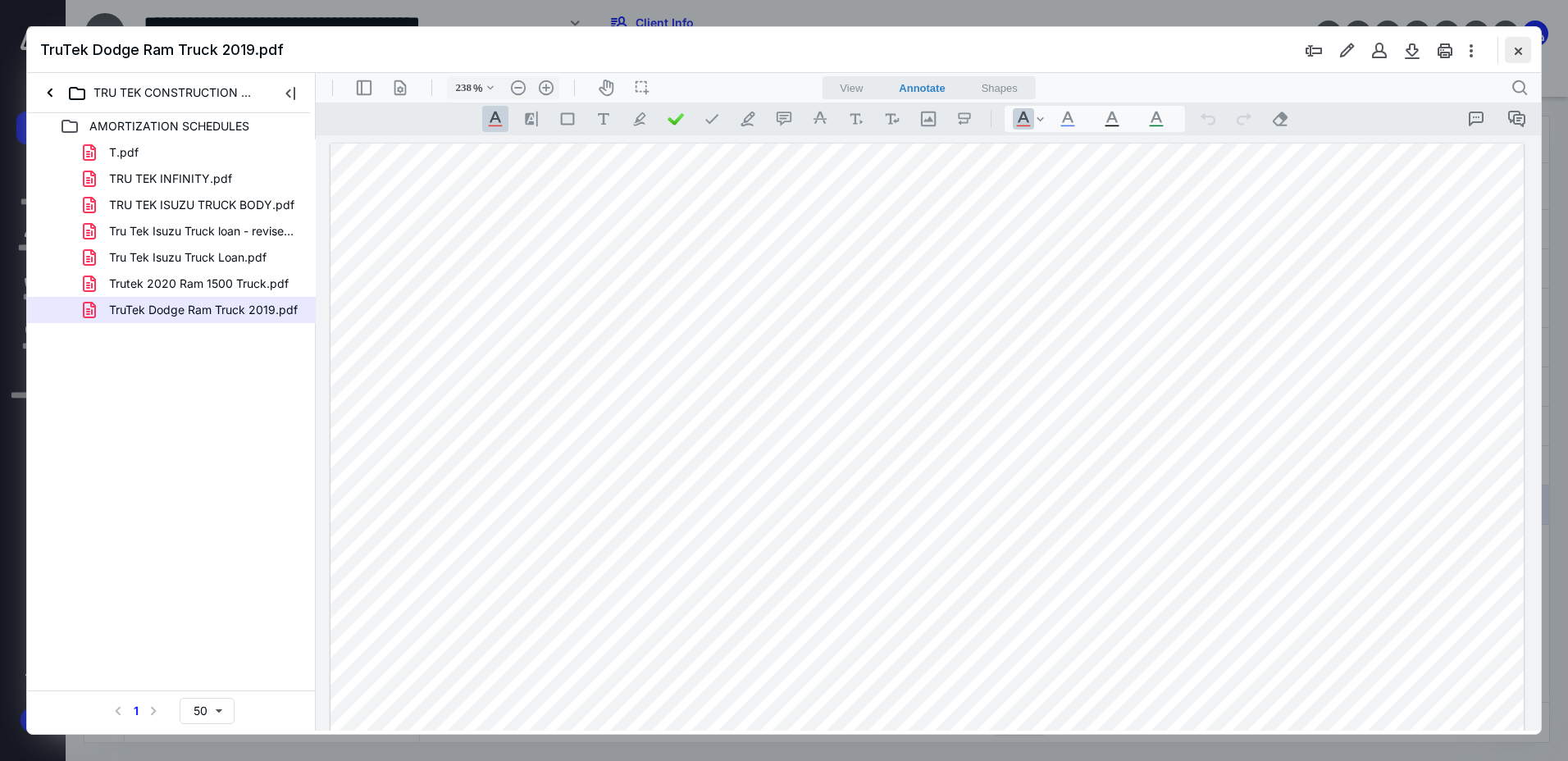 click at bounding box center [1518, 50] 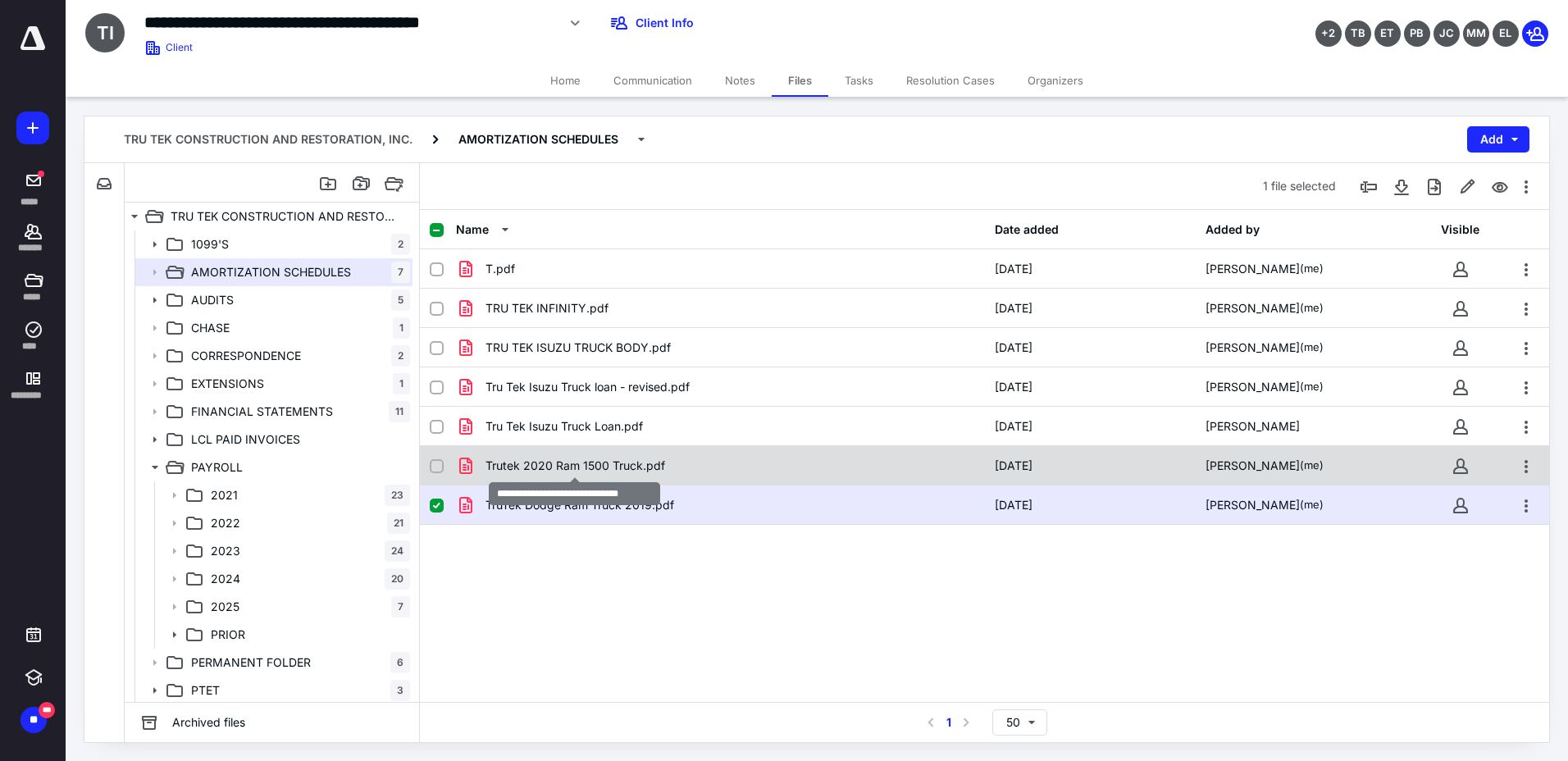 click on "Trutek 2020 Ram 1500 Truck.pdf" at bounding box center [575, 466] 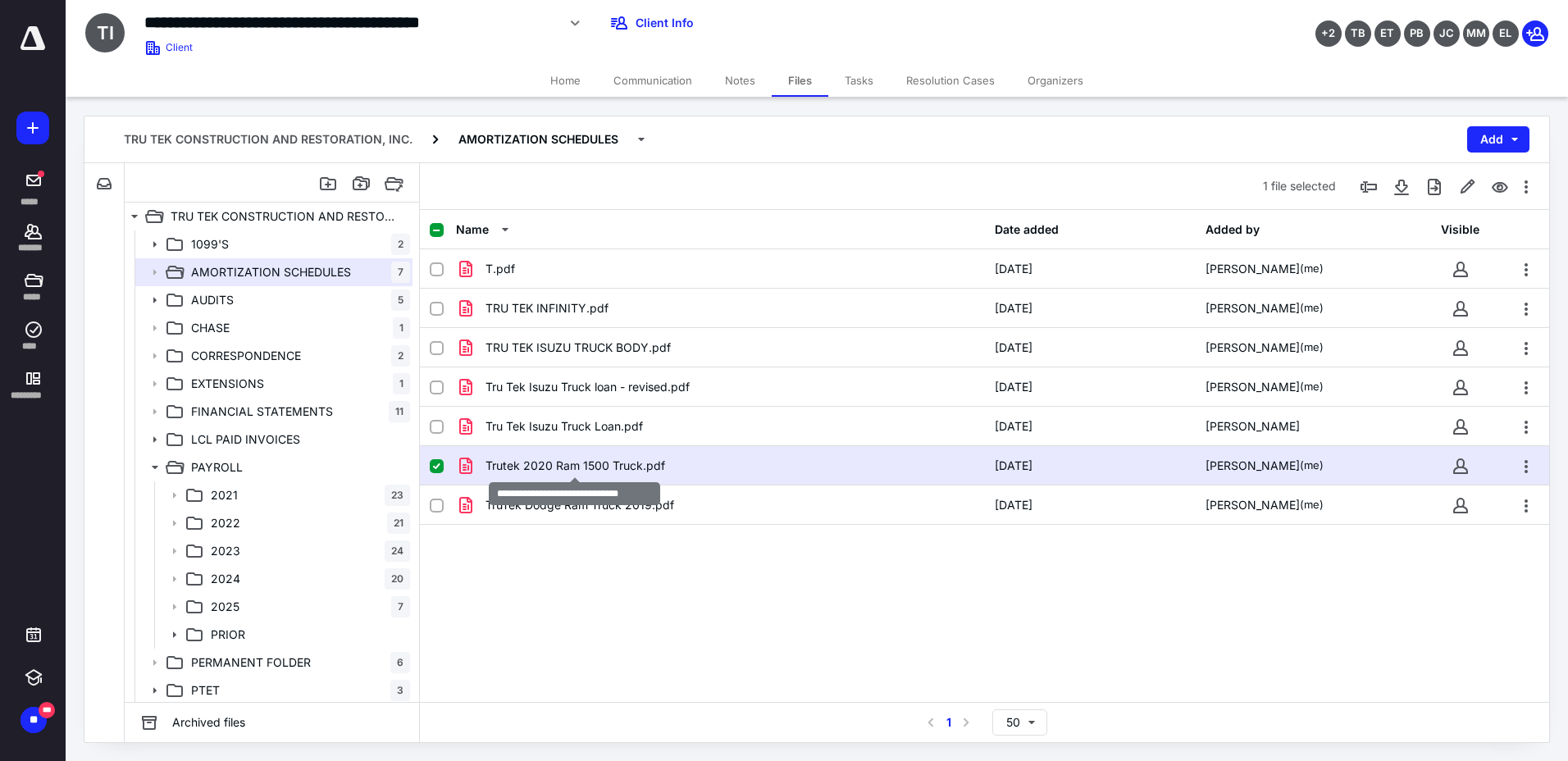 click on "Trutek 2020 Ram 1500 Truck.pdf" at bounding box center [575, 466] 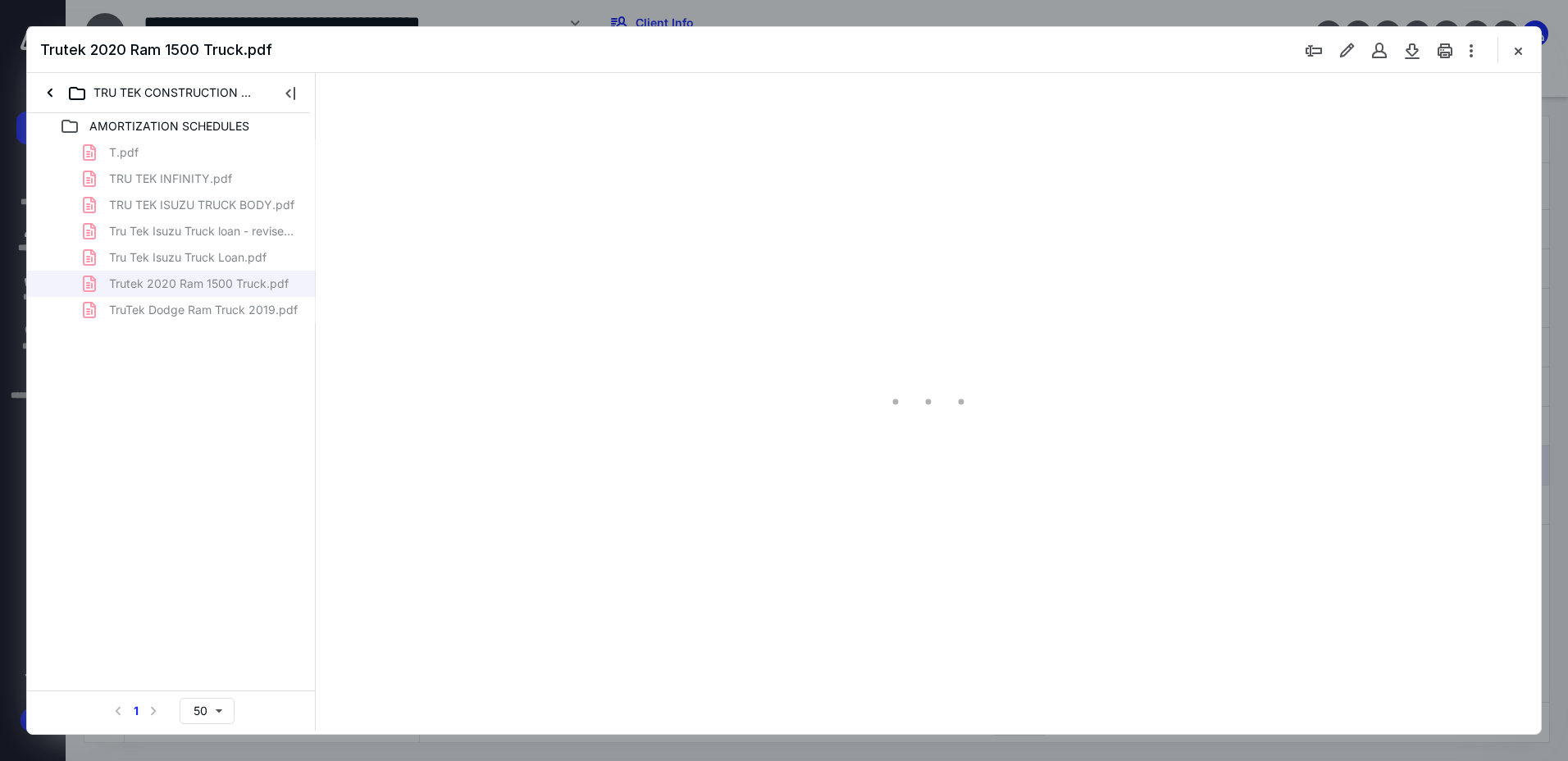 scroll, scrollTop: 0, scrollLeft: 0, axis: both 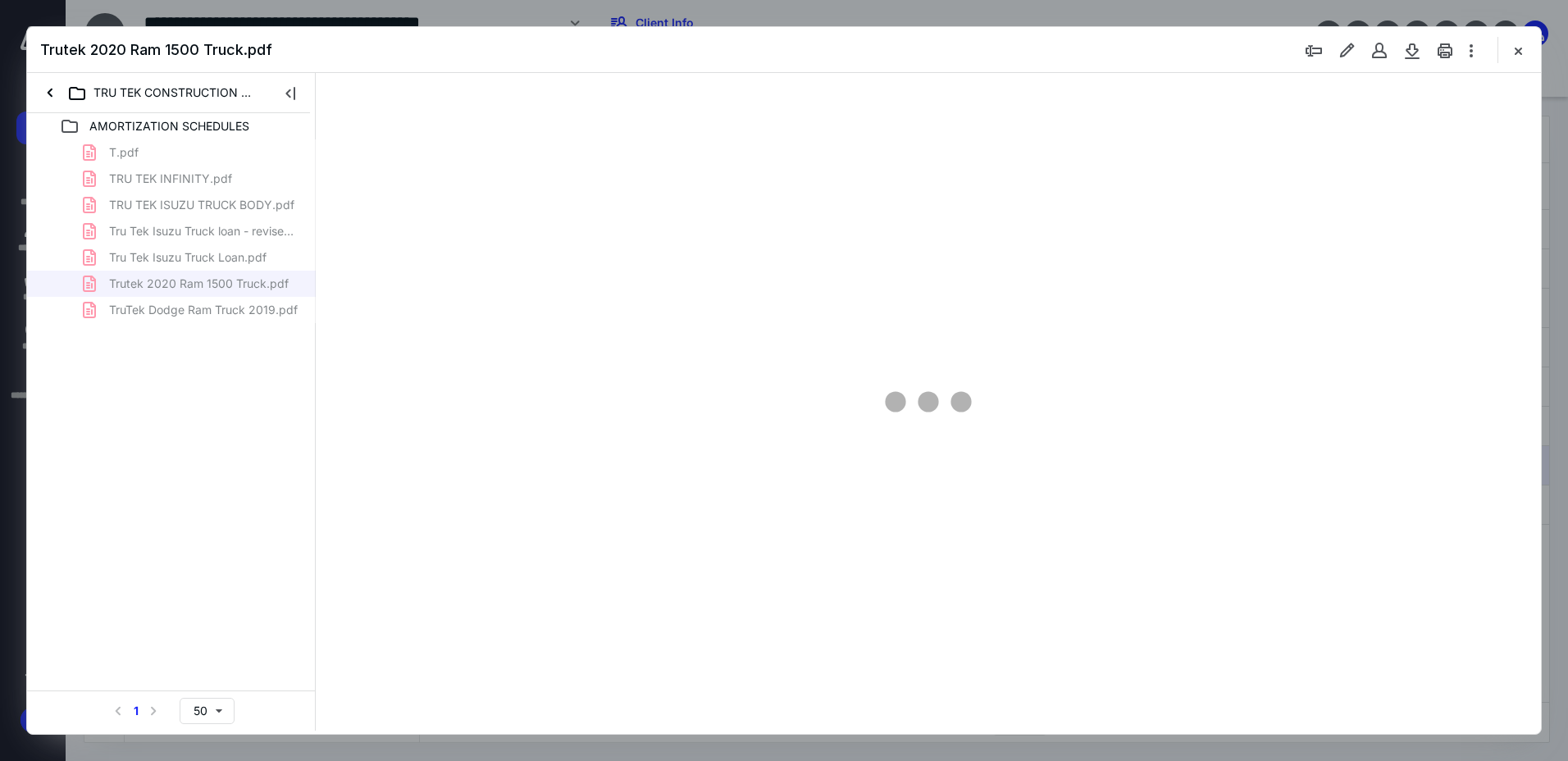 type on "239" 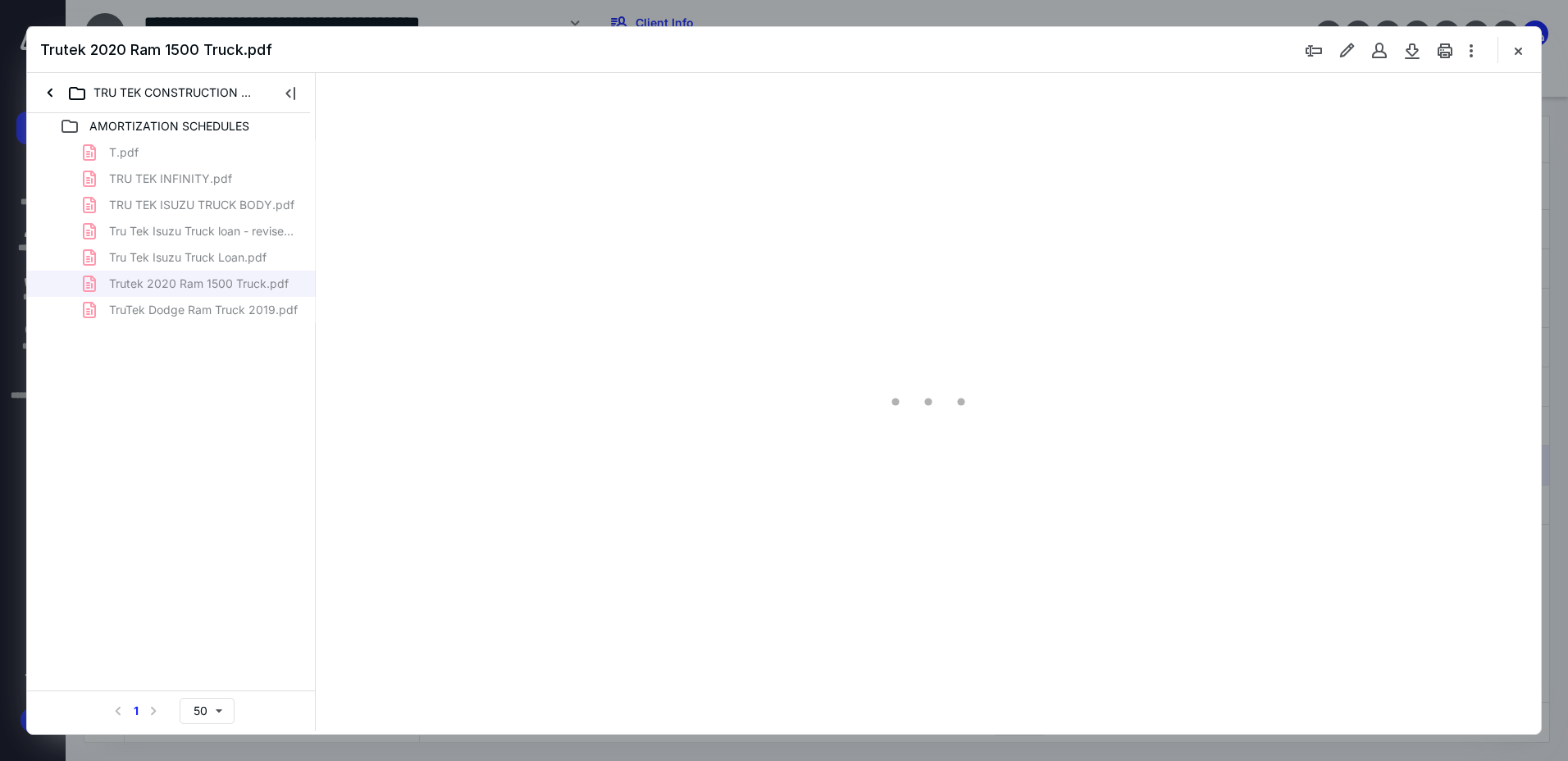 scroll, scrollTop: 71, scrollLeft: 0, axis: vertical 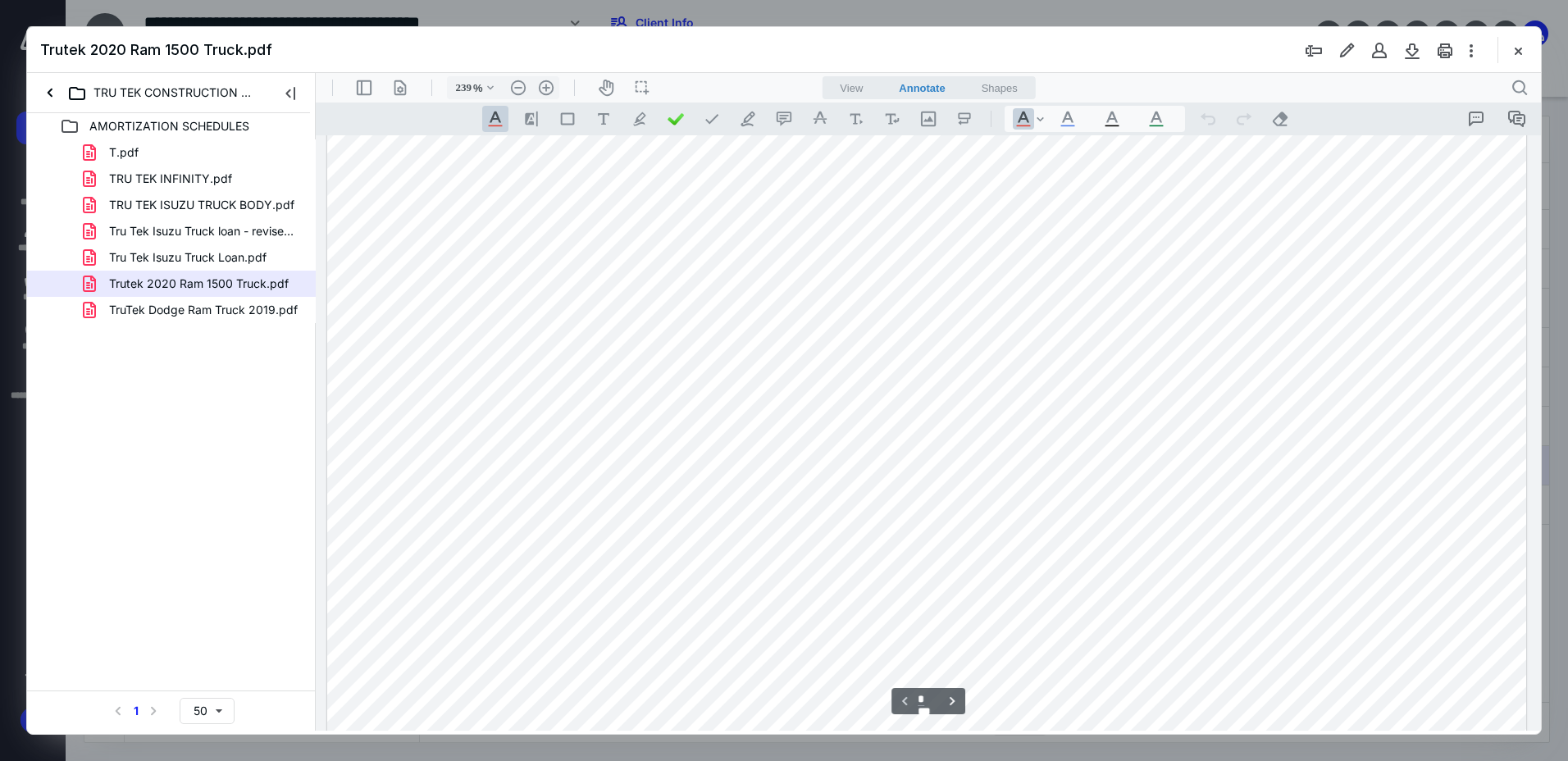 type on "*" 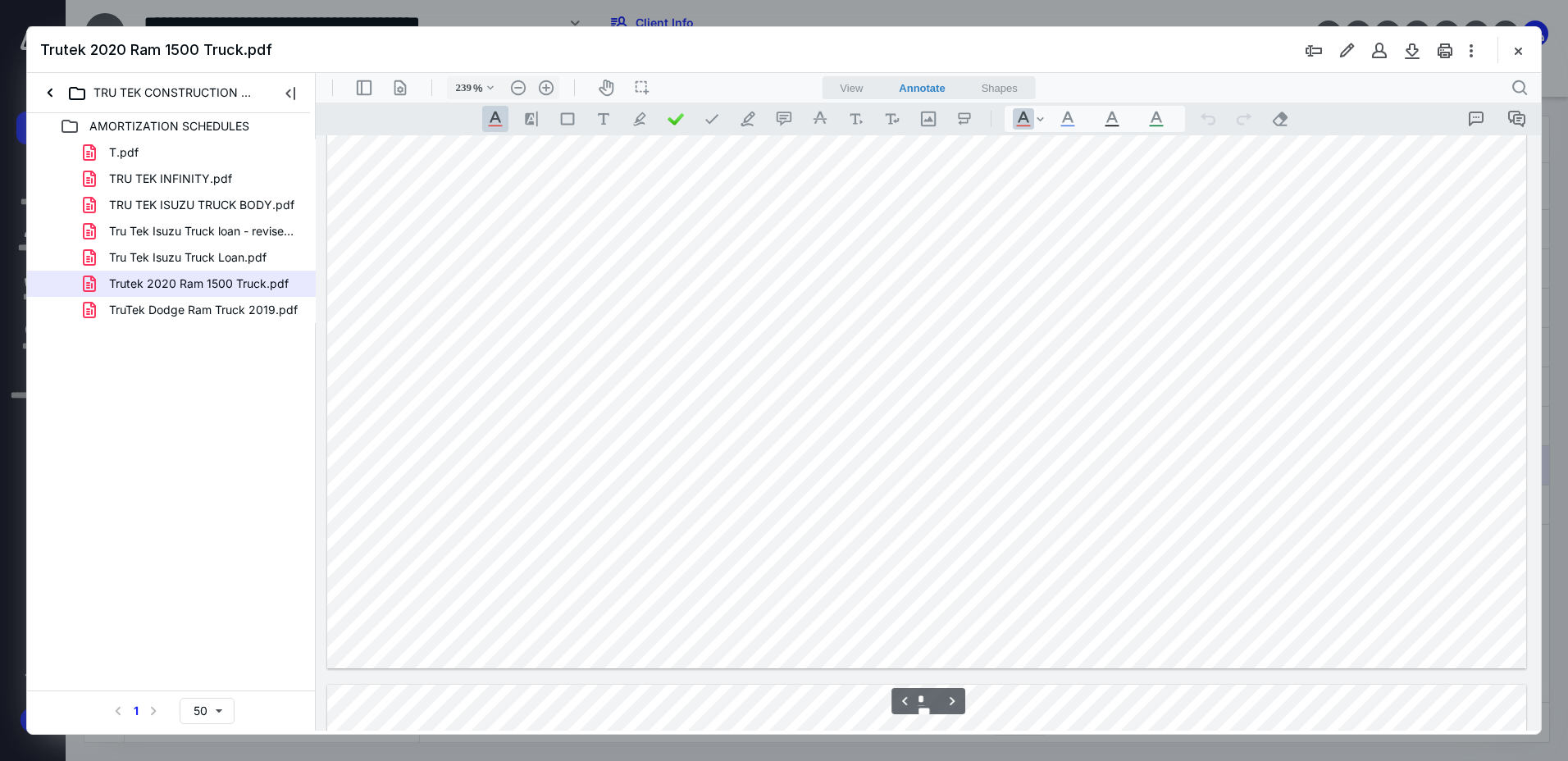 scroll, scrollTop: 2531, scrollLeft: 0, axis: vertical 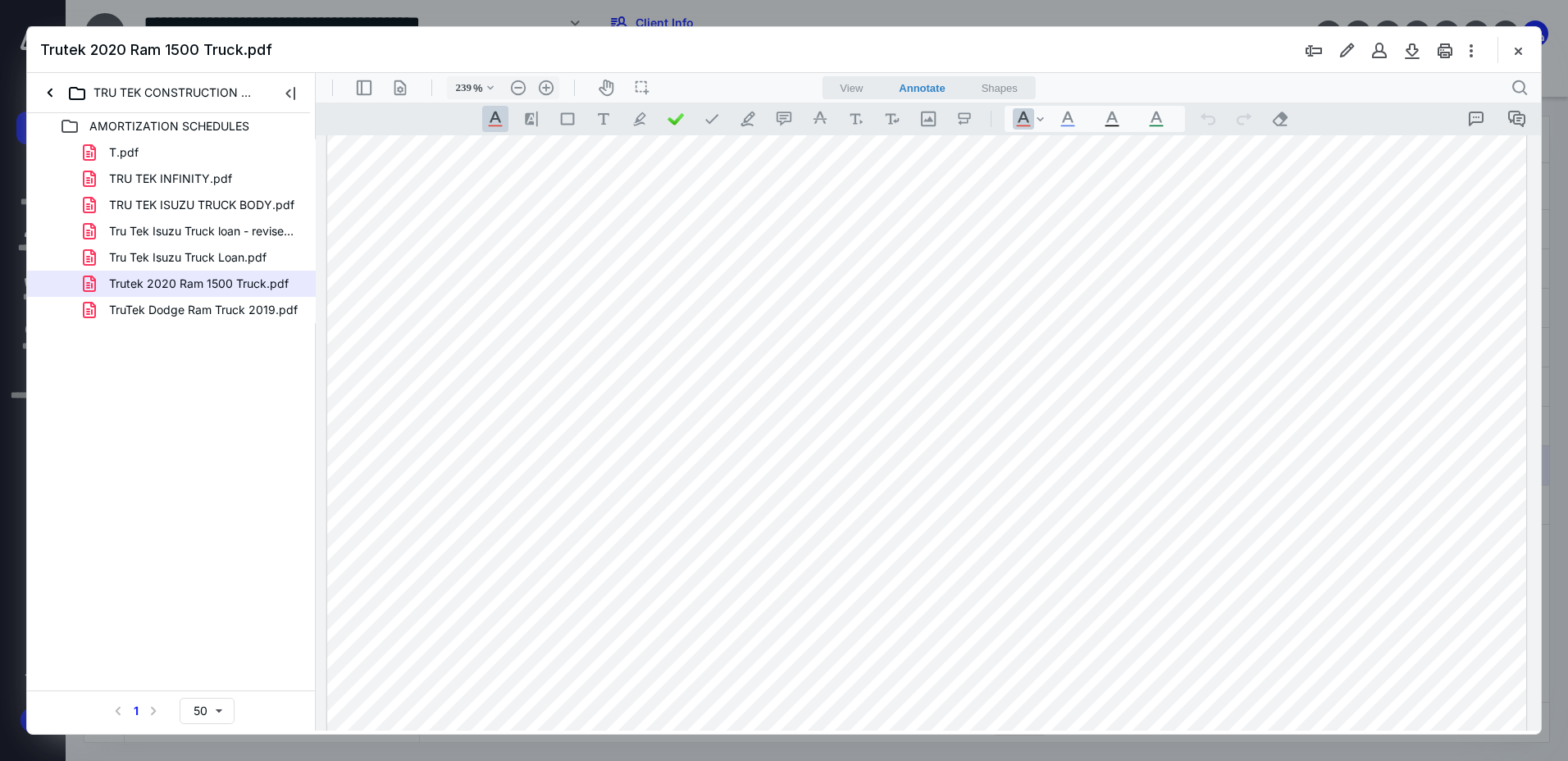 click at bounding box center (1518, 50) 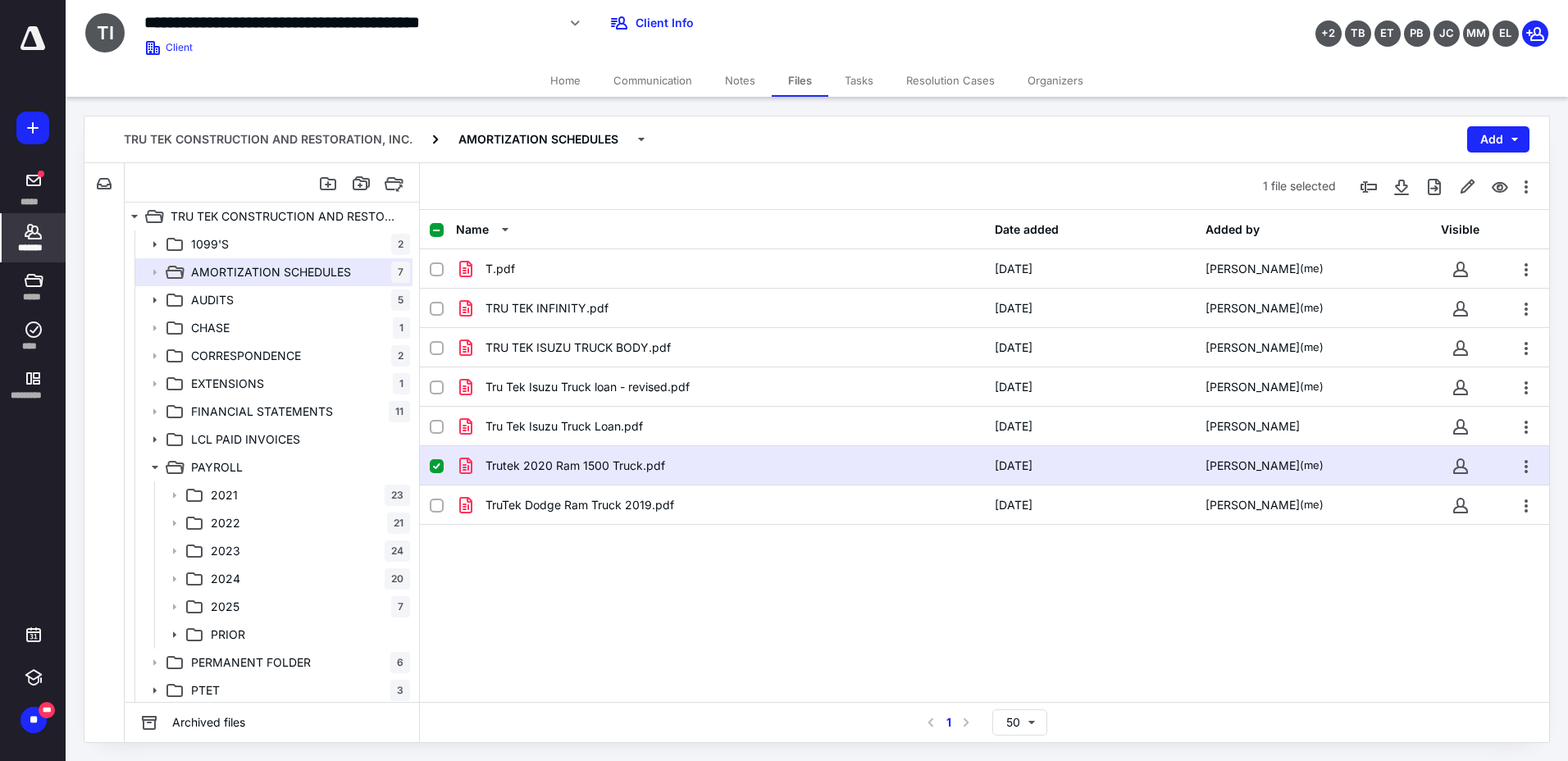 click on "*******" at bounding box center [34, 248] 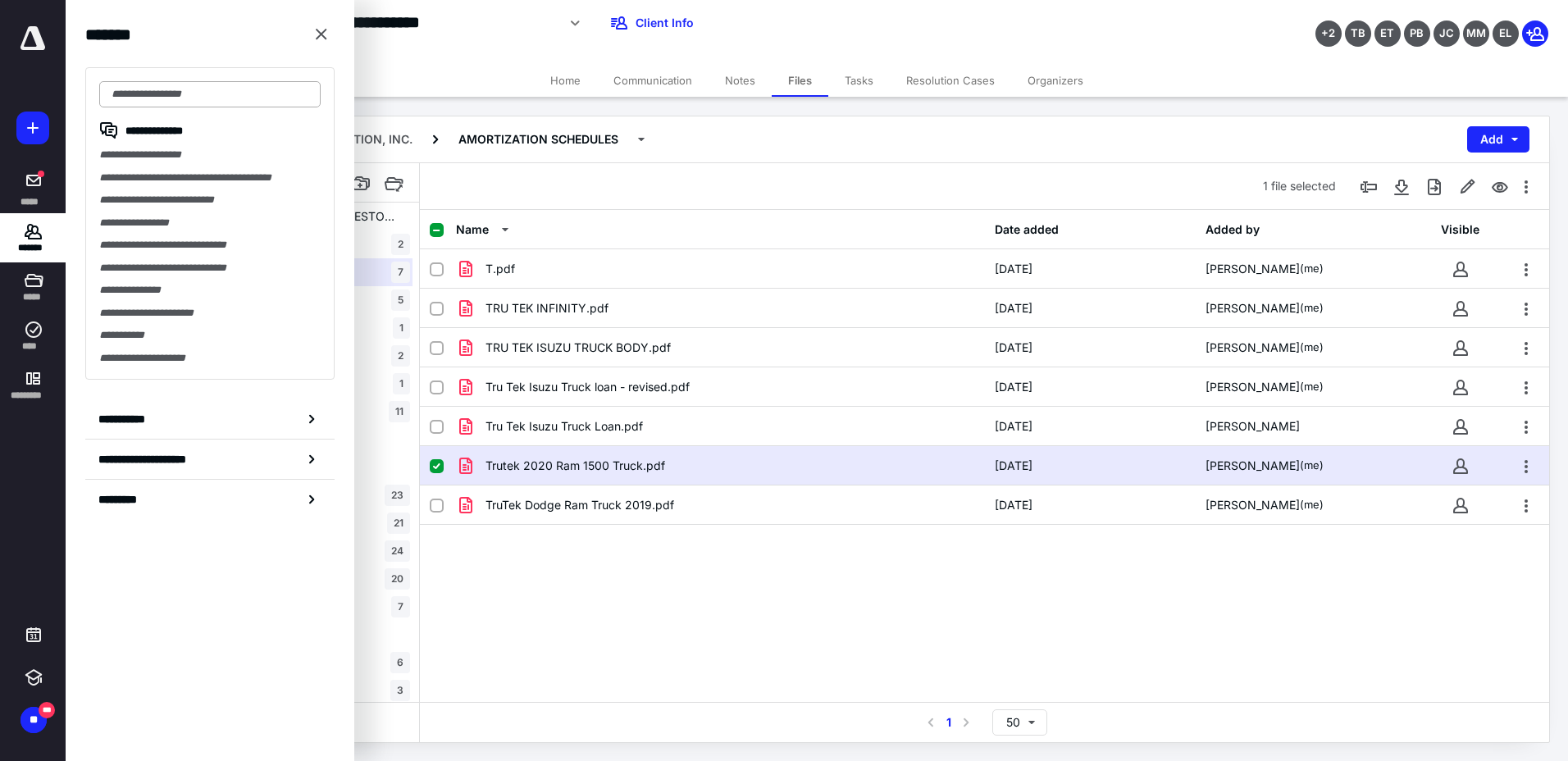 click at bounding box center (210, 94) 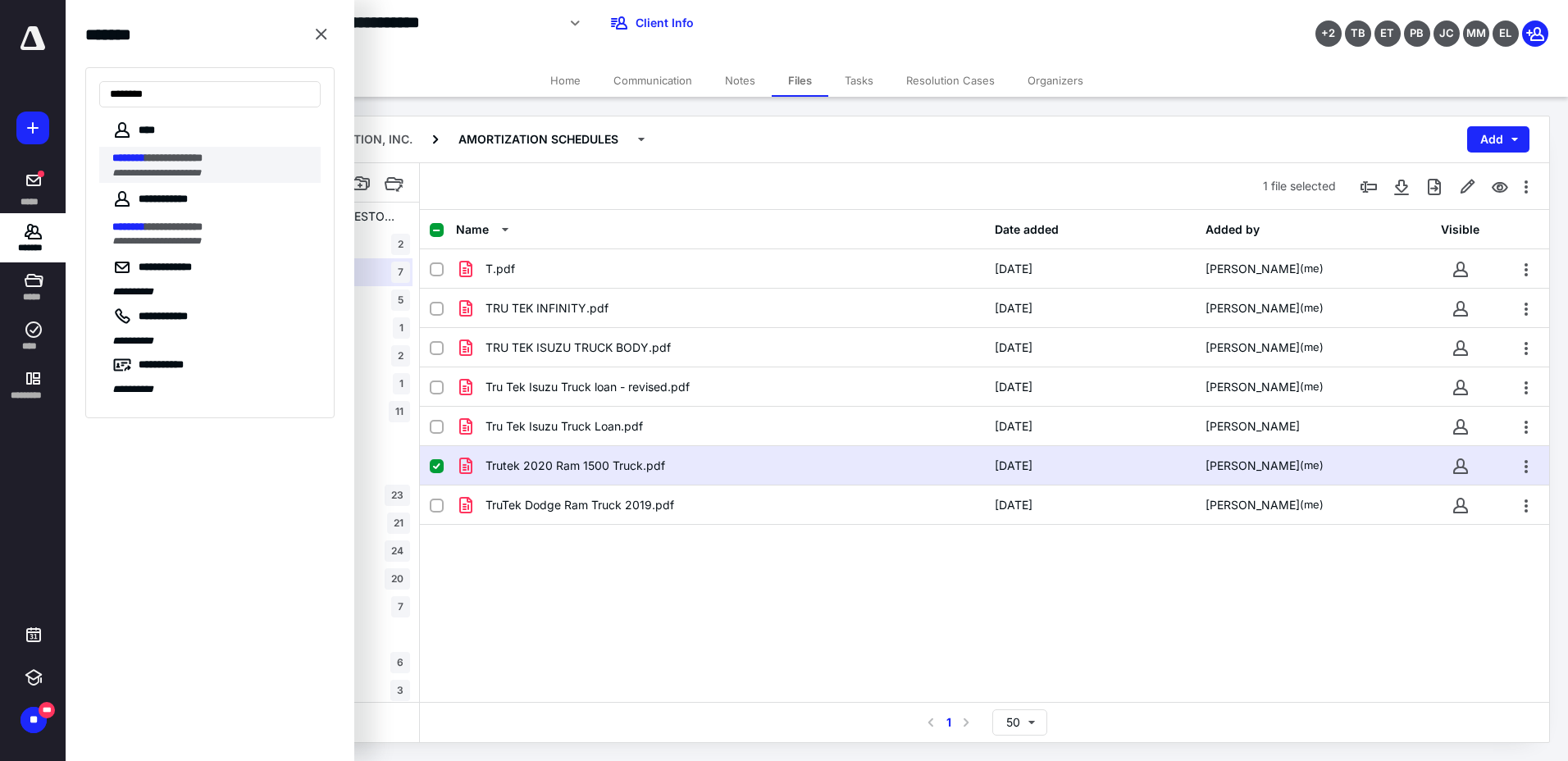 type on "********" 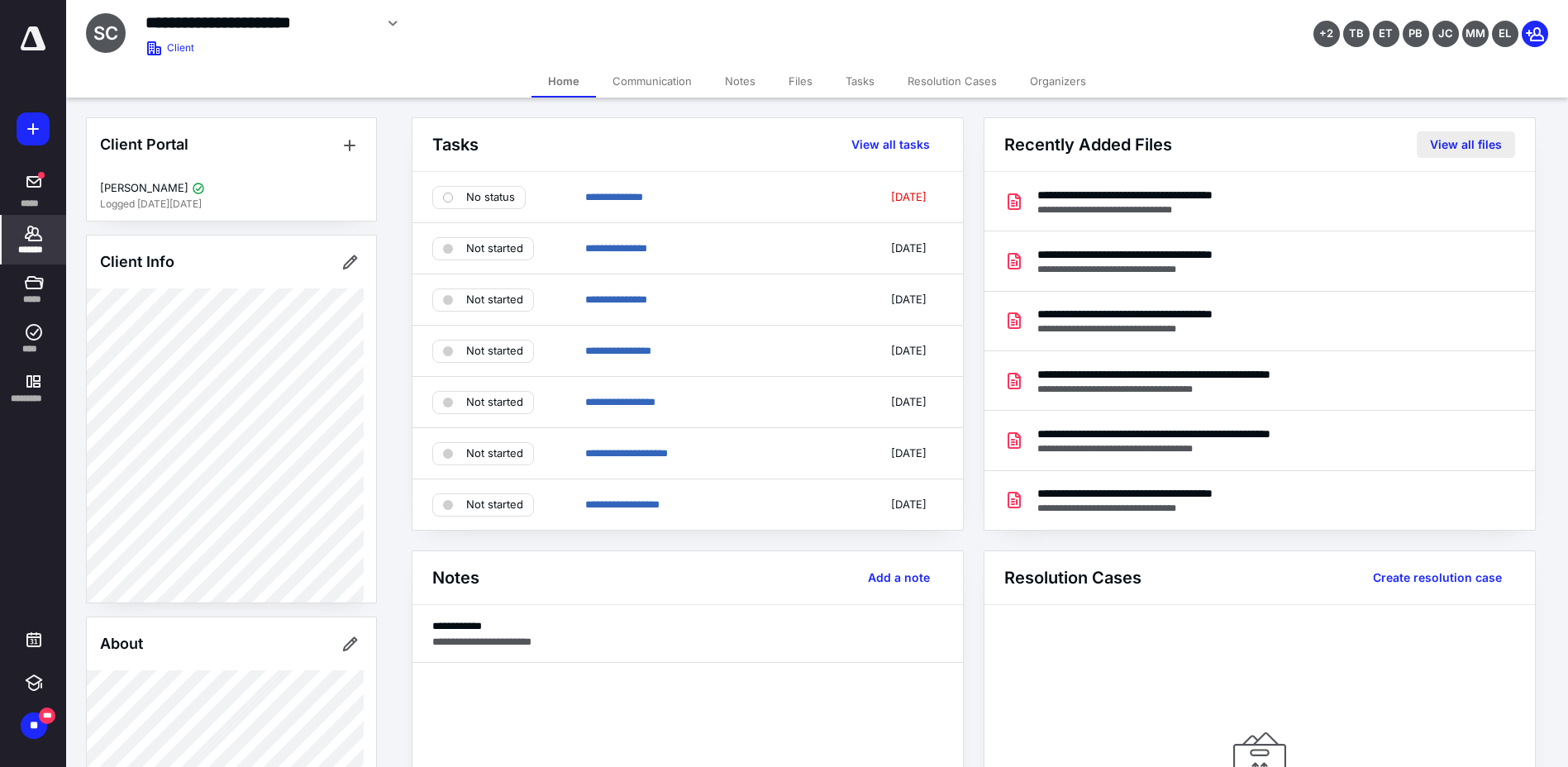 click on "View all files" at bounding box center (1466, 145) 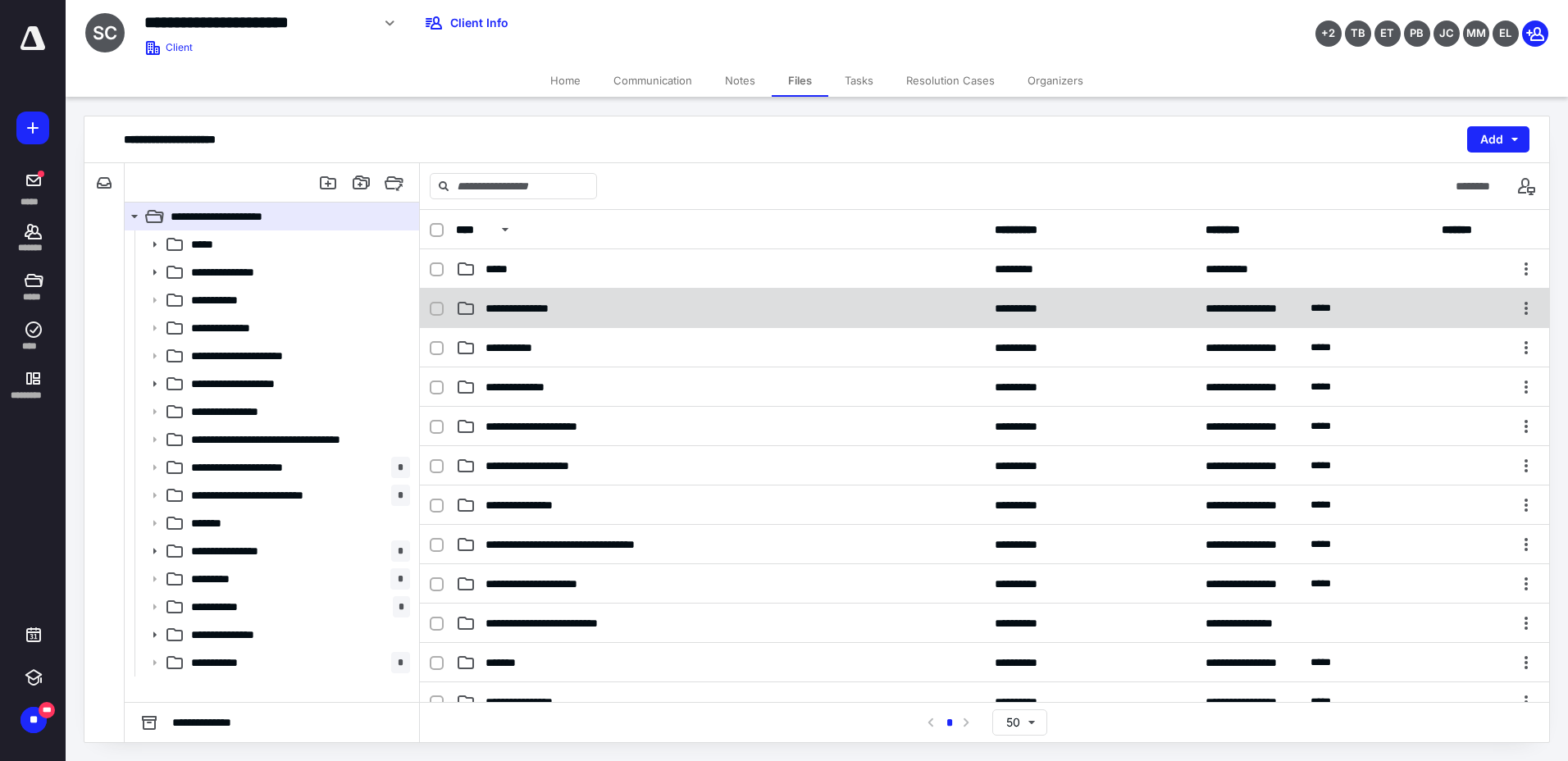 click on "**********" at bounding box center (984, 308) 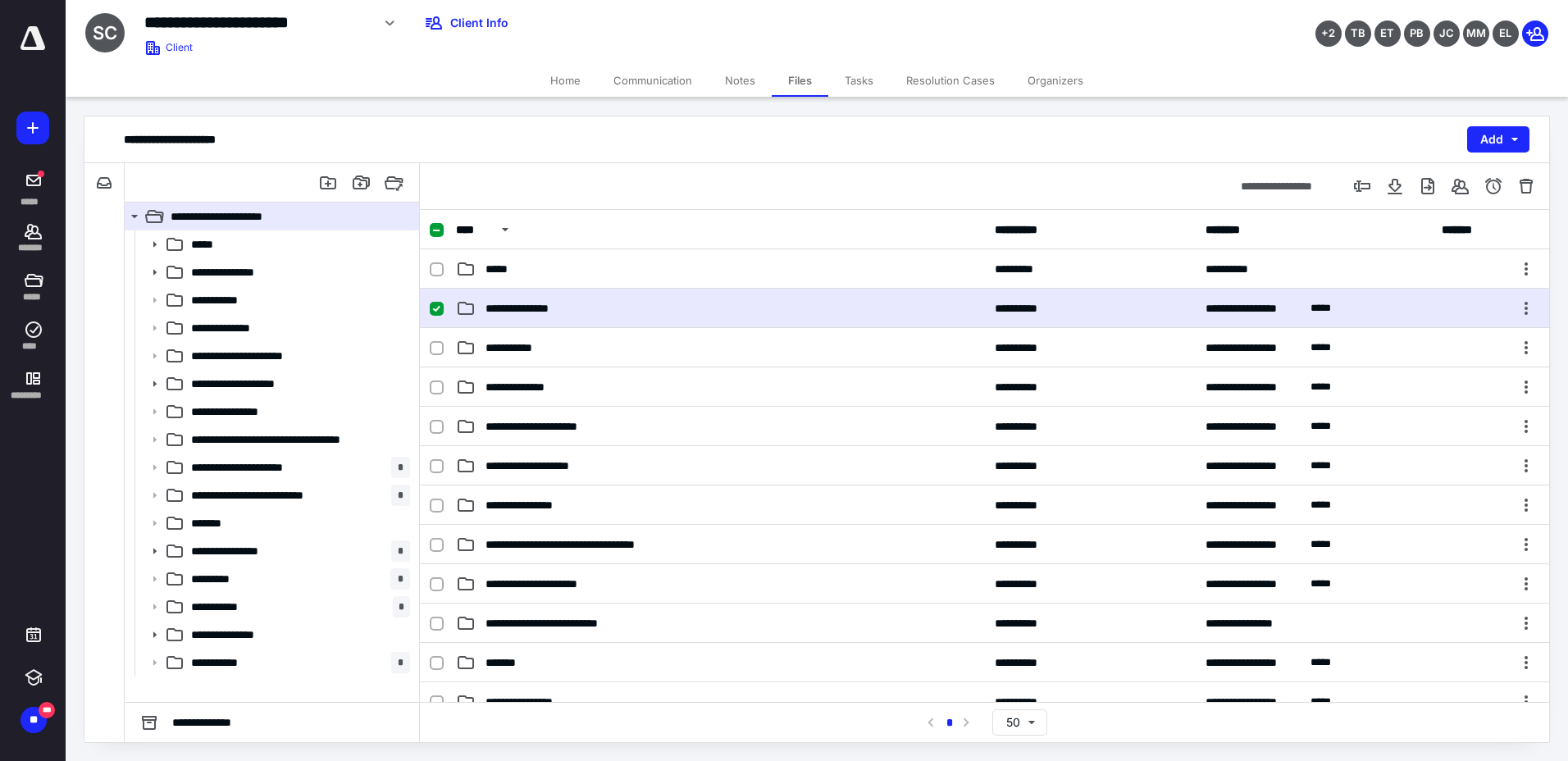 click on "**********" at bounding box center (540, 308) 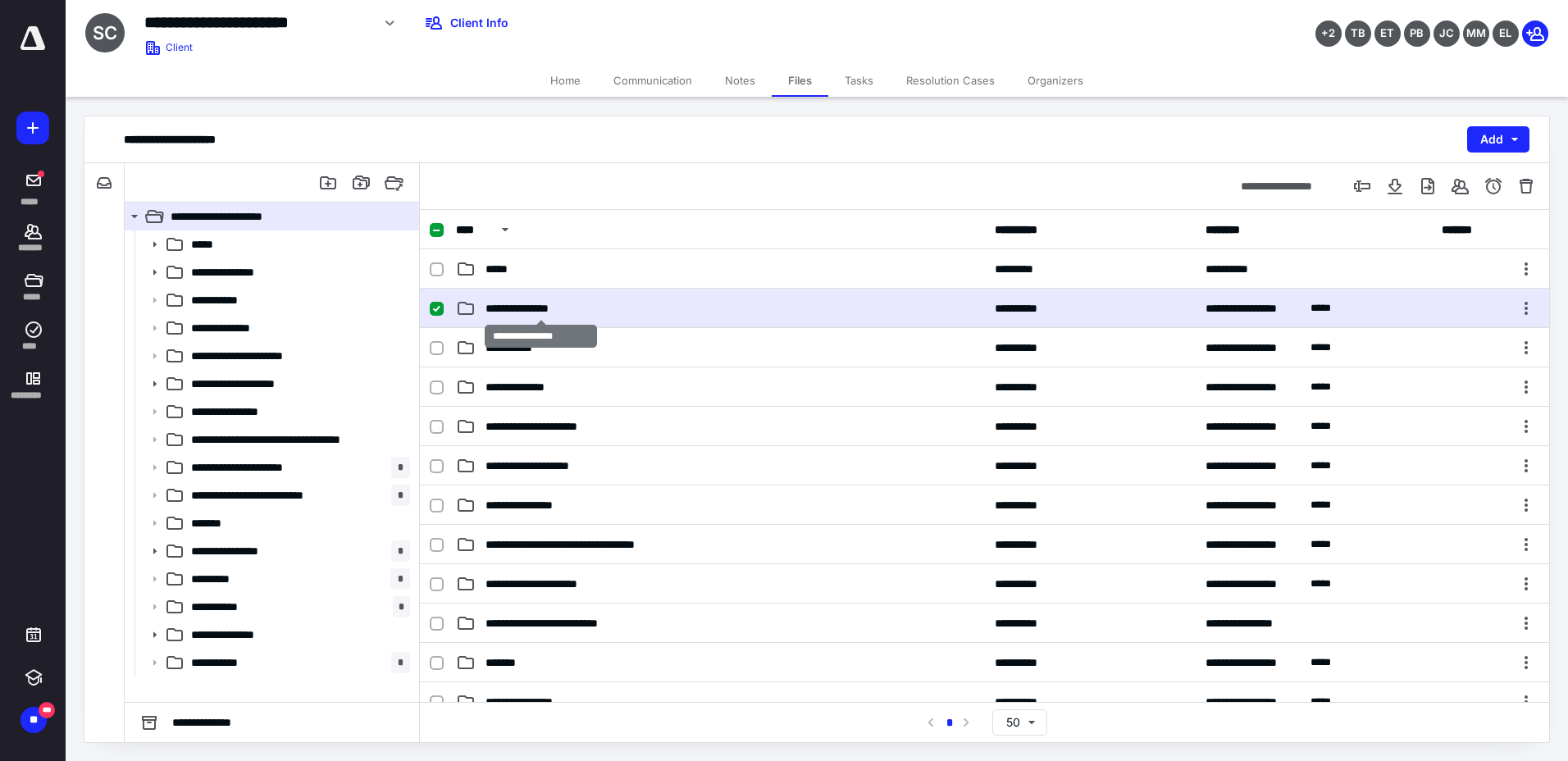 click on "**********" at bounding box center [540, 308] 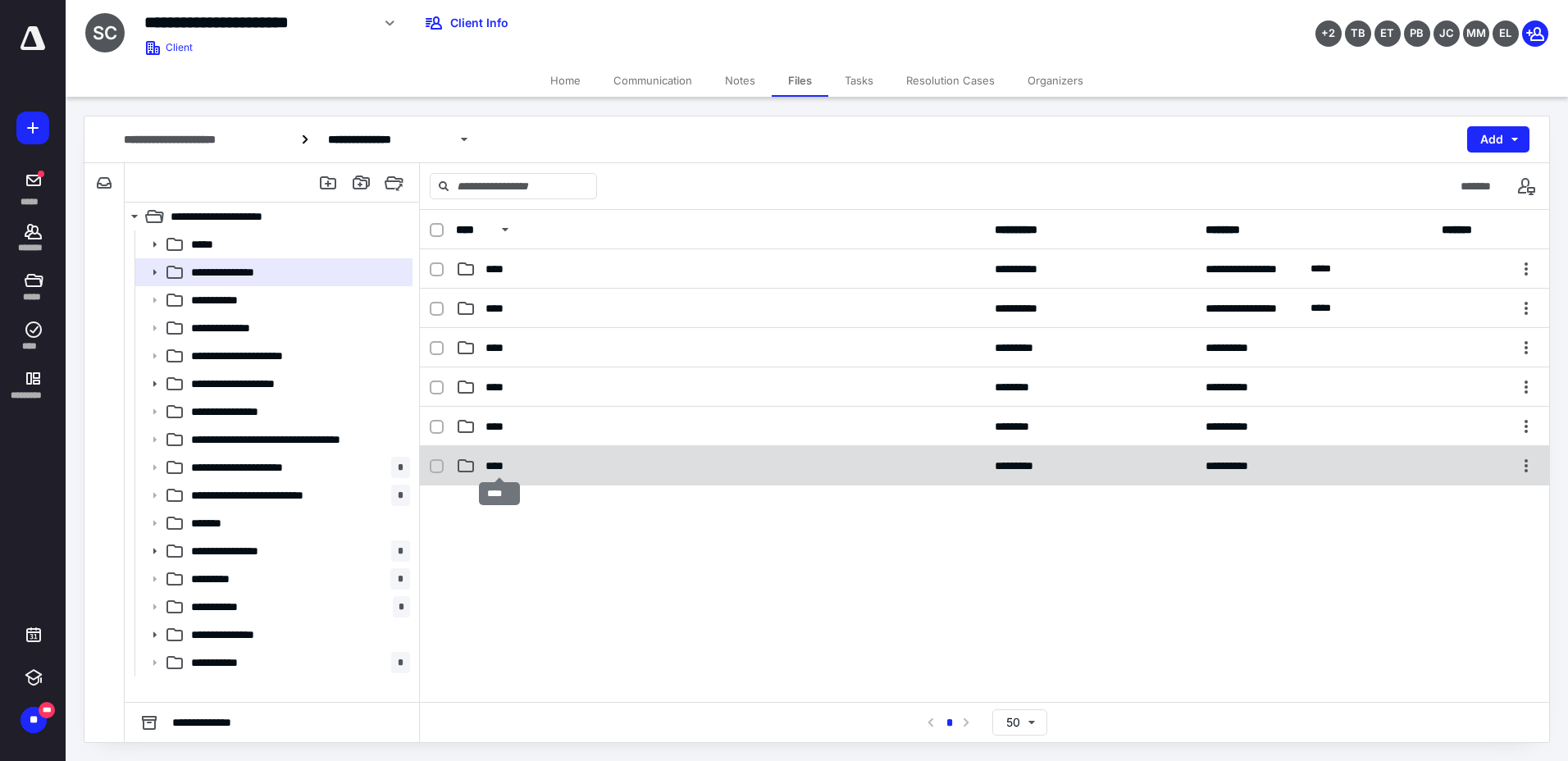 click on "****" at bounding box center (499, 466) 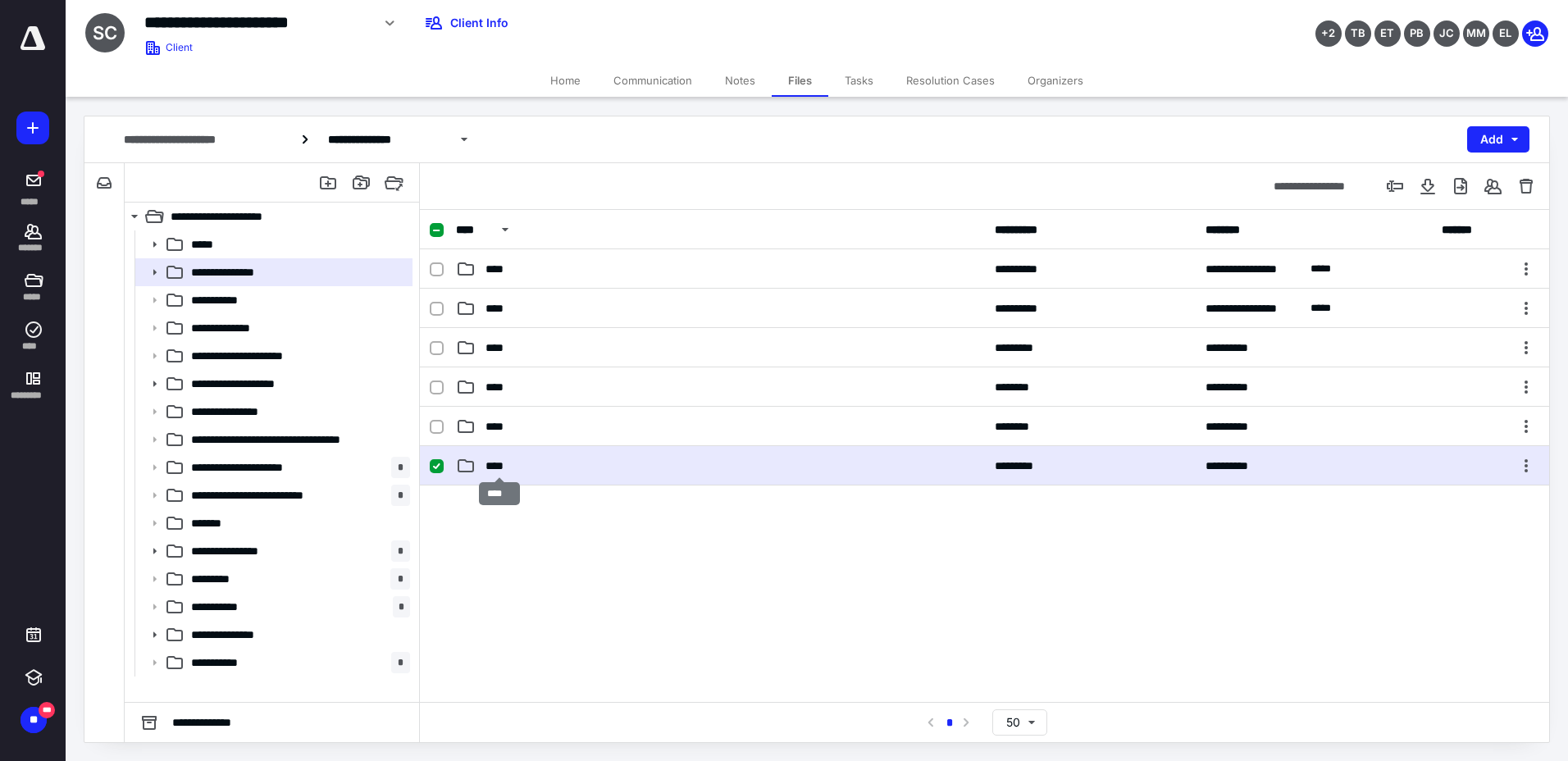 click on "****" at bounding box center (499, 466) 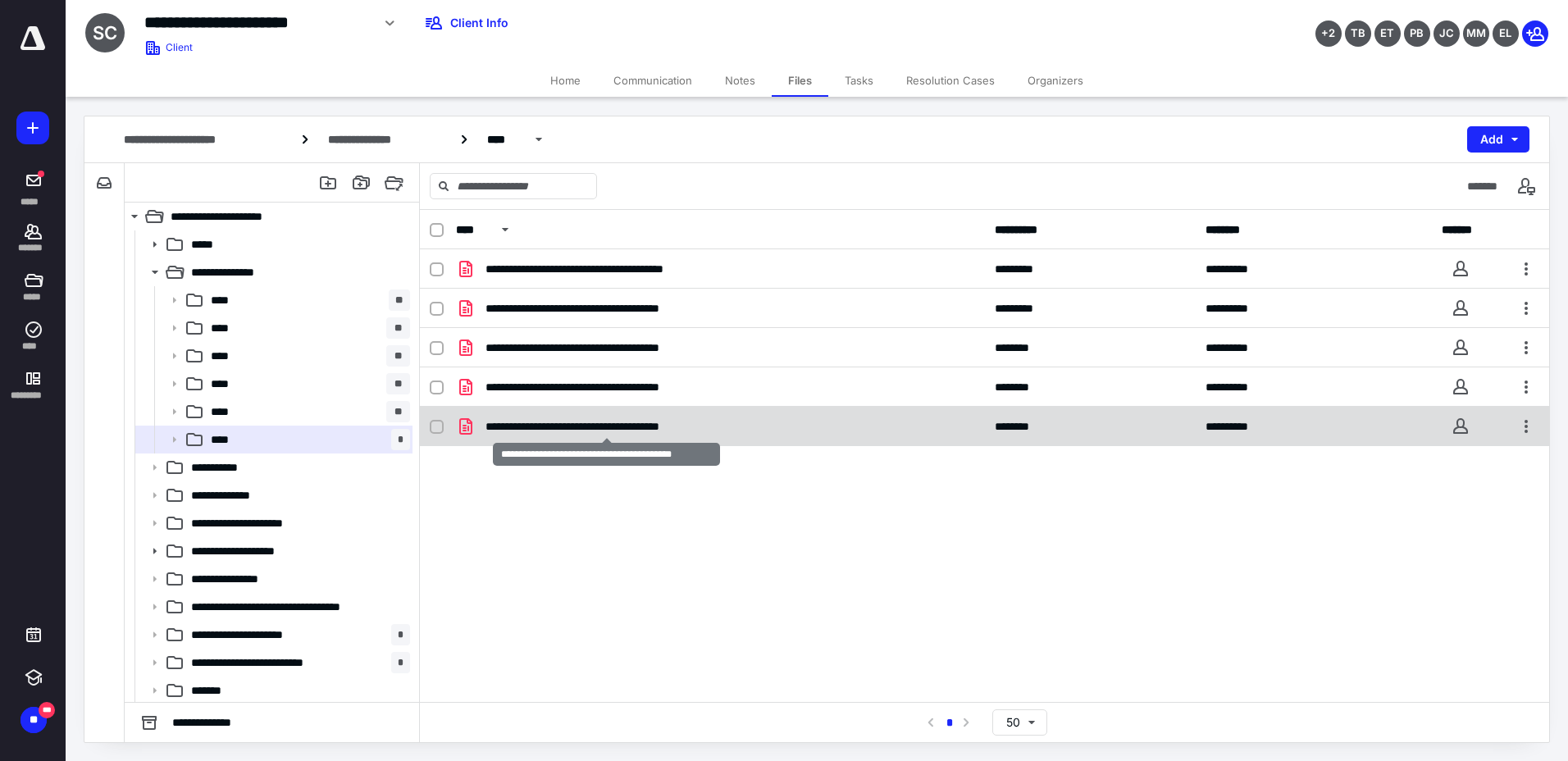checkbox on "true" 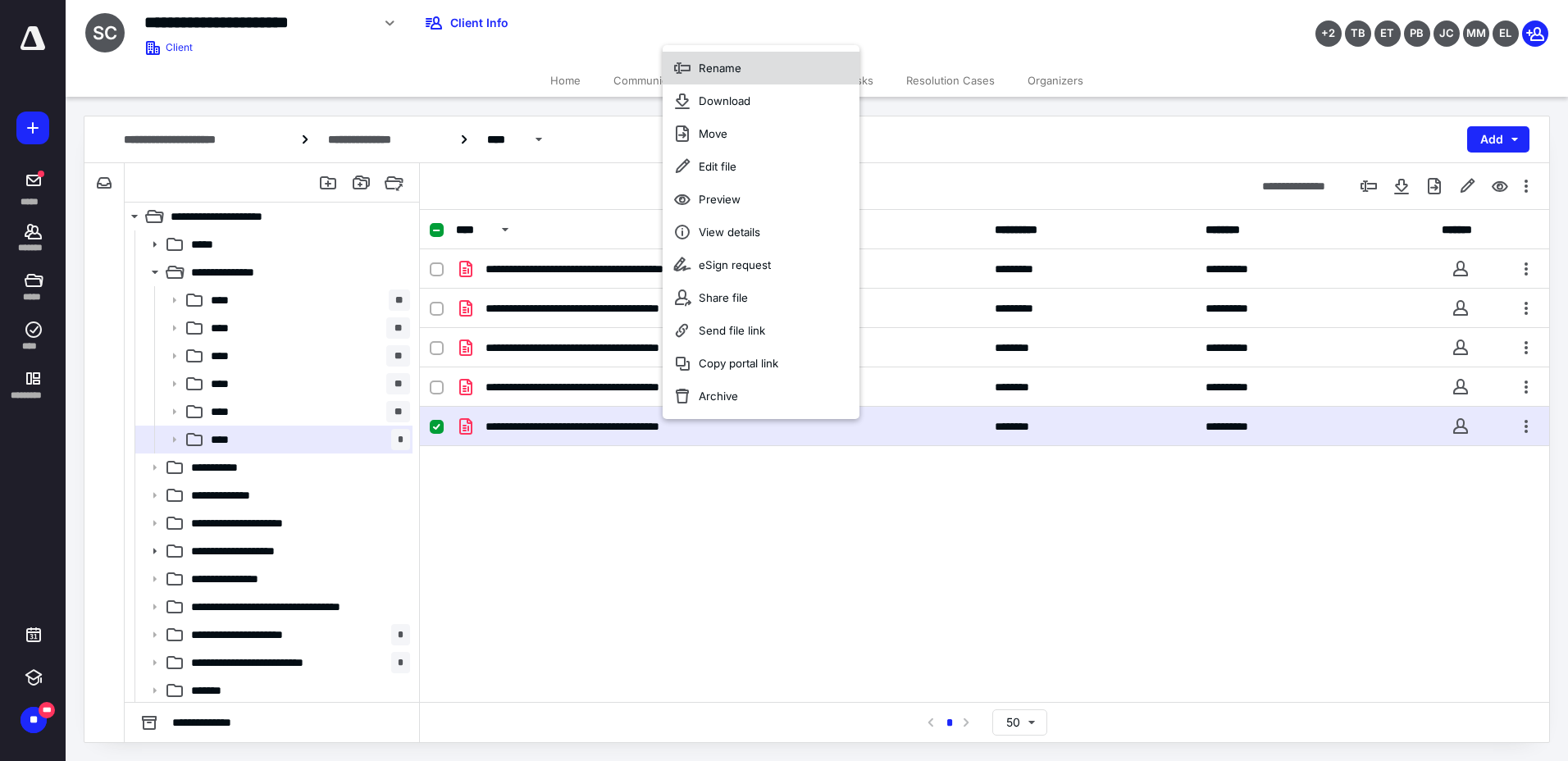 click on "Rename" at bounding box center [761, 68] 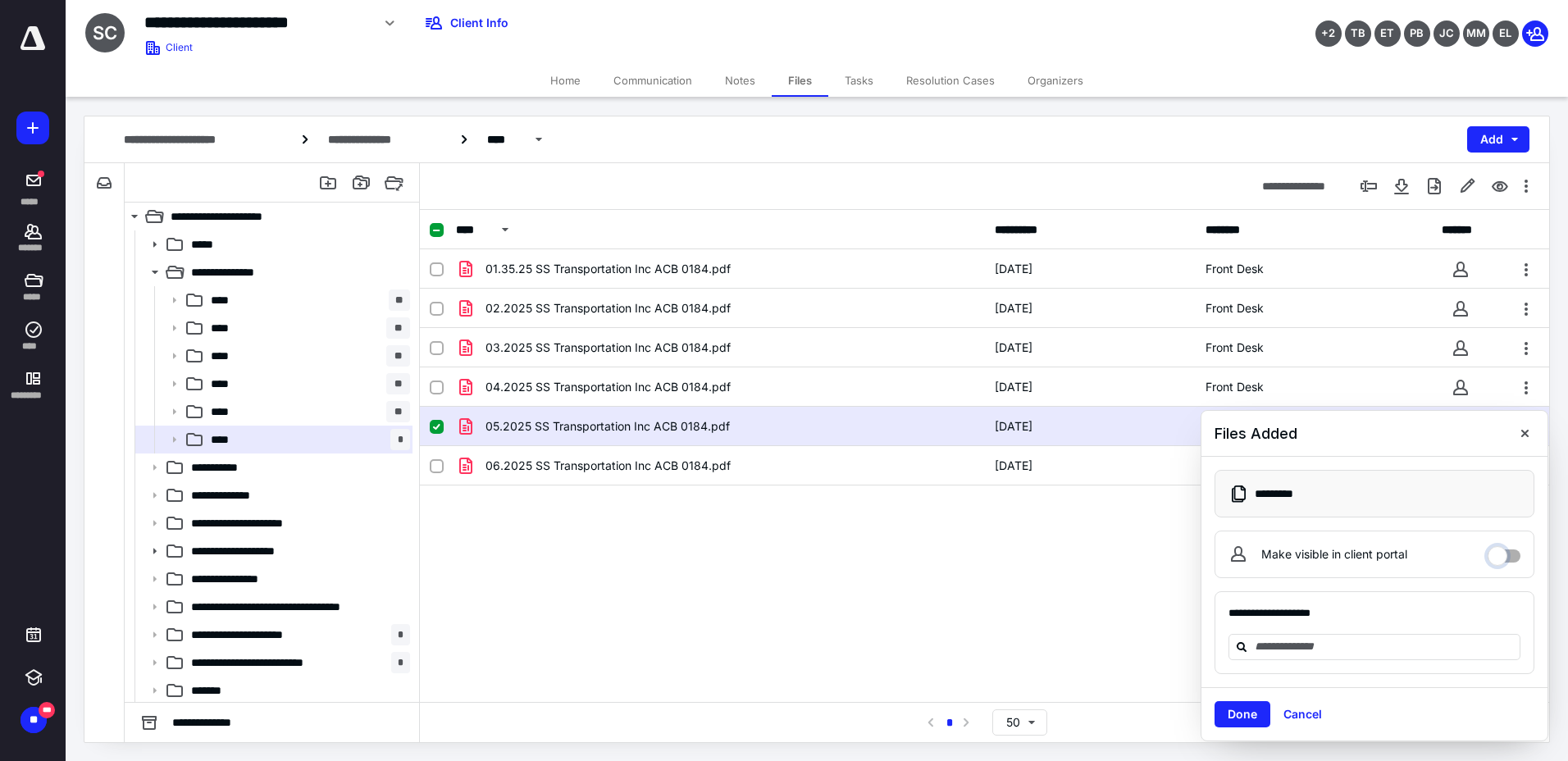 click on "Make visible in client portal" at bounding box center (1504, 552) 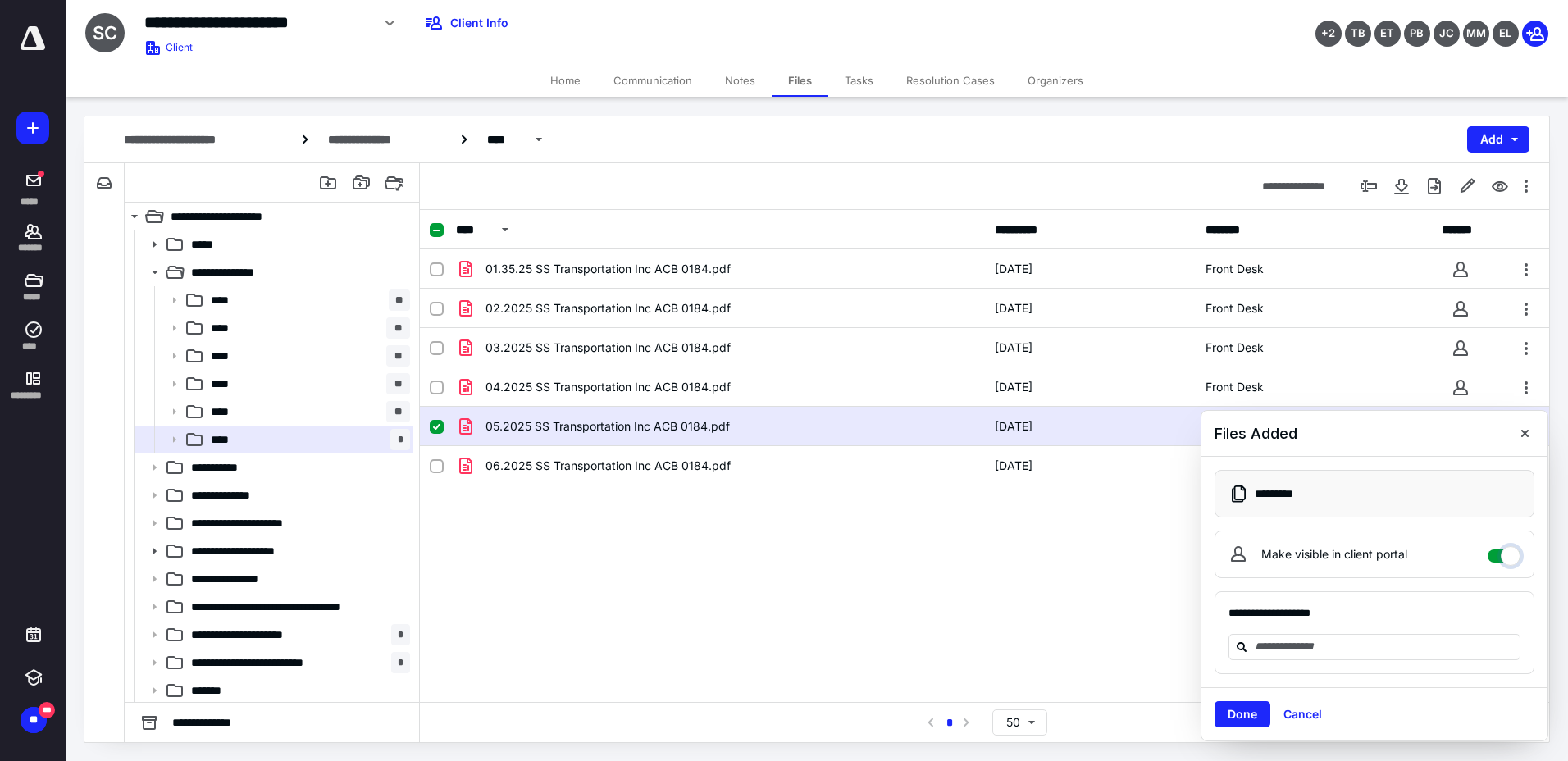checkbox on "****" 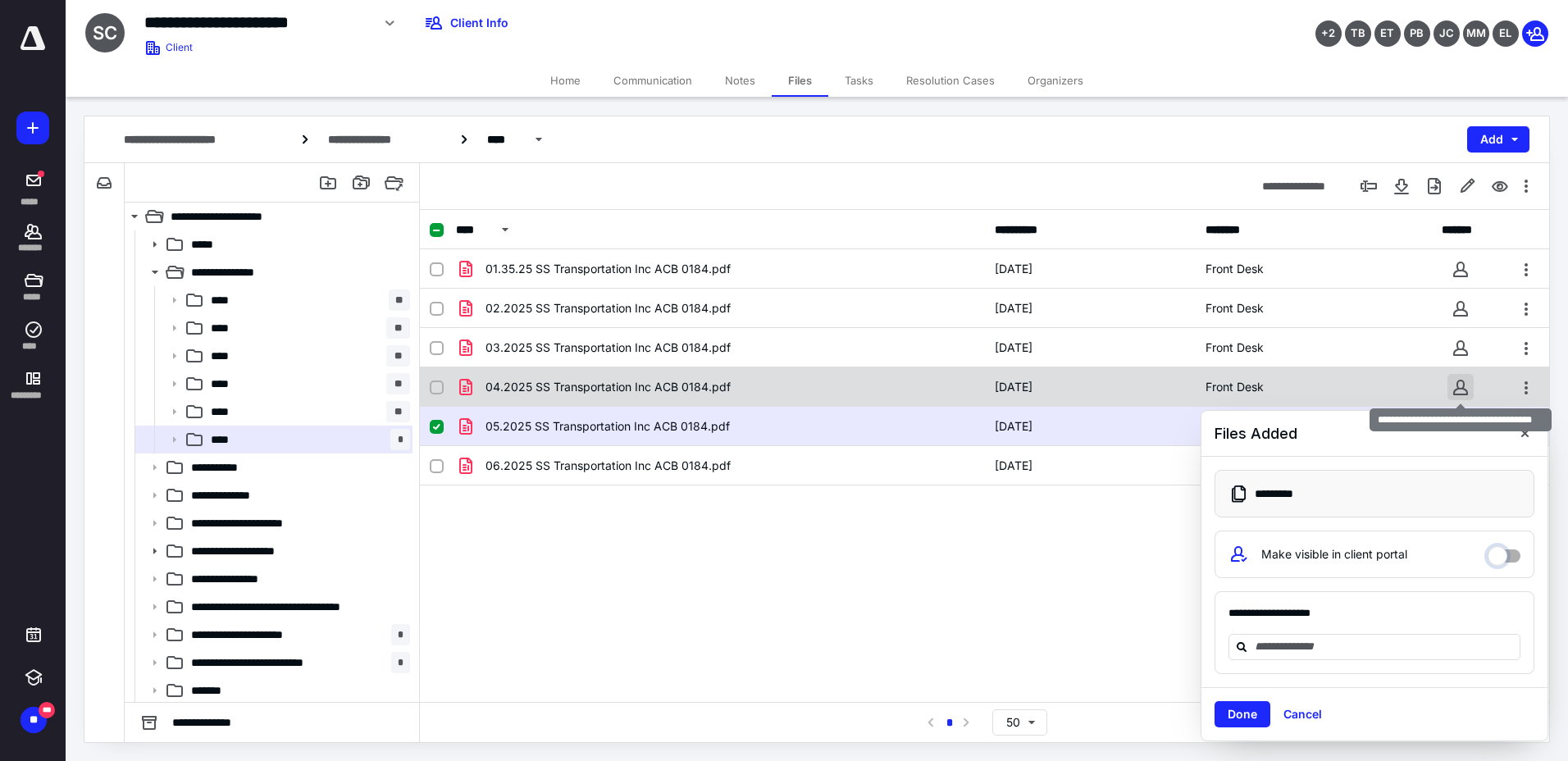 click at bounding box center (1461, 387) 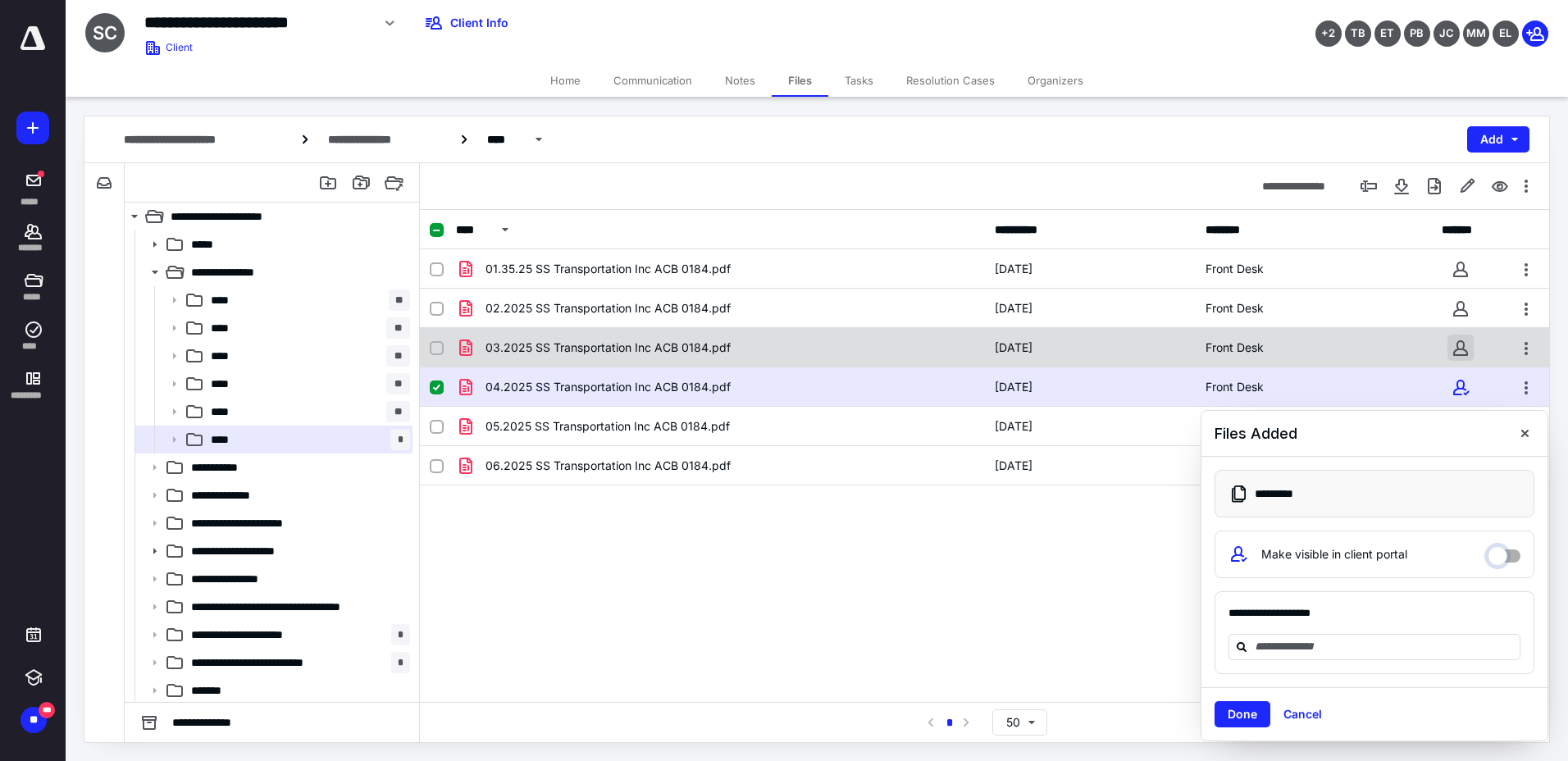click at bounding box center (1461, 348) 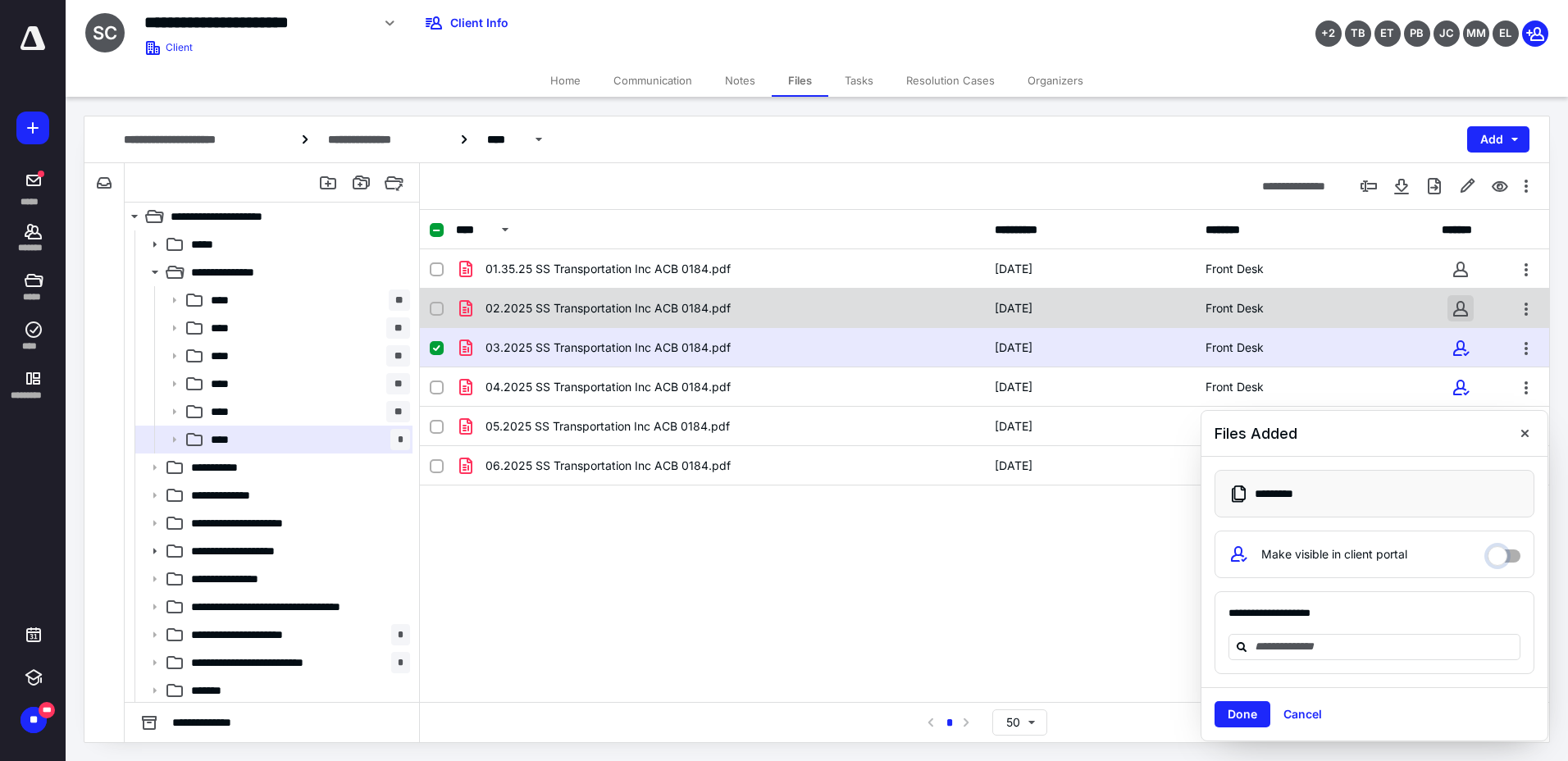 click at bounding box center [1461, 308] 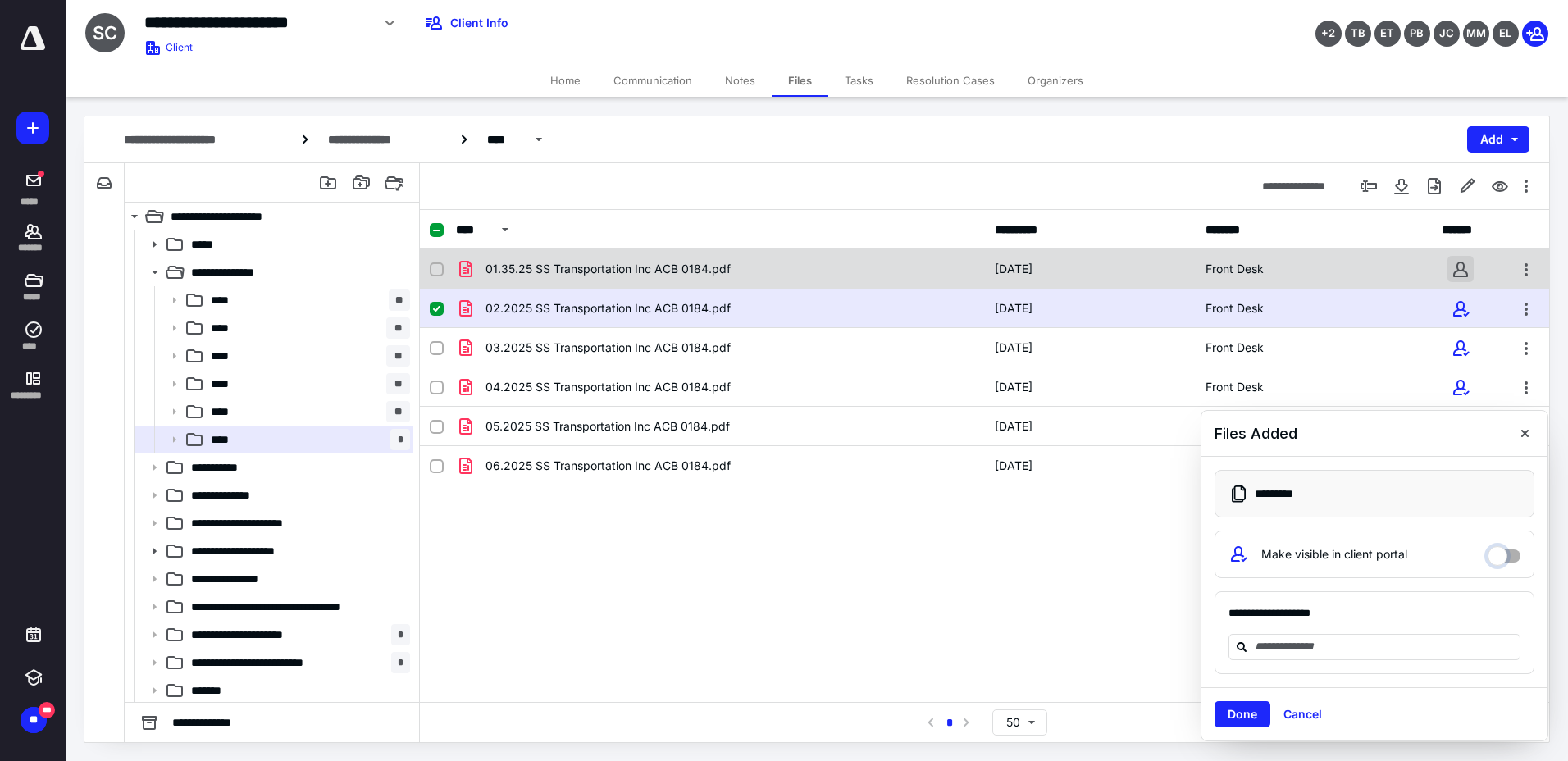 click at bounding box center (1461, 269) 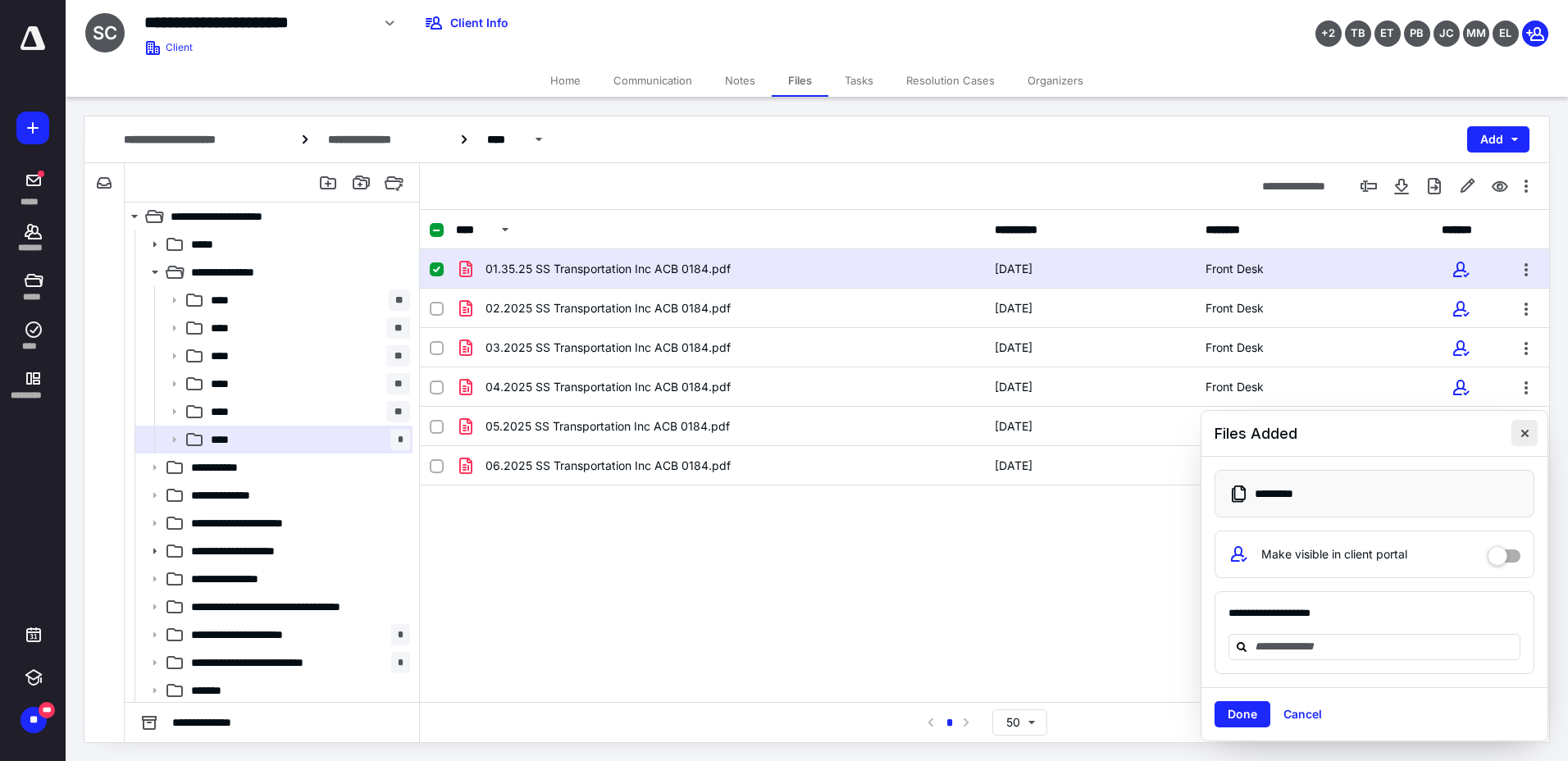 click at bounding box center [1525, 433] 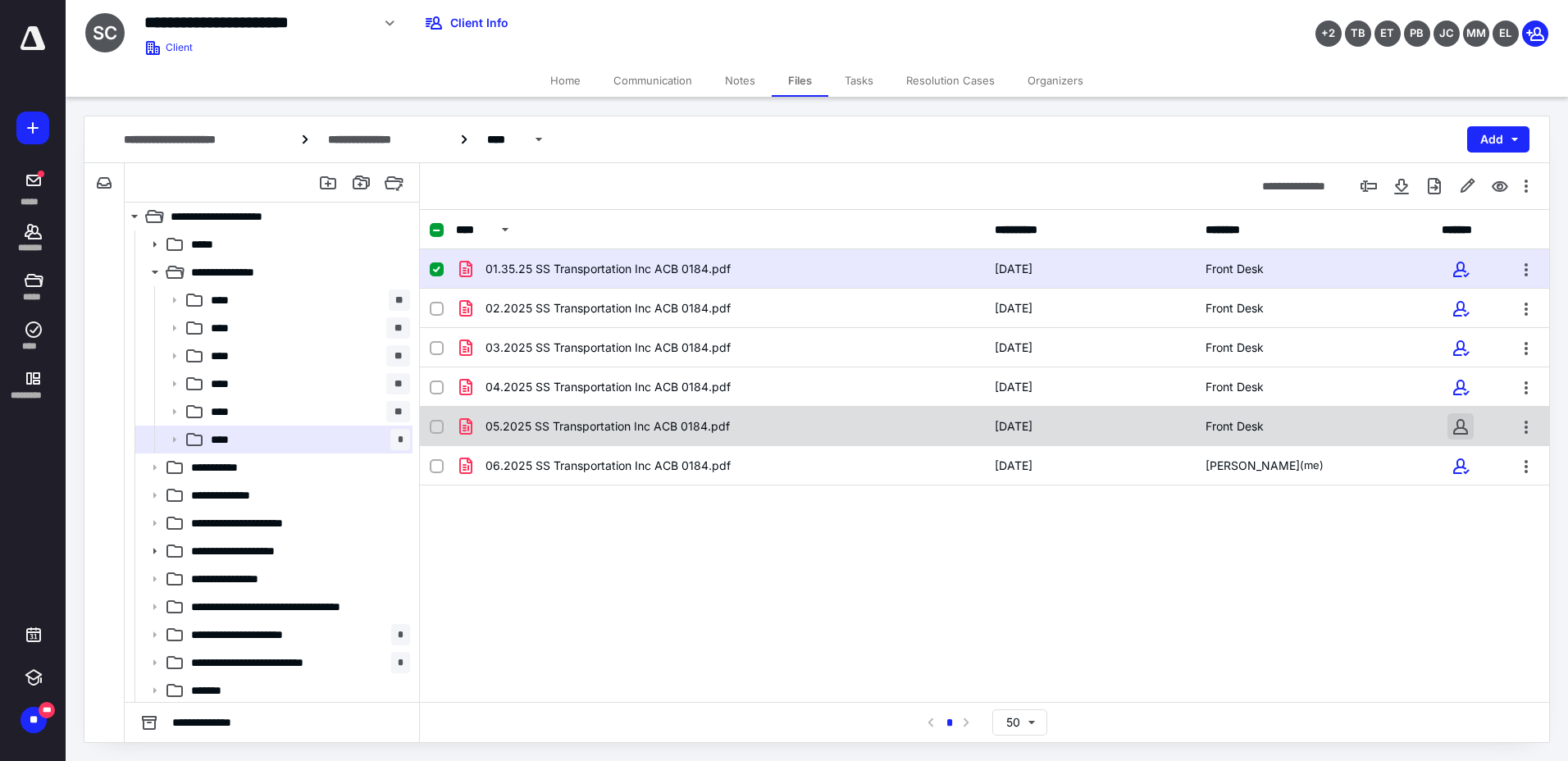 click at bounding box center [1461, 426] 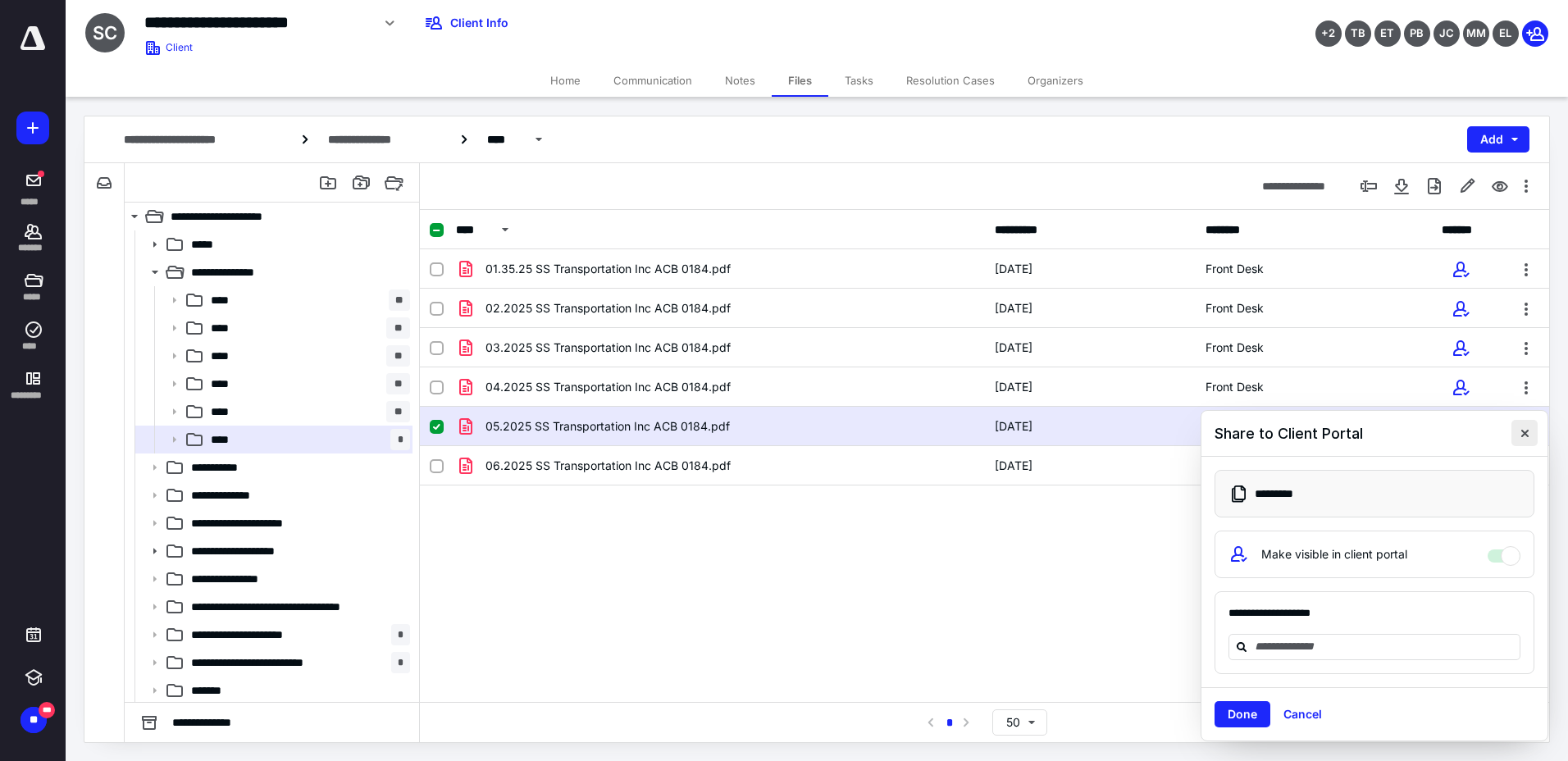 click at bounding box center [1525, 433] 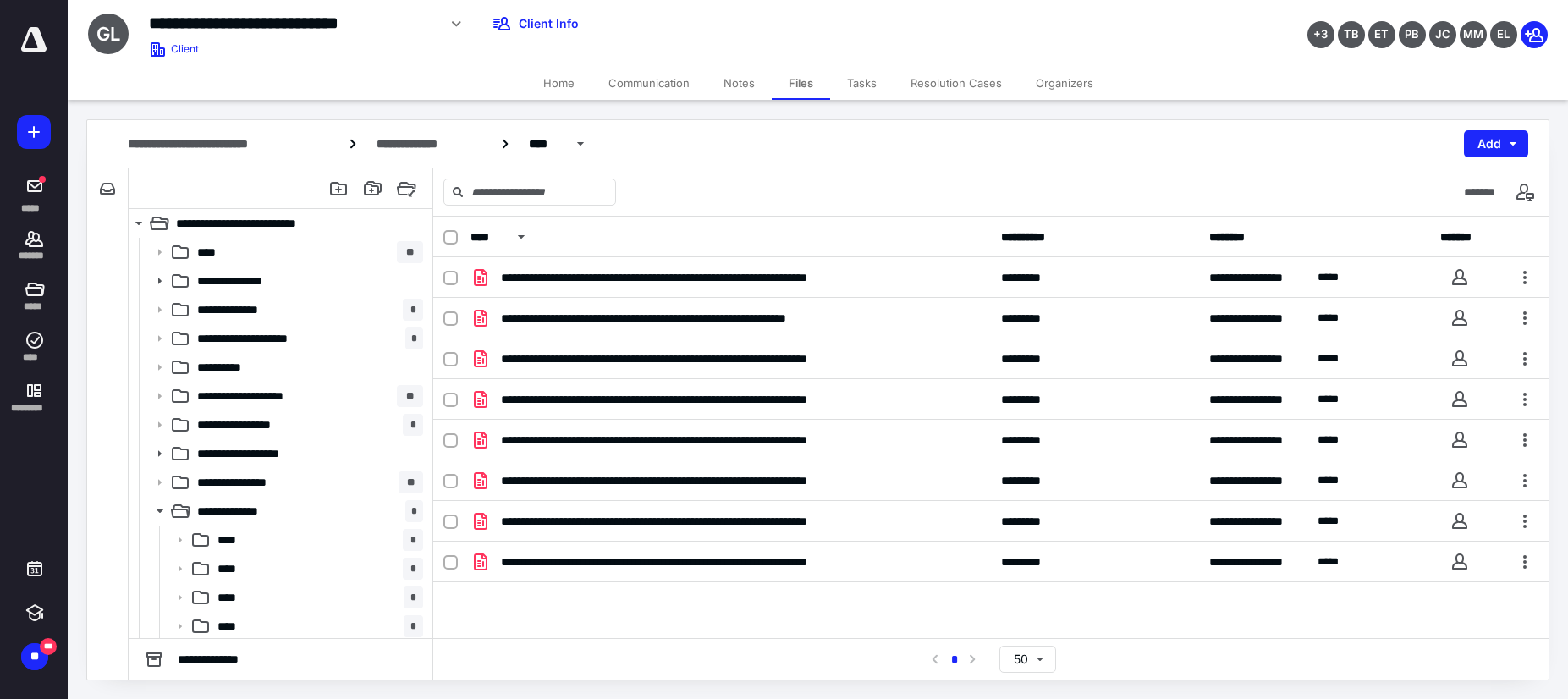 scroll, scrollTop: 0, scrollLeft: 0, axis: both 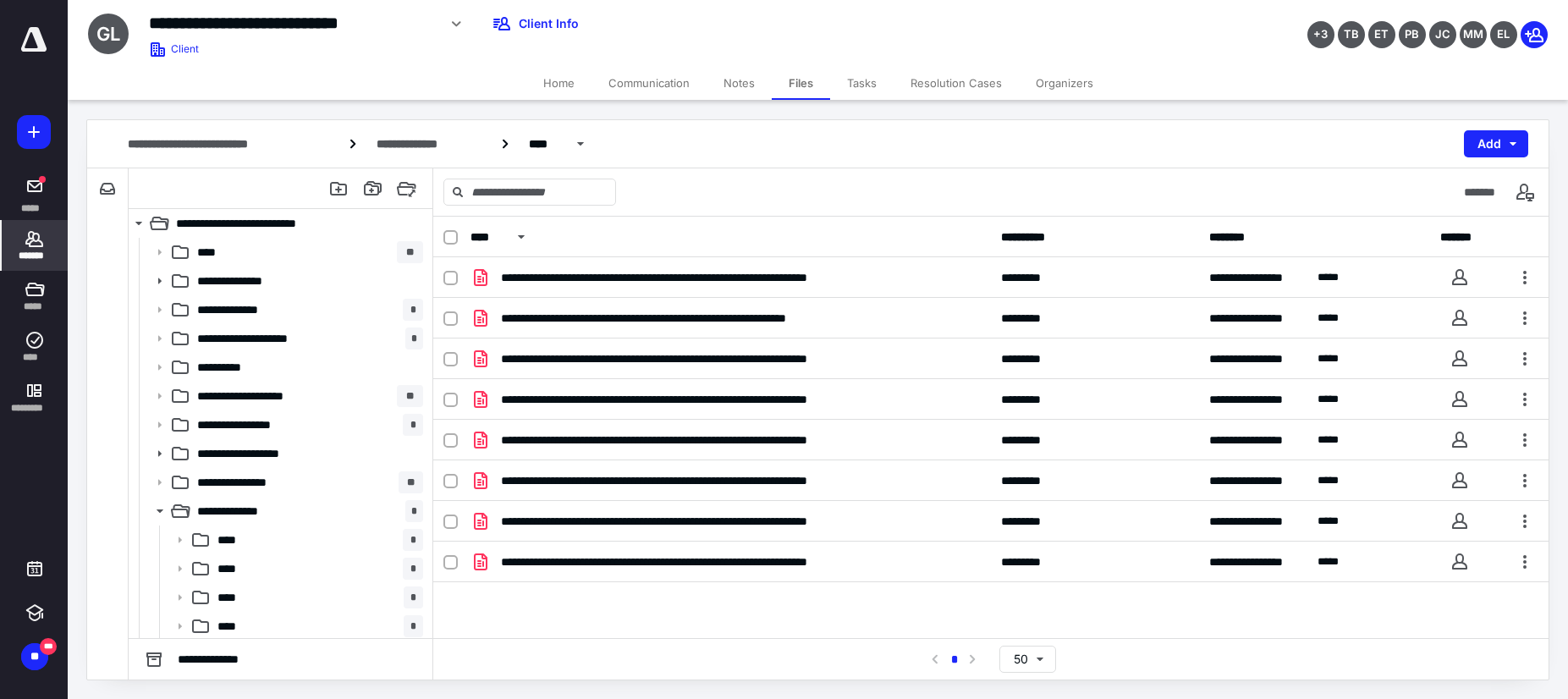 click on "*******" at bounding box center [35, 256] 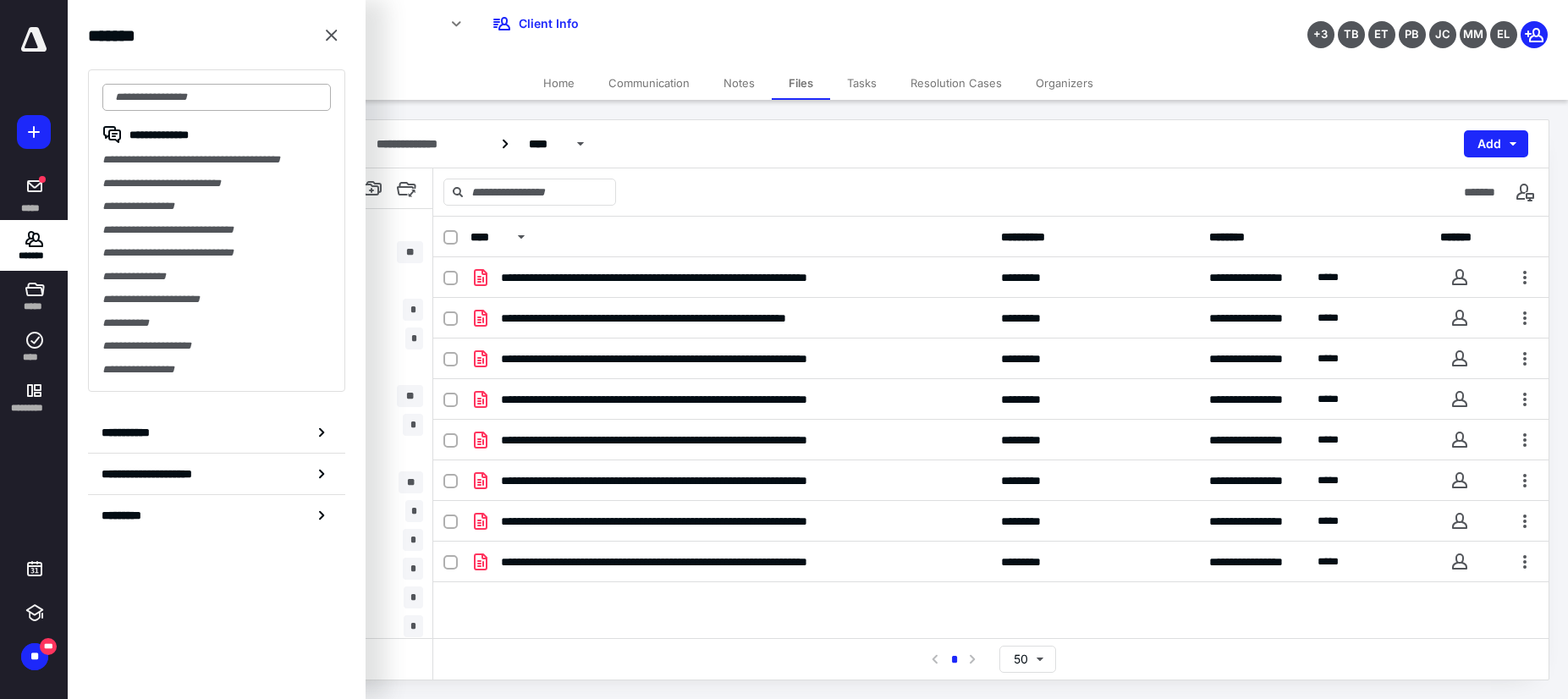 click at bounding box center (217, 97) 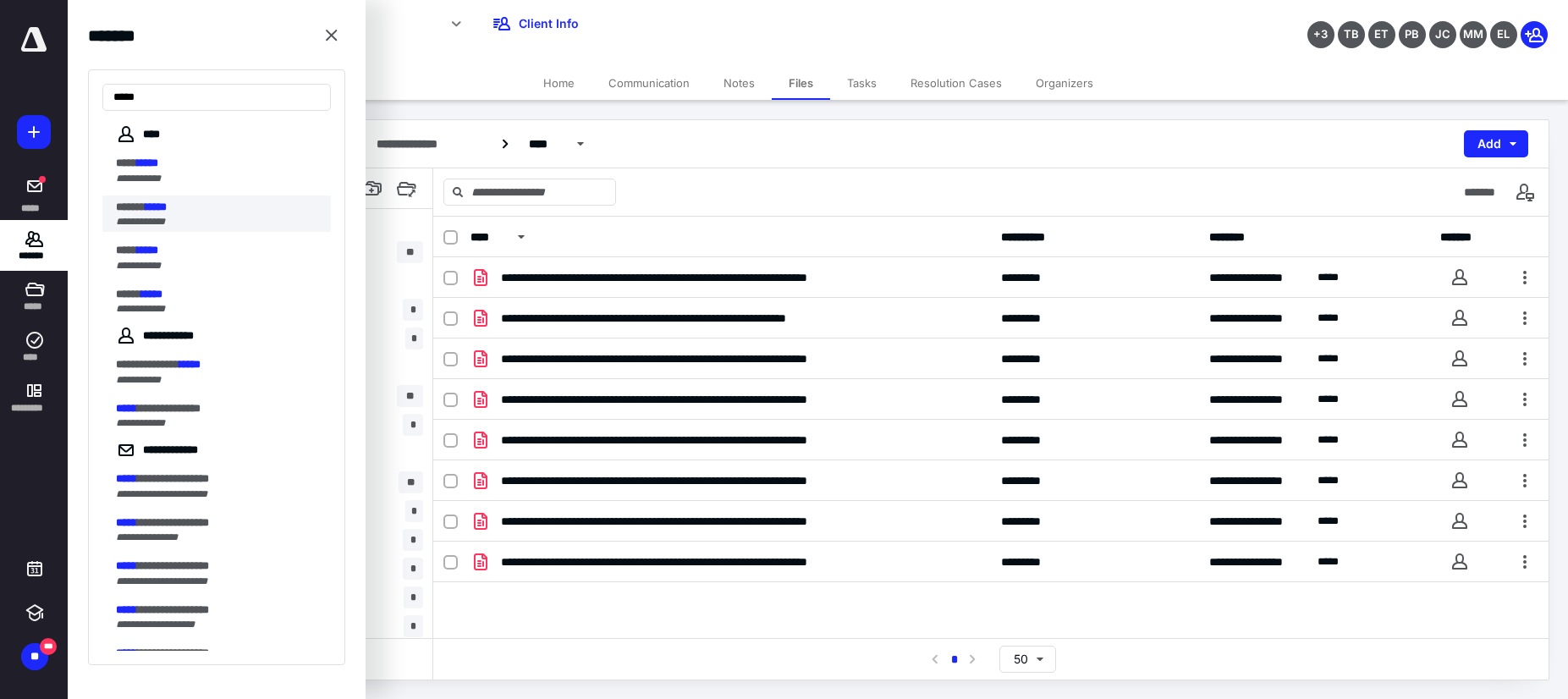 type on "*****" 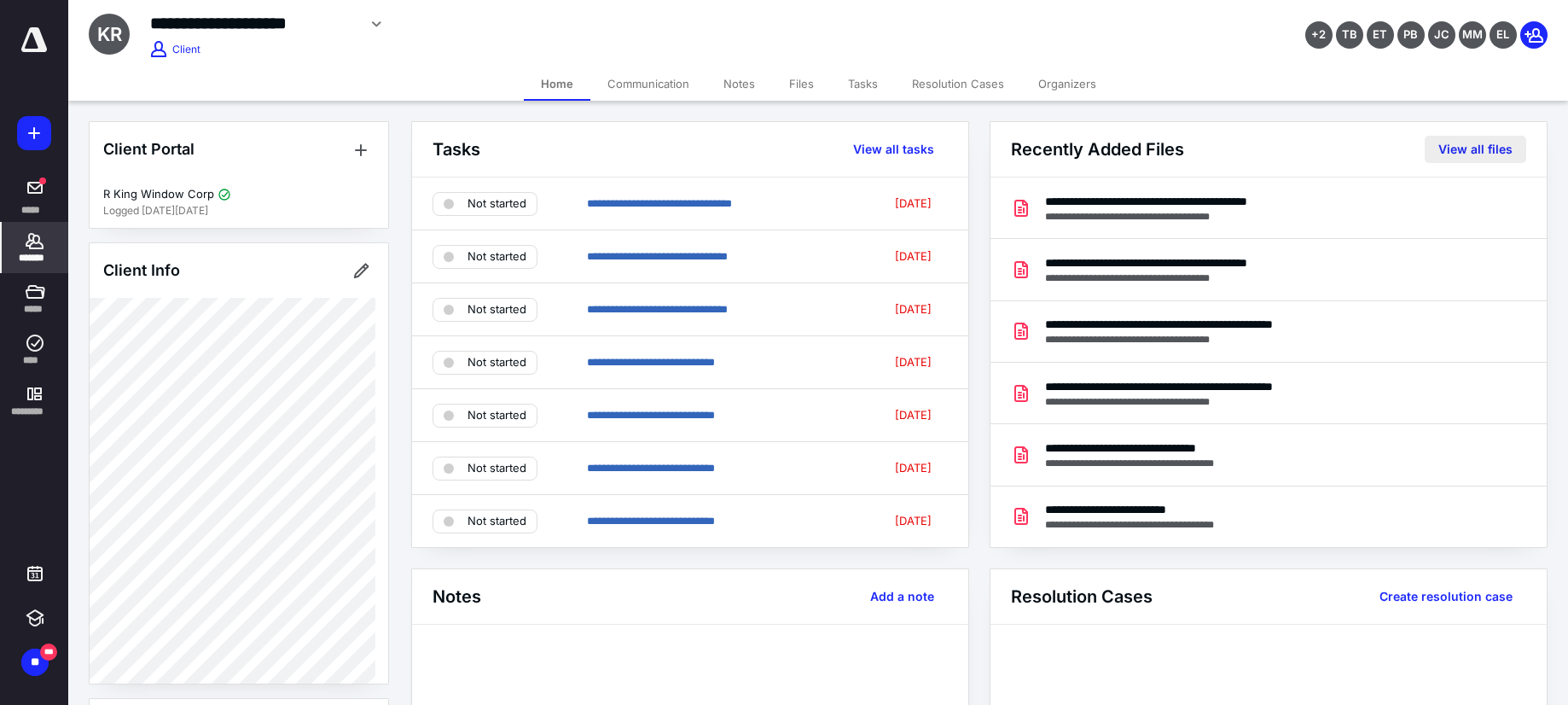 click on "View all files" at bounding box center (1475, 149) 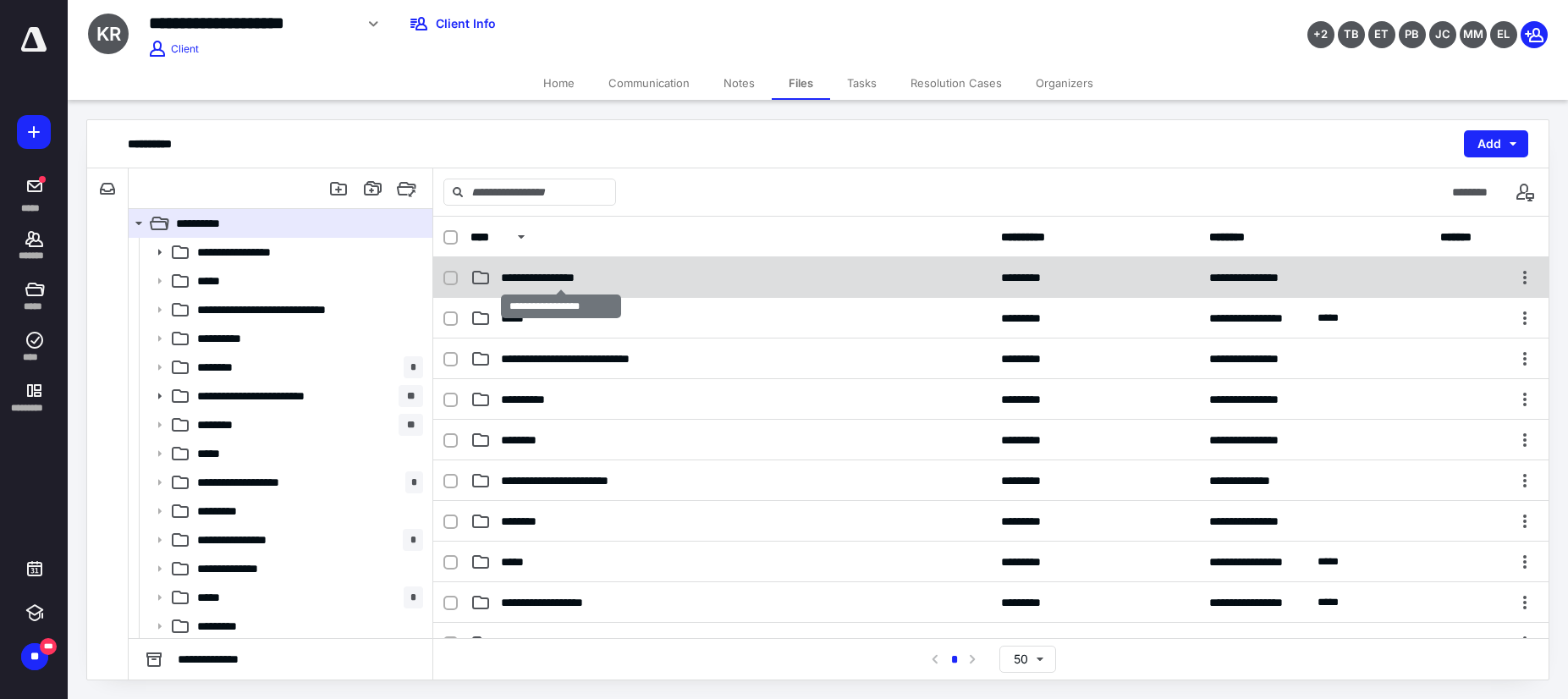 click on "**********" at bounding box center (561, 278) 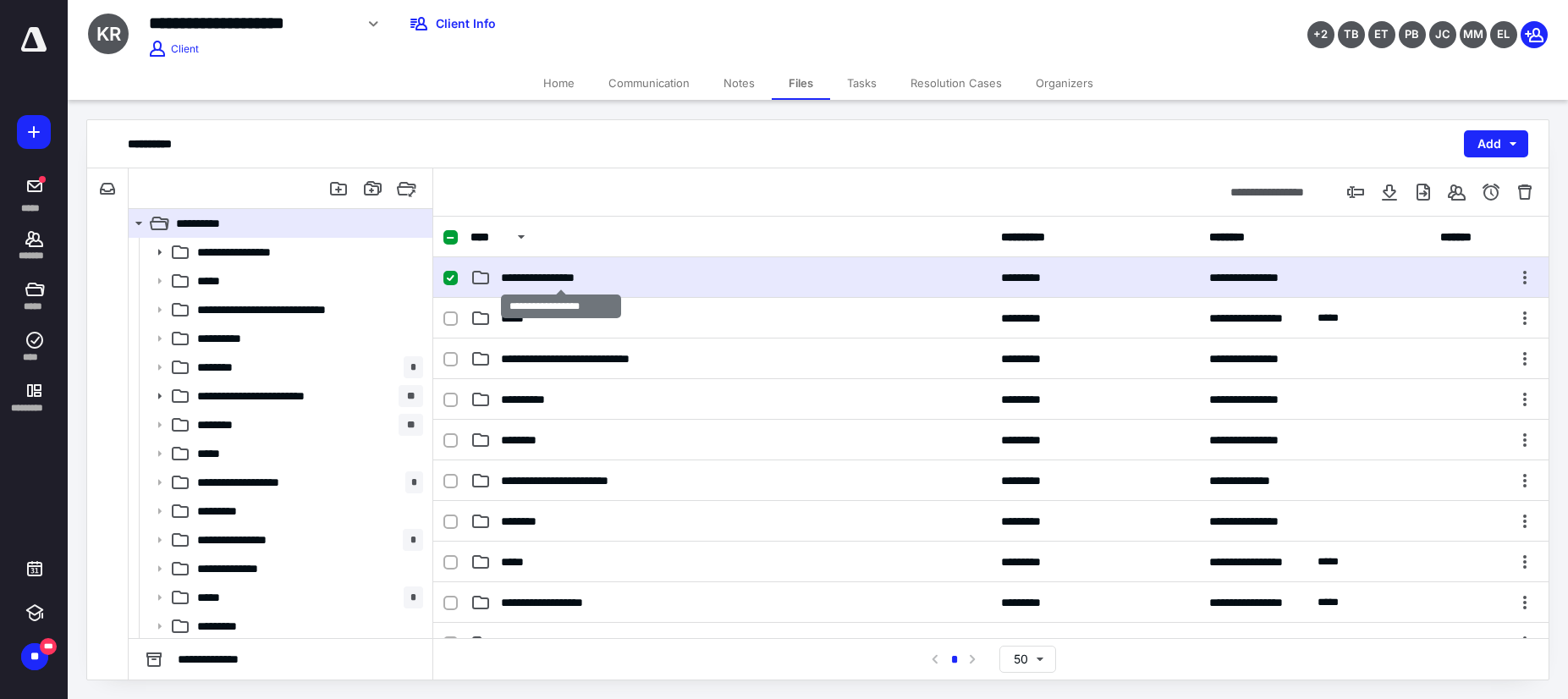 click on "**********" at bounding box center [561, 278] 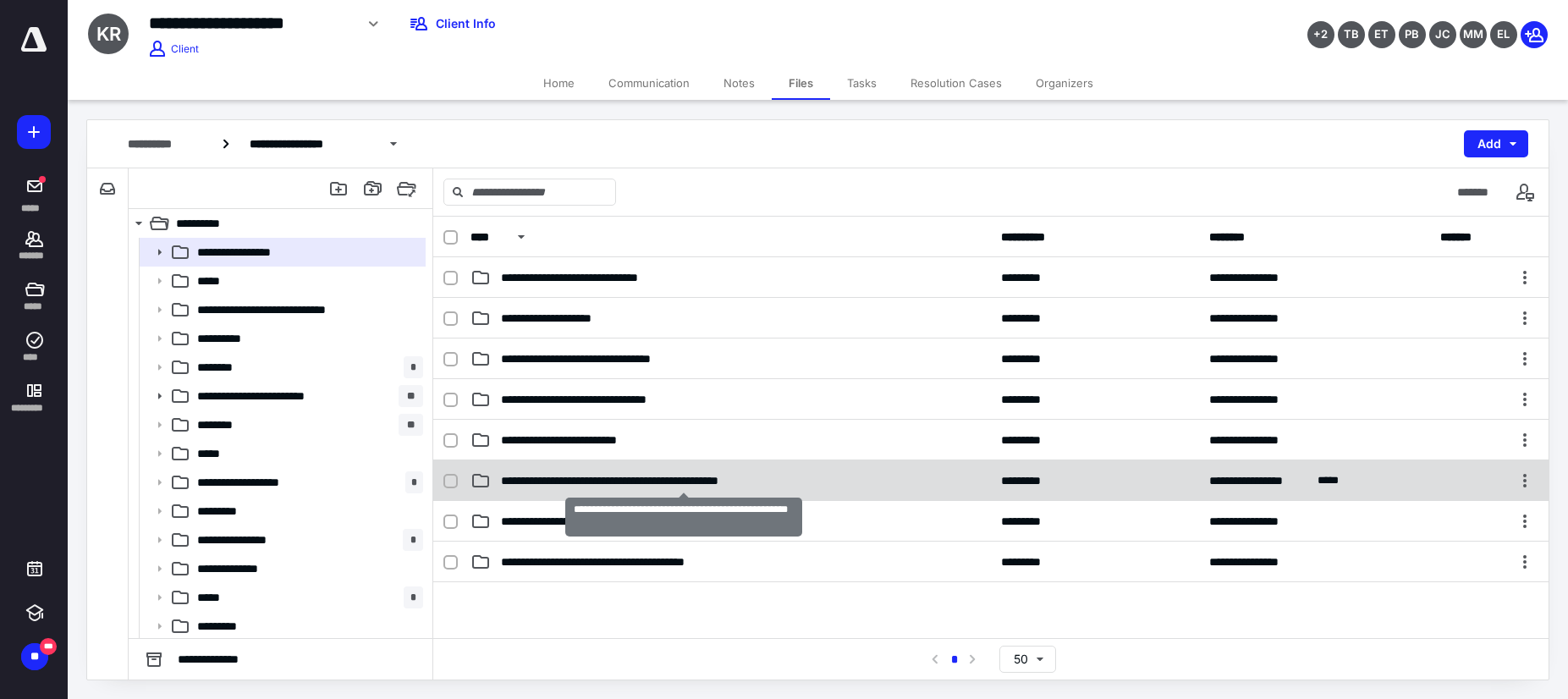 click on "**********" at bounding box center (684, 481) 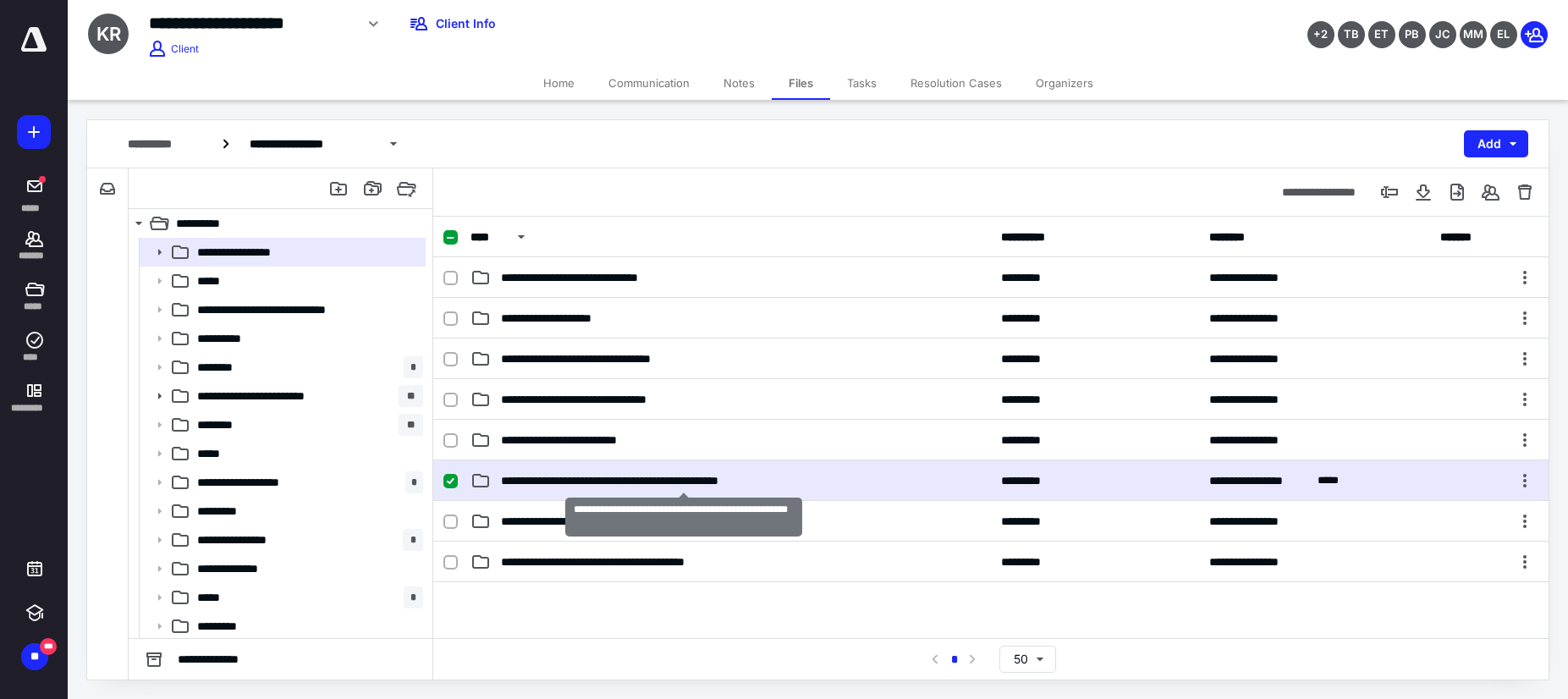 click on "**********" at bounding box center [684, 481] 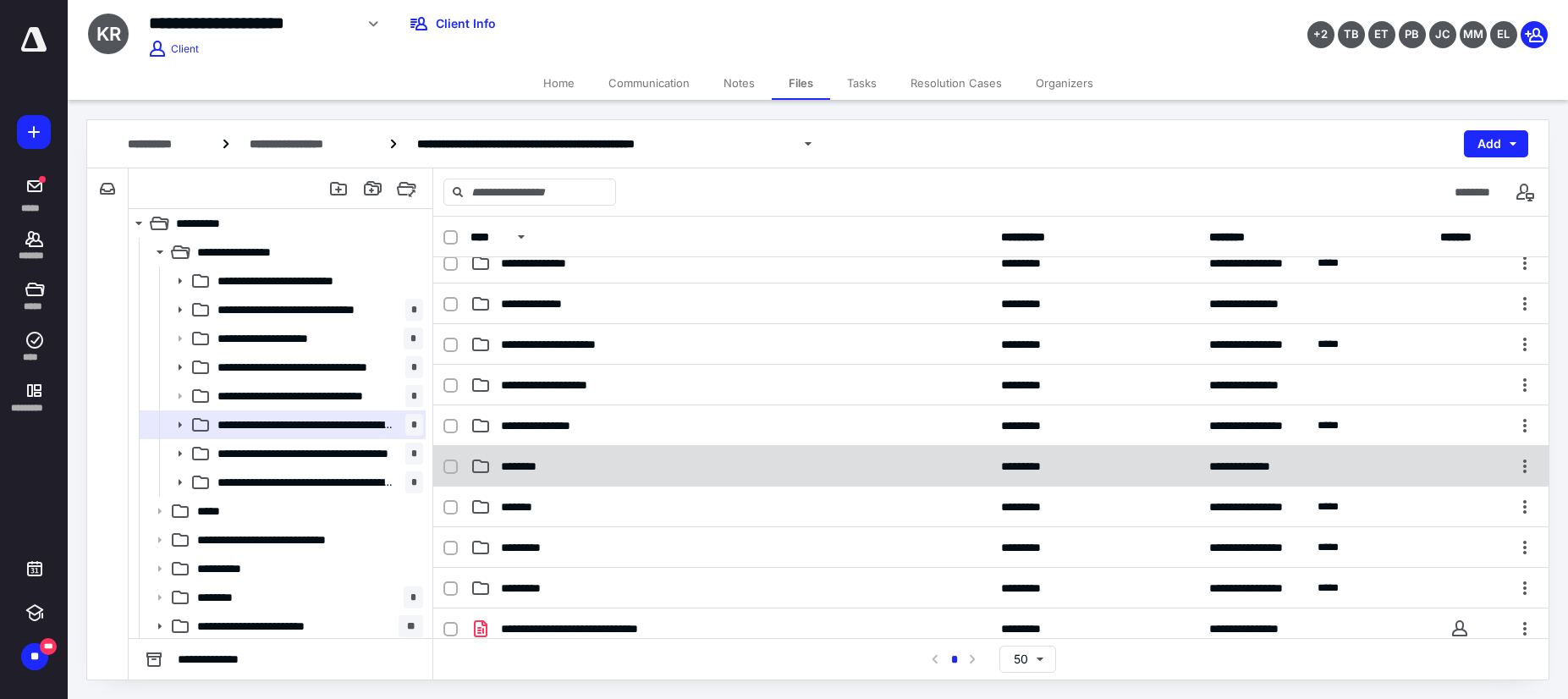 scroll, scrollTop: 85, scrollLeft: 0, axis: vertical 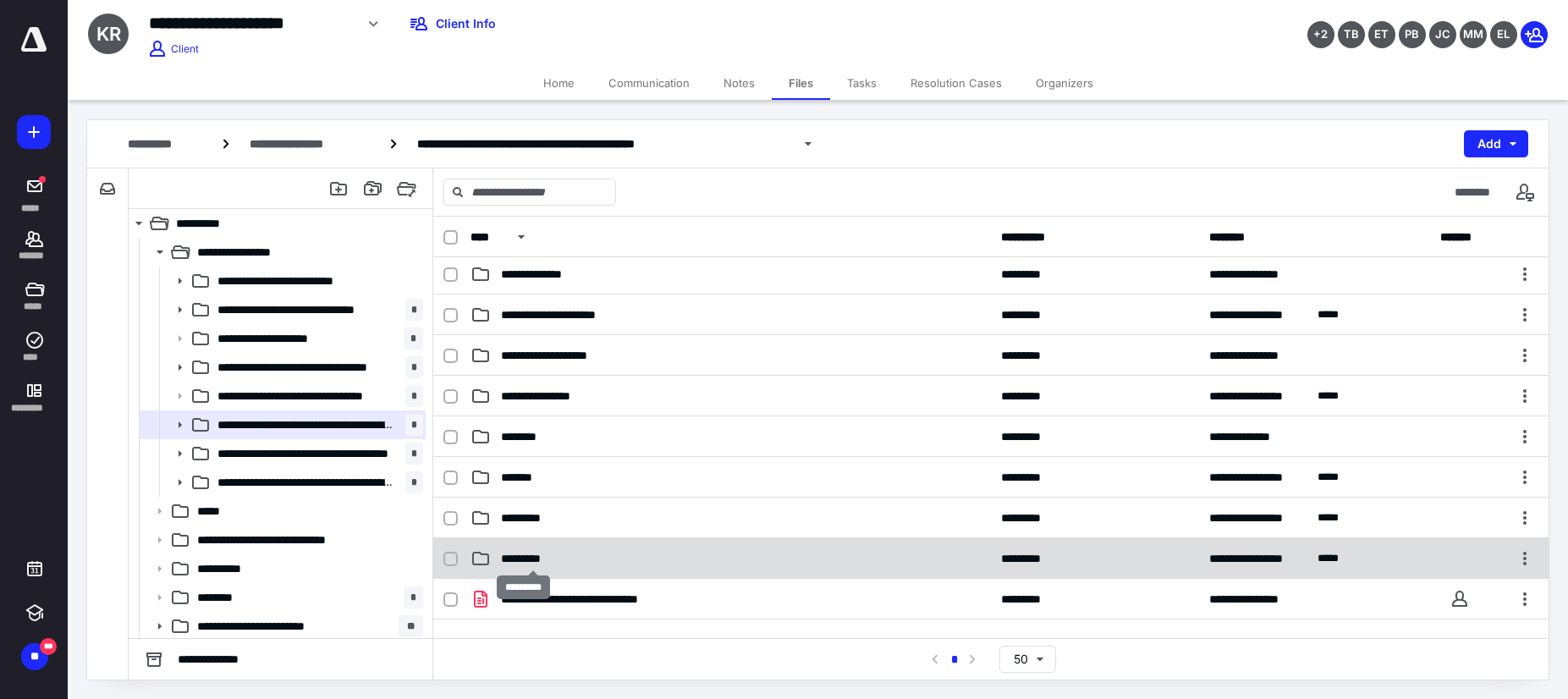 click on "*********" at bounding box center [532, 559] 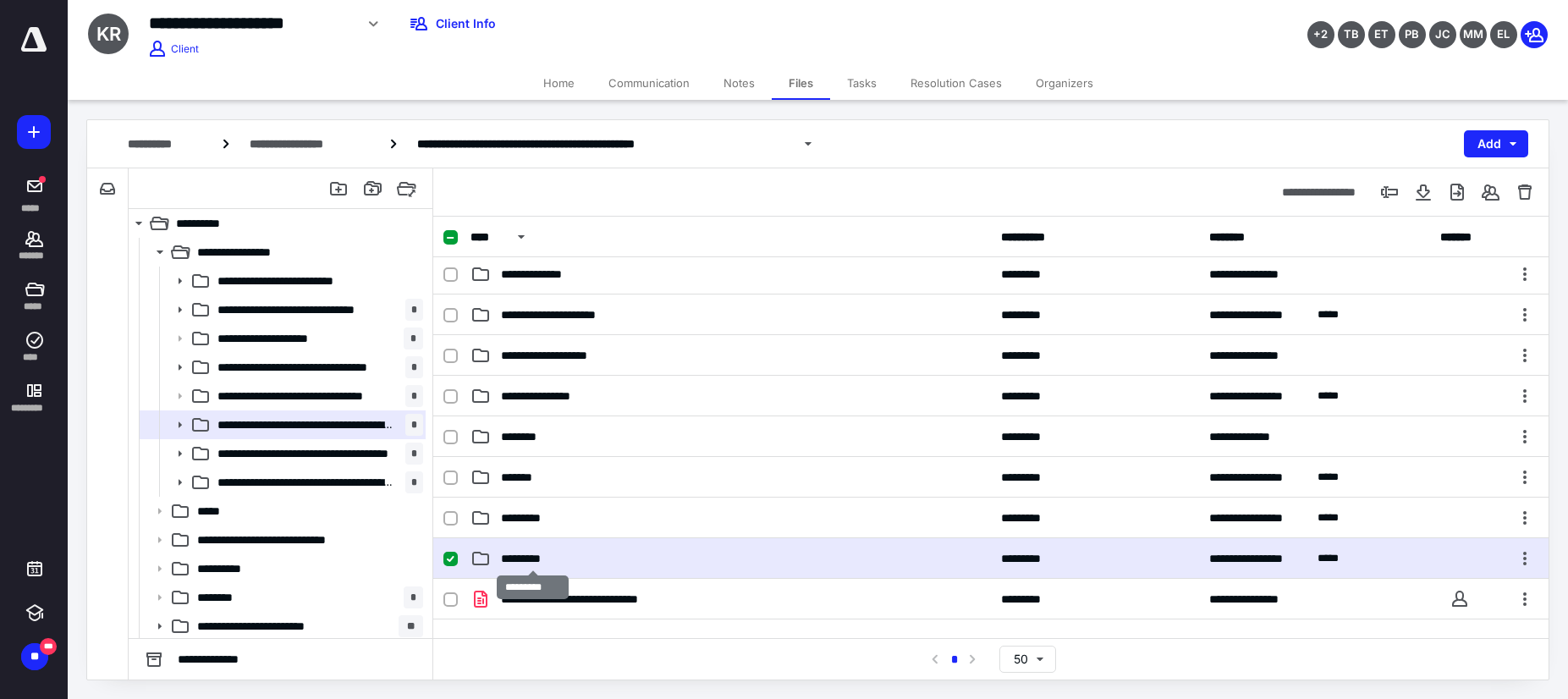 click on "*********" at bounding box center (532, 559) 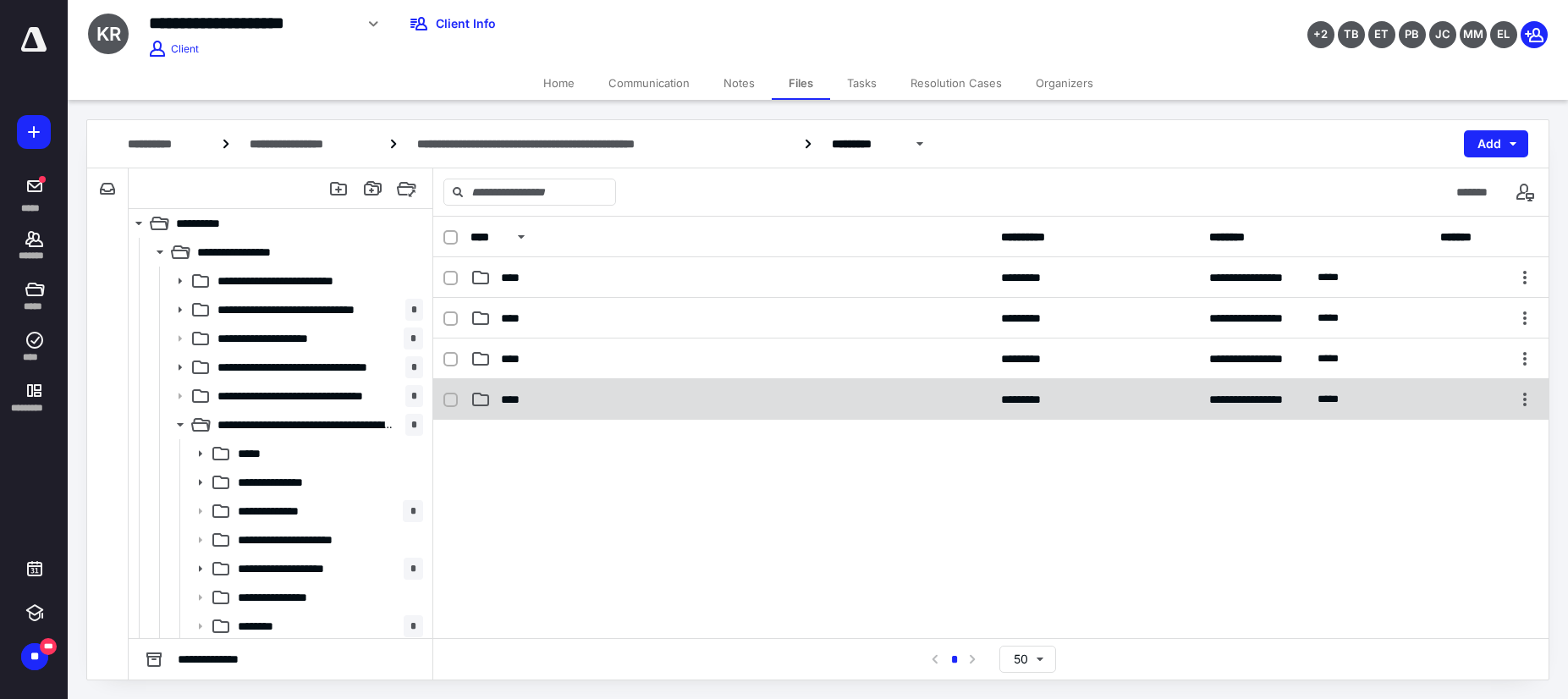 click on "****" at bounding box center (515, 399) 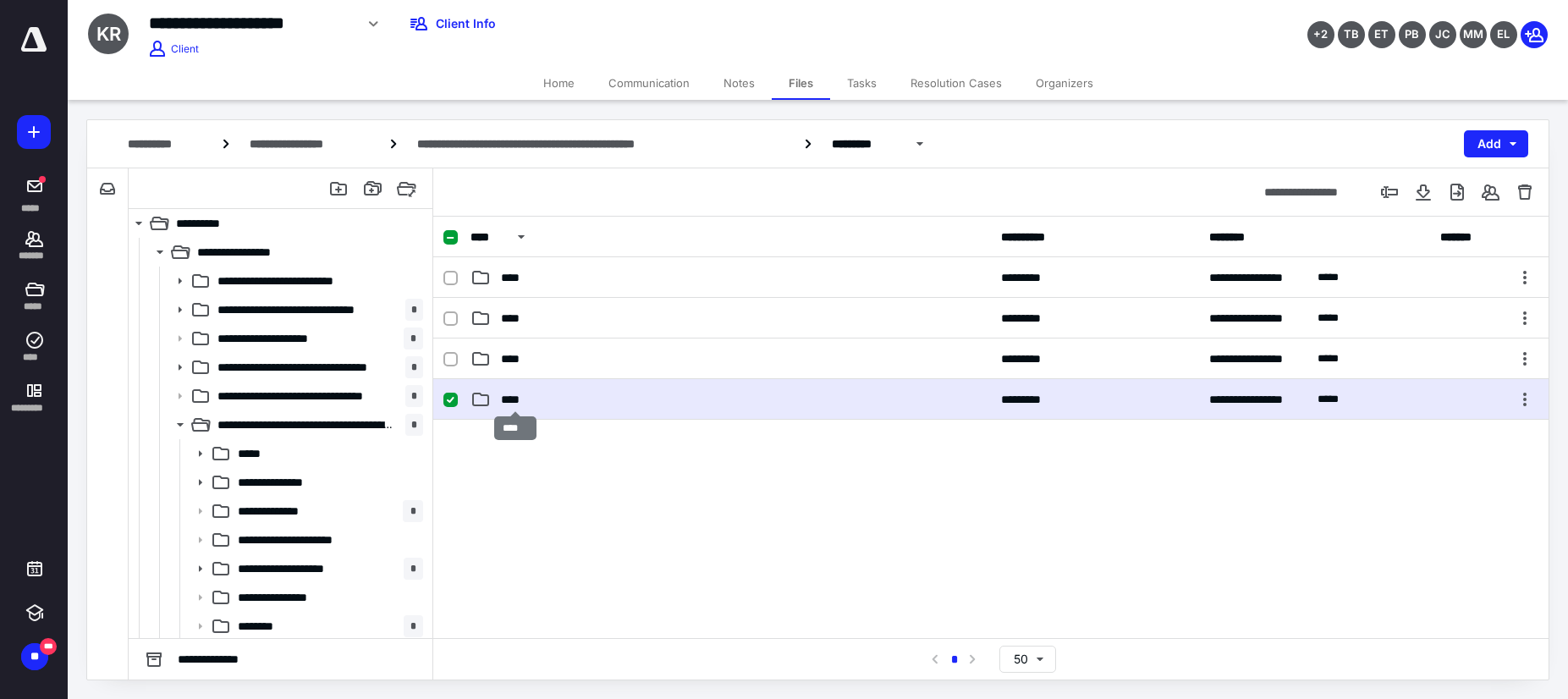 click on "****" at bounding box center [515, 399] 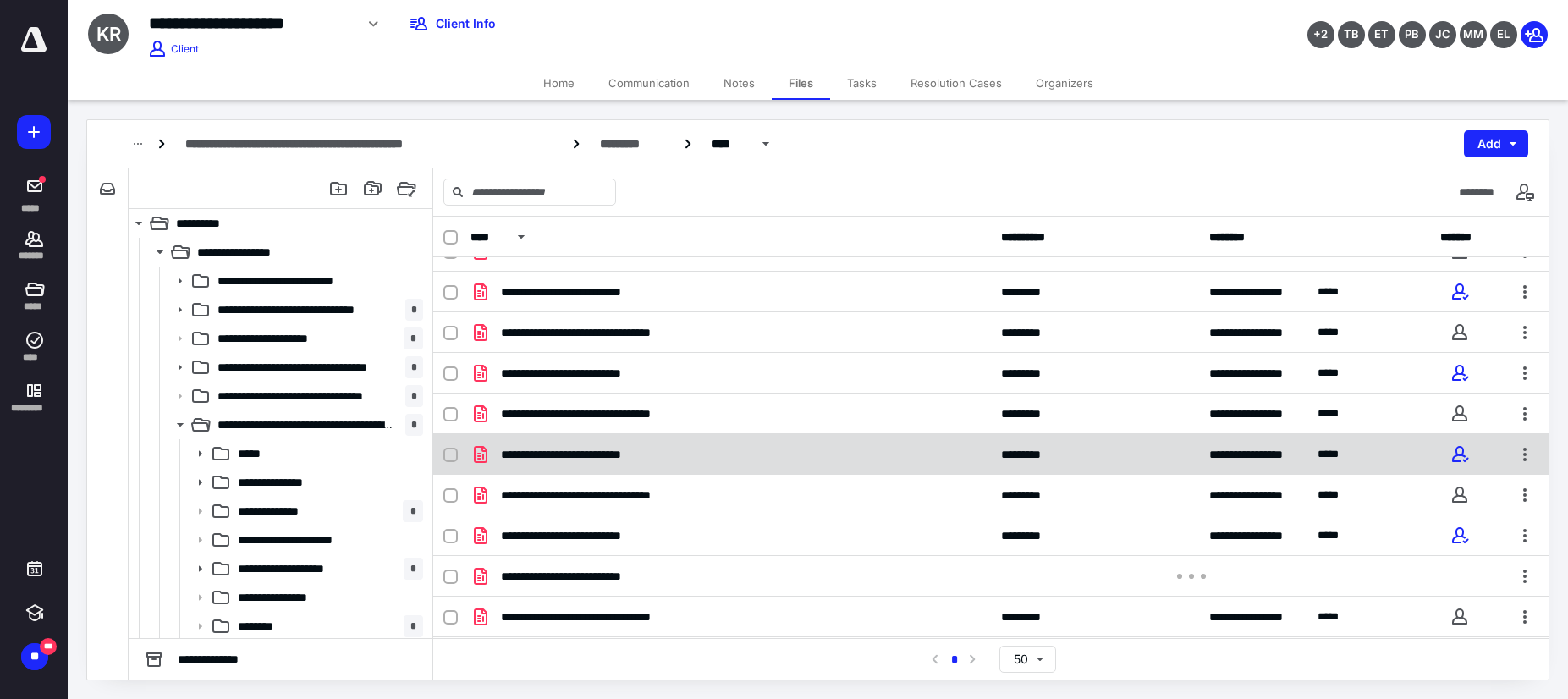 scroll, scrollTop: 107, scrollLeft: 0, axis: vertical 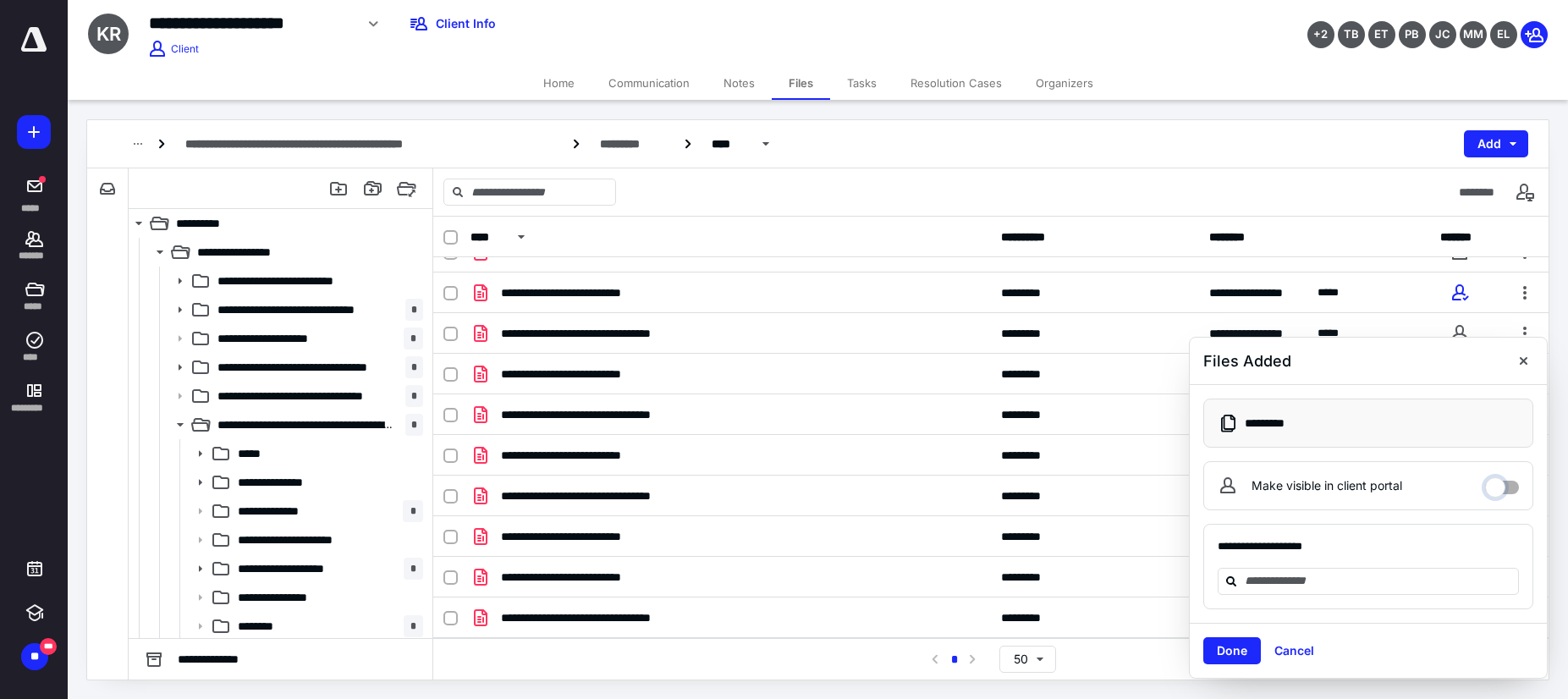 click on "Make visible in client portal" at bounding box center (1502, 483) 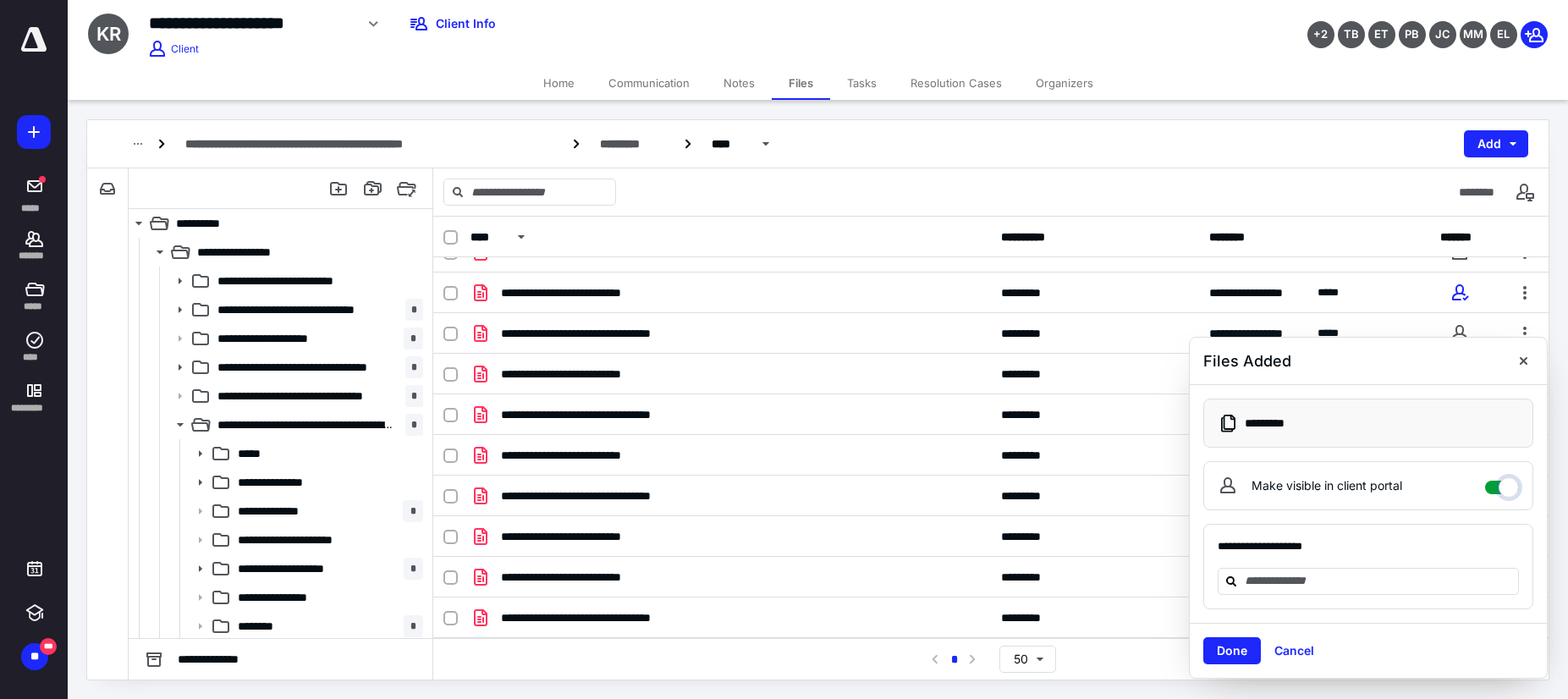 checkbox on "****" 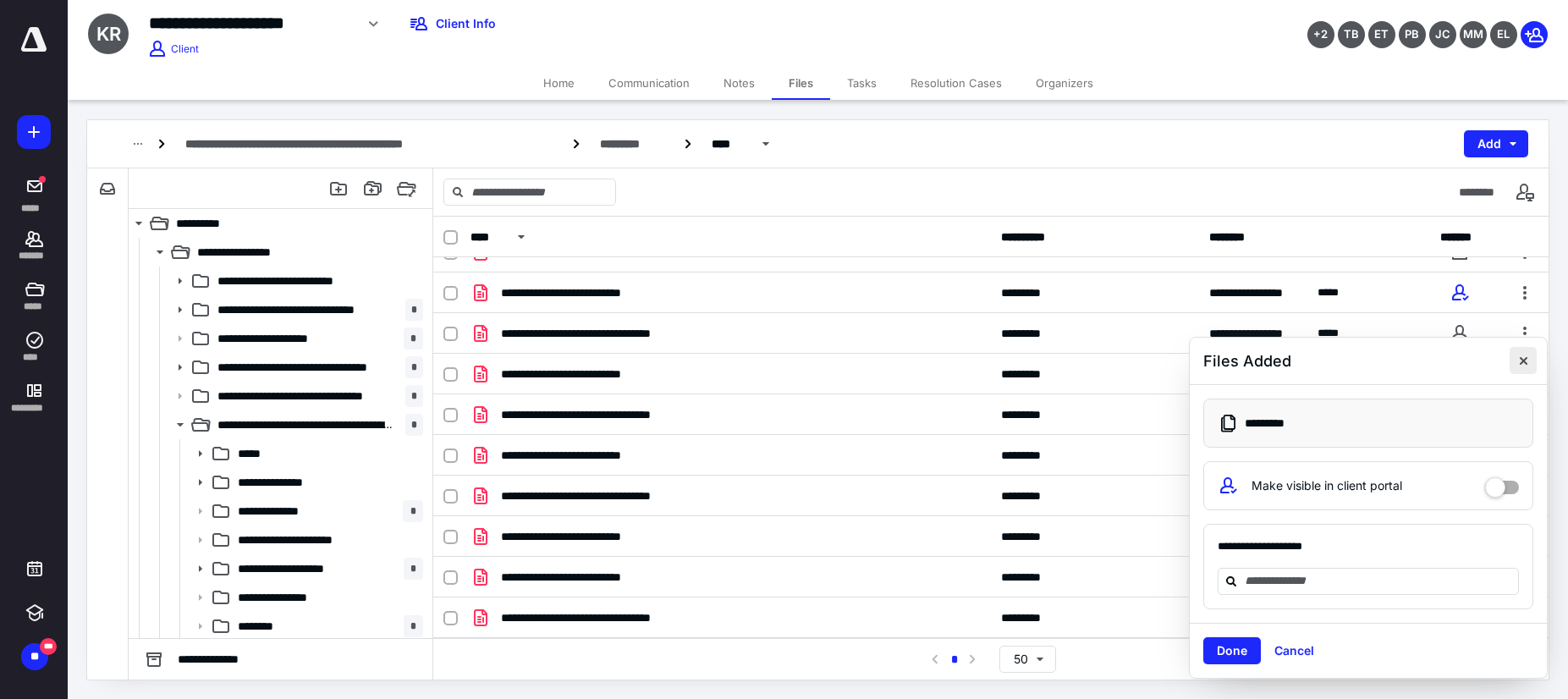 click at bounding box center [1523, 361] 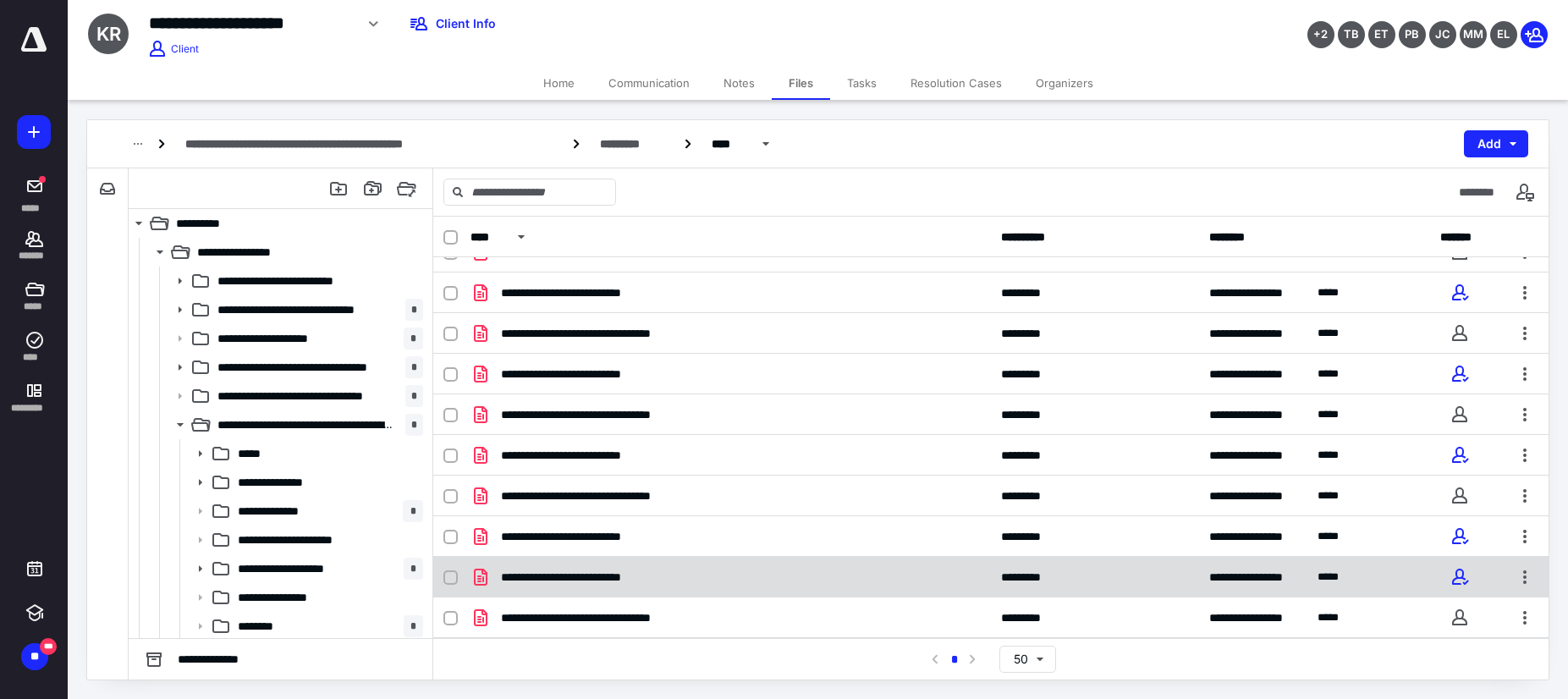 checkbox on "true" 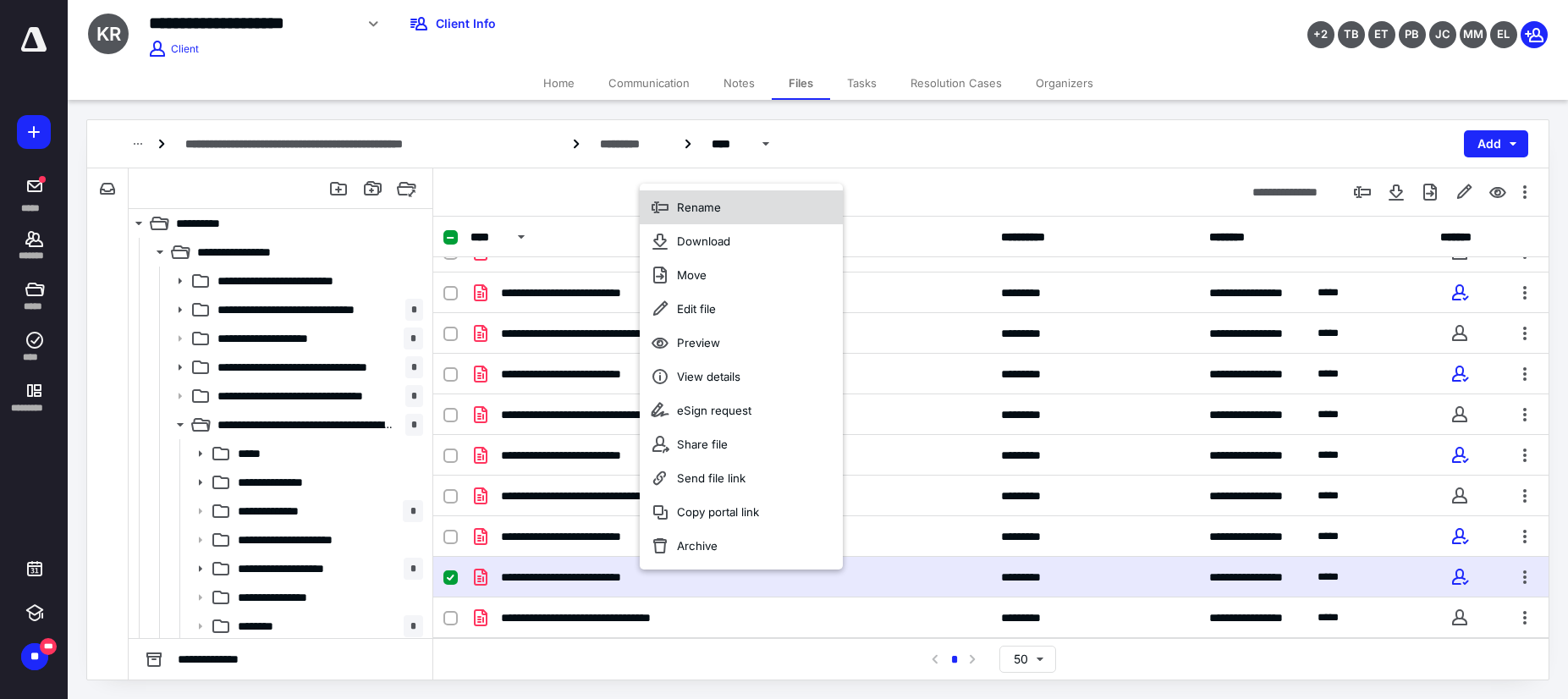 click on "Rename" at bounding box center [699, 207] 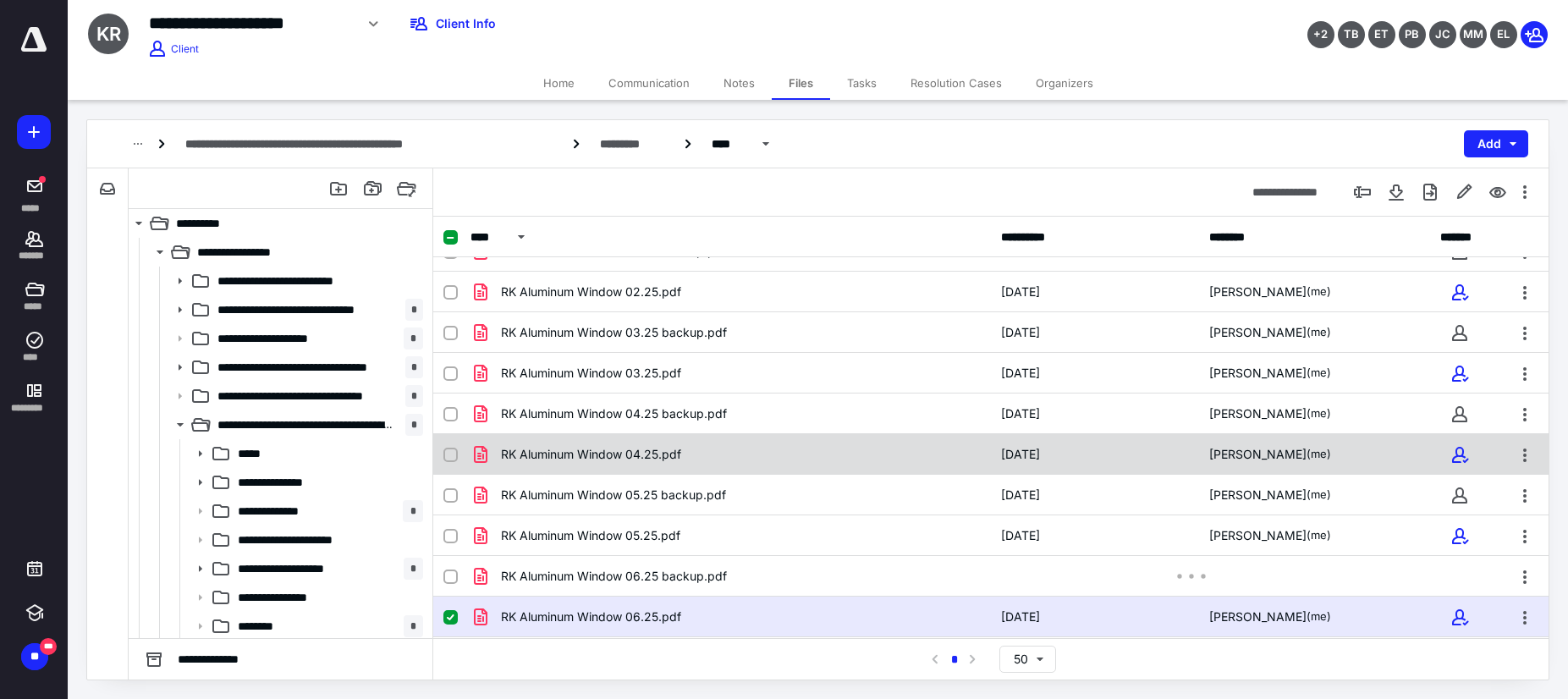 scroll, scrollTop: 107, scrollLeft: 0, axis: vertical 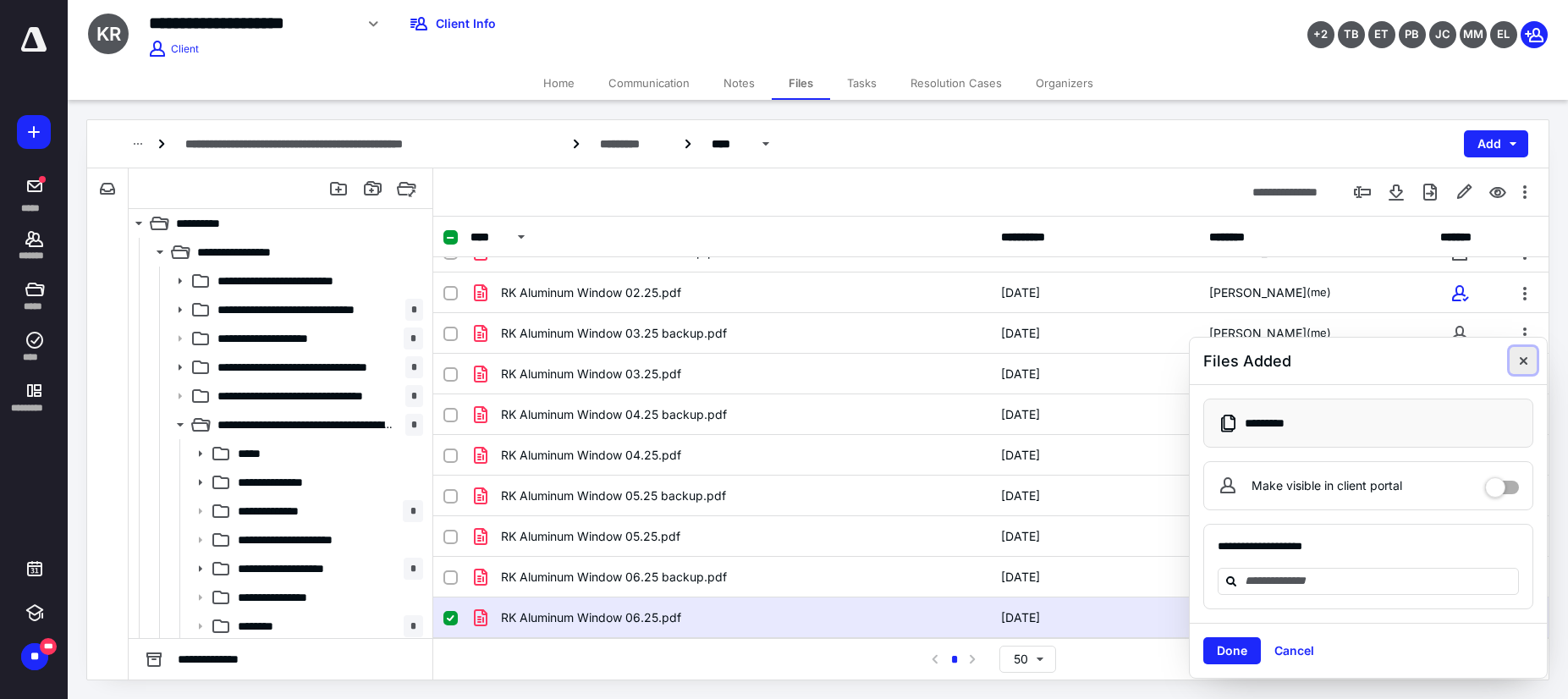 click at bounding box center (1523, 361) 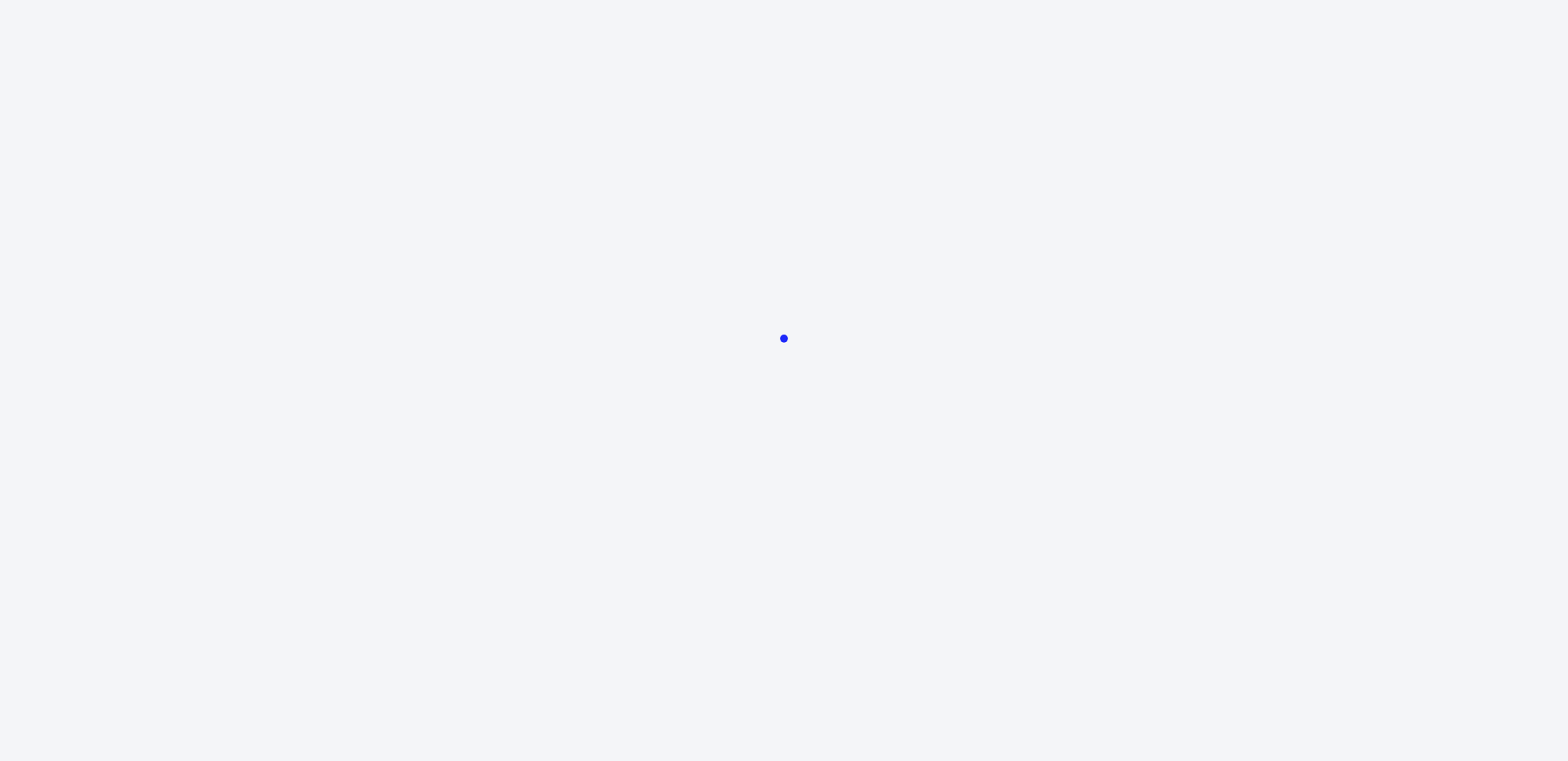 scroll, scrollTop: 0, scrollLeft: 0, axis: both 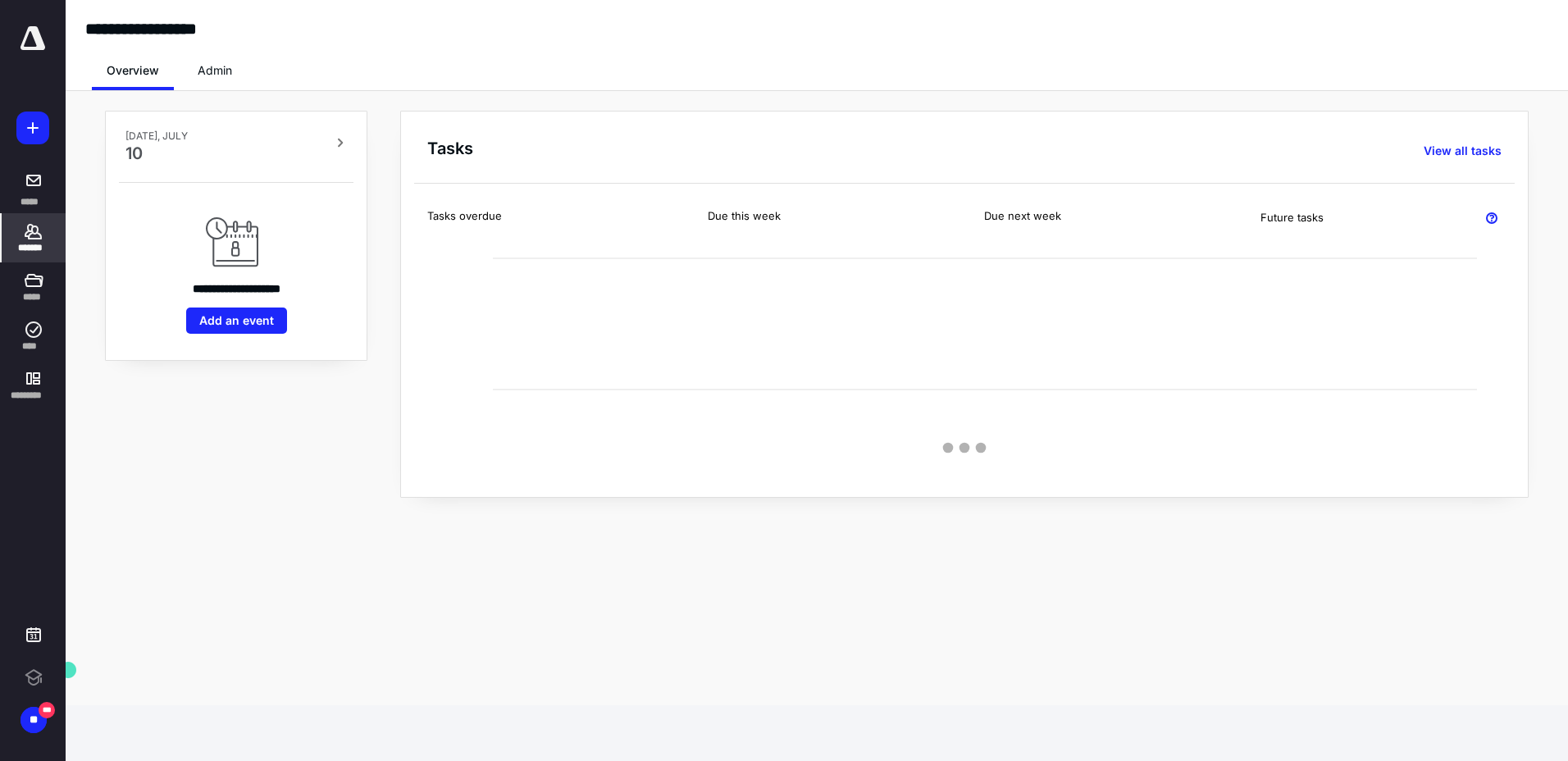 click on "*******" at bounding box center [34, 238] 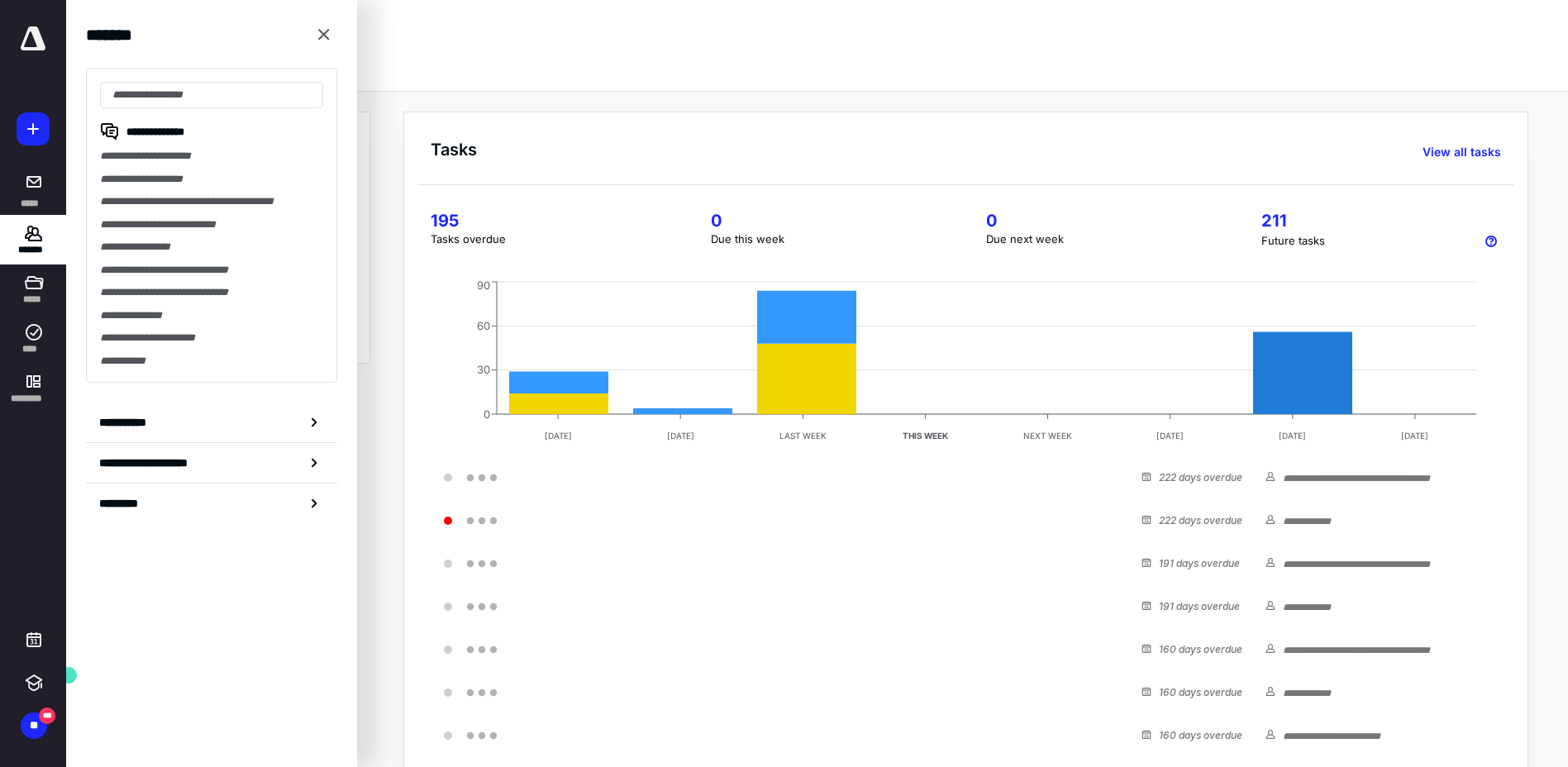 click on "**********" at bounding box center [155, 131] 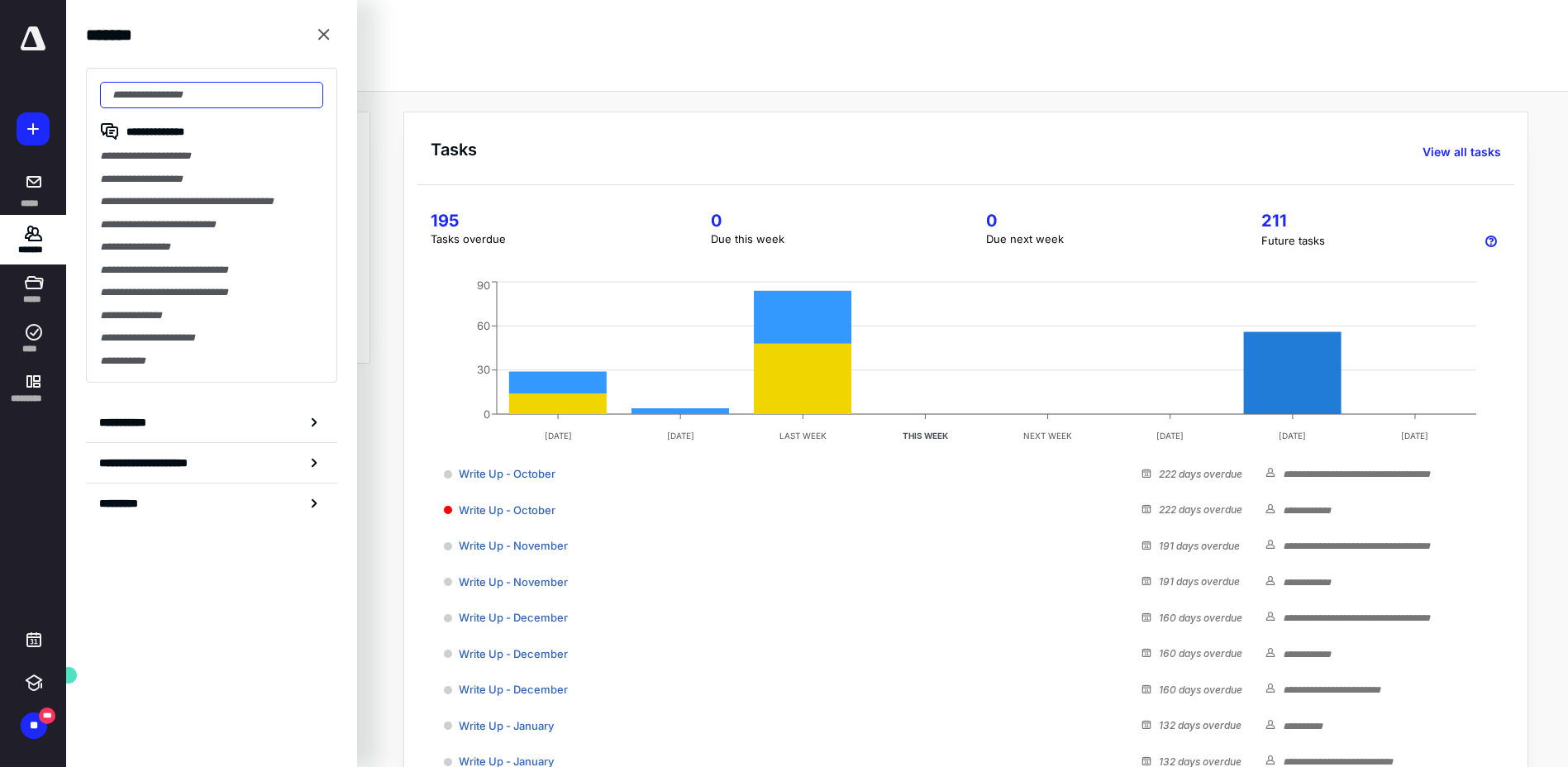 click at bounding box center (212, 95) 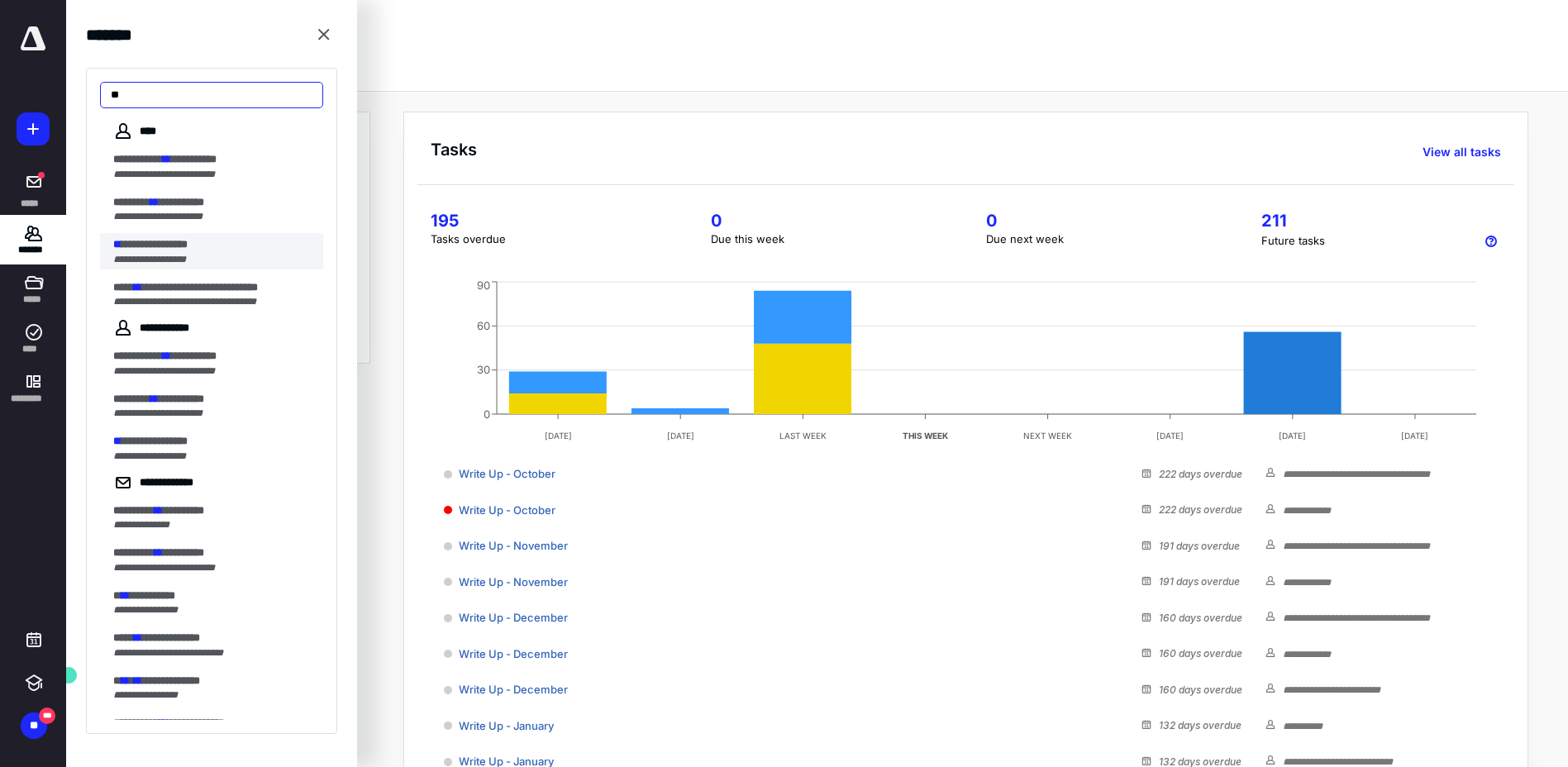 type on "**" 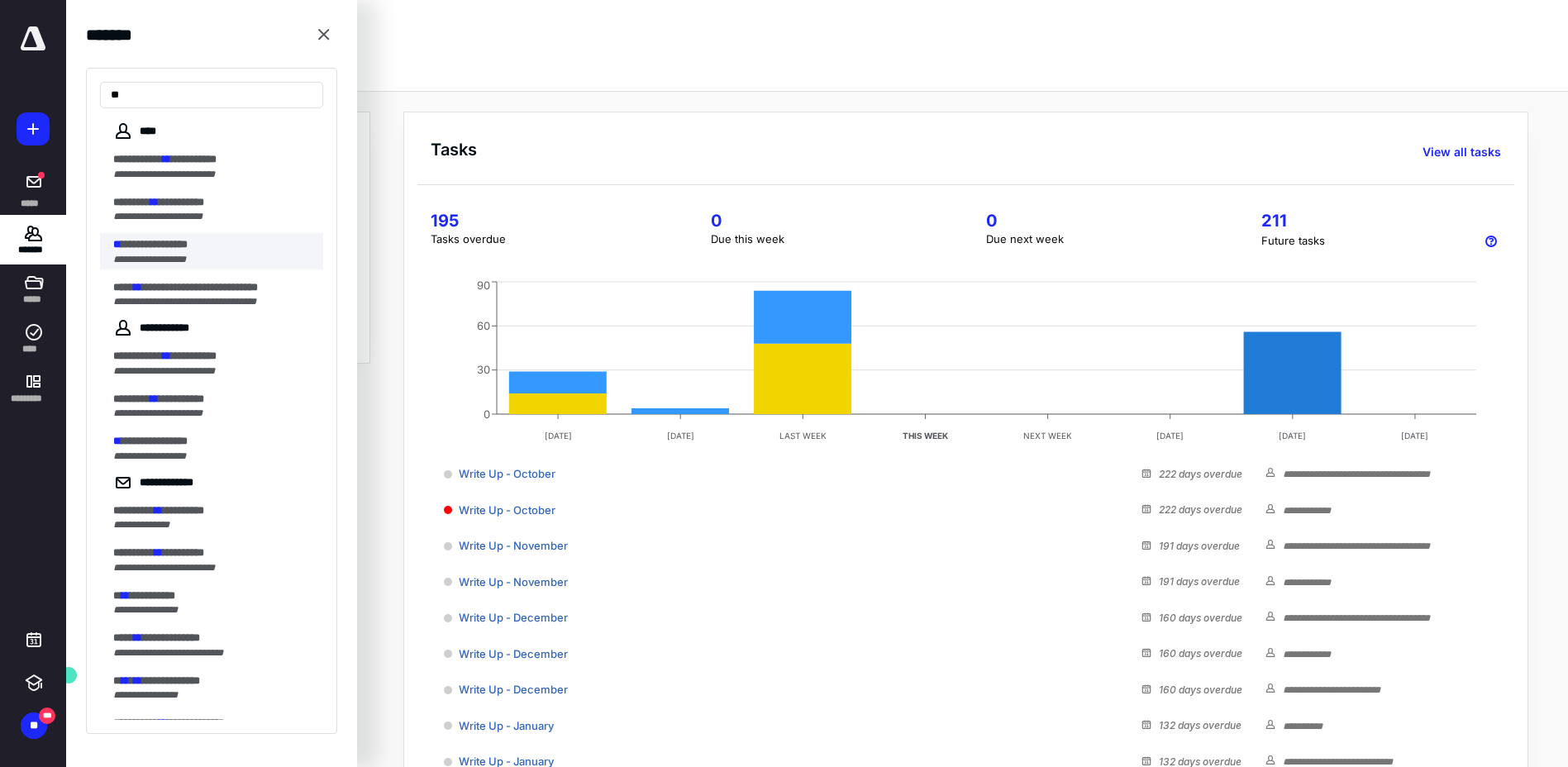 click on "**********" at bounding box center [150, 260] 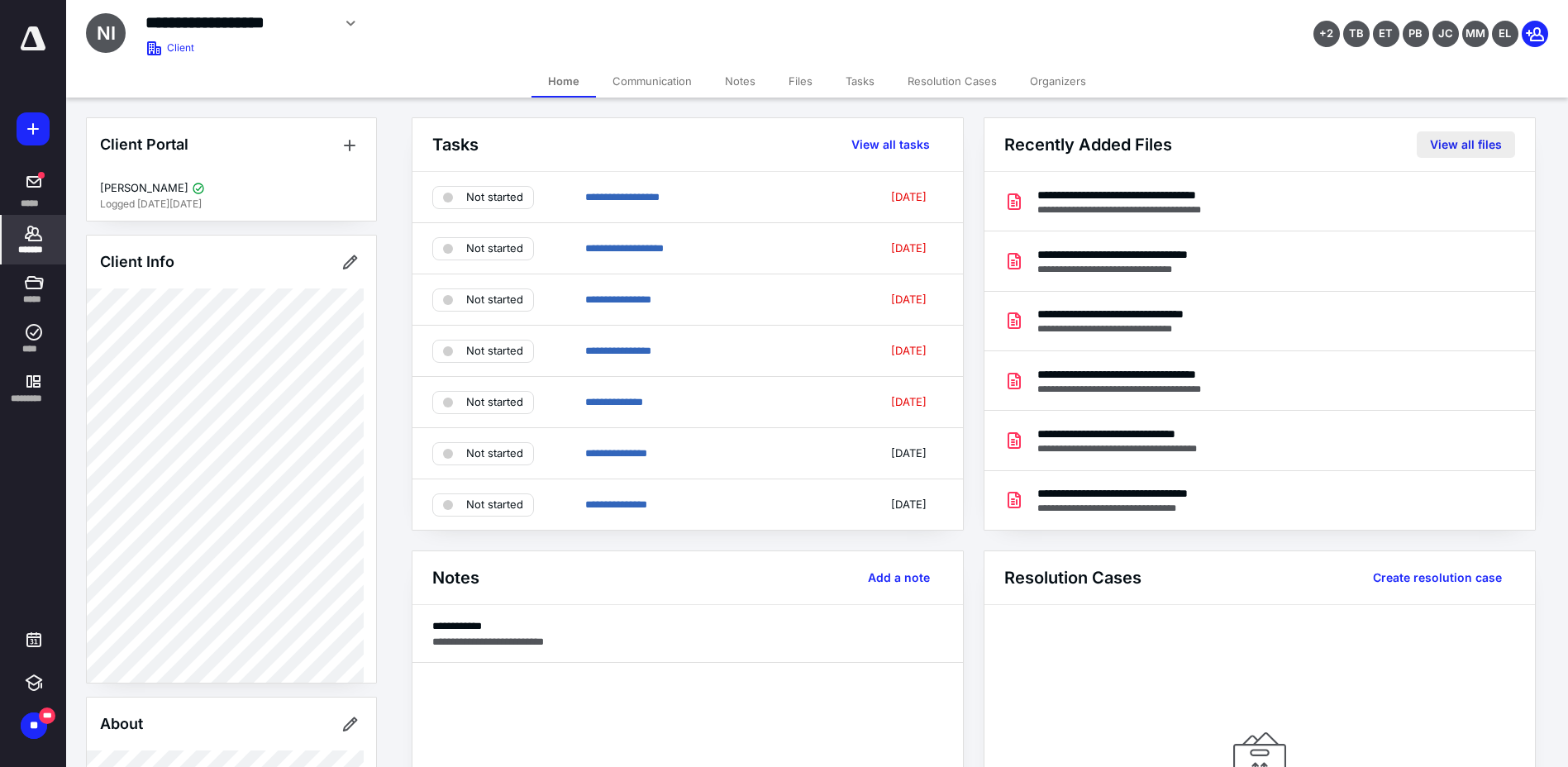 click on "View all files" at bounding box center [1466, 145] 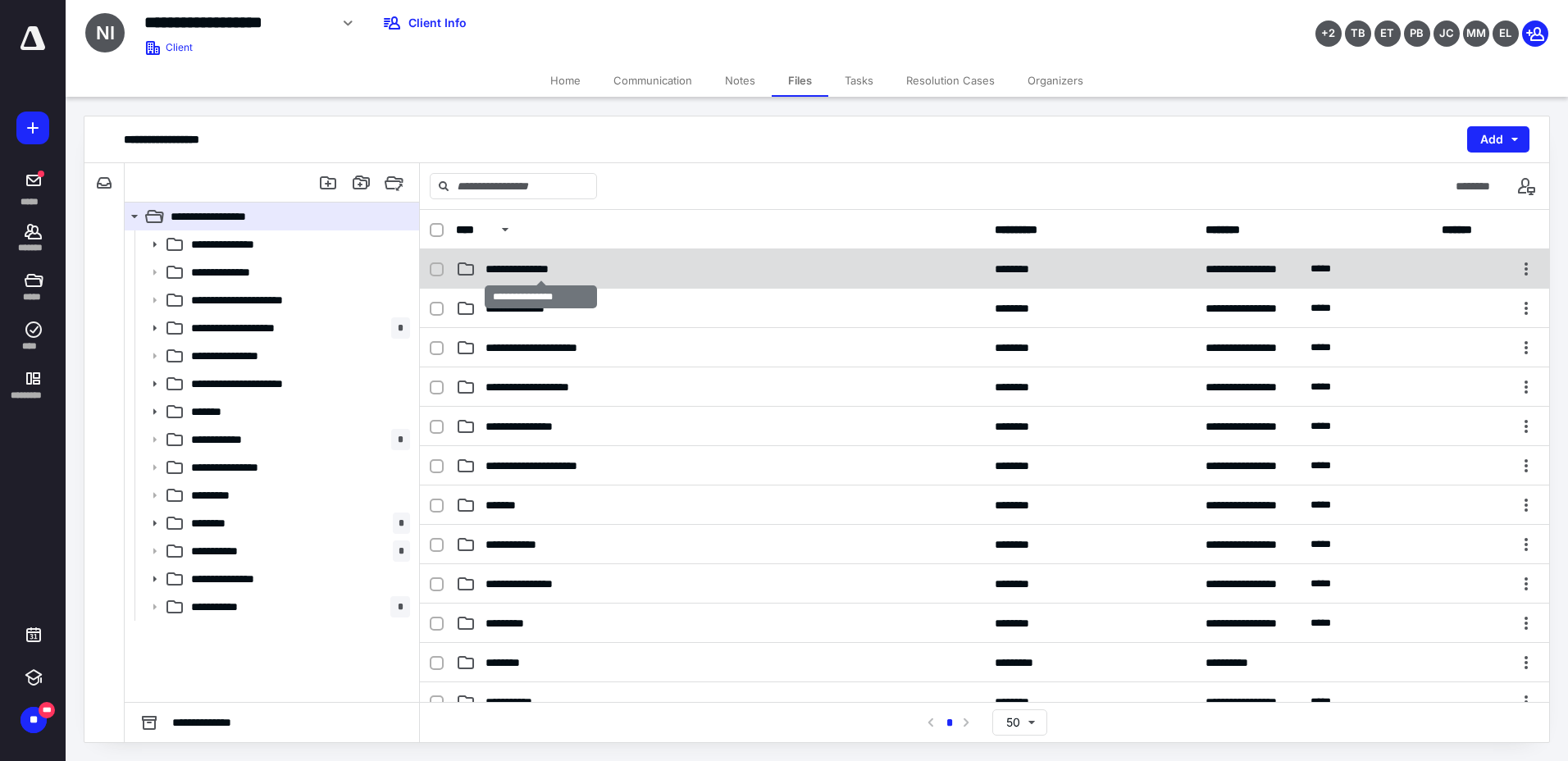 click on "**********" at bounding box center (540, 269) 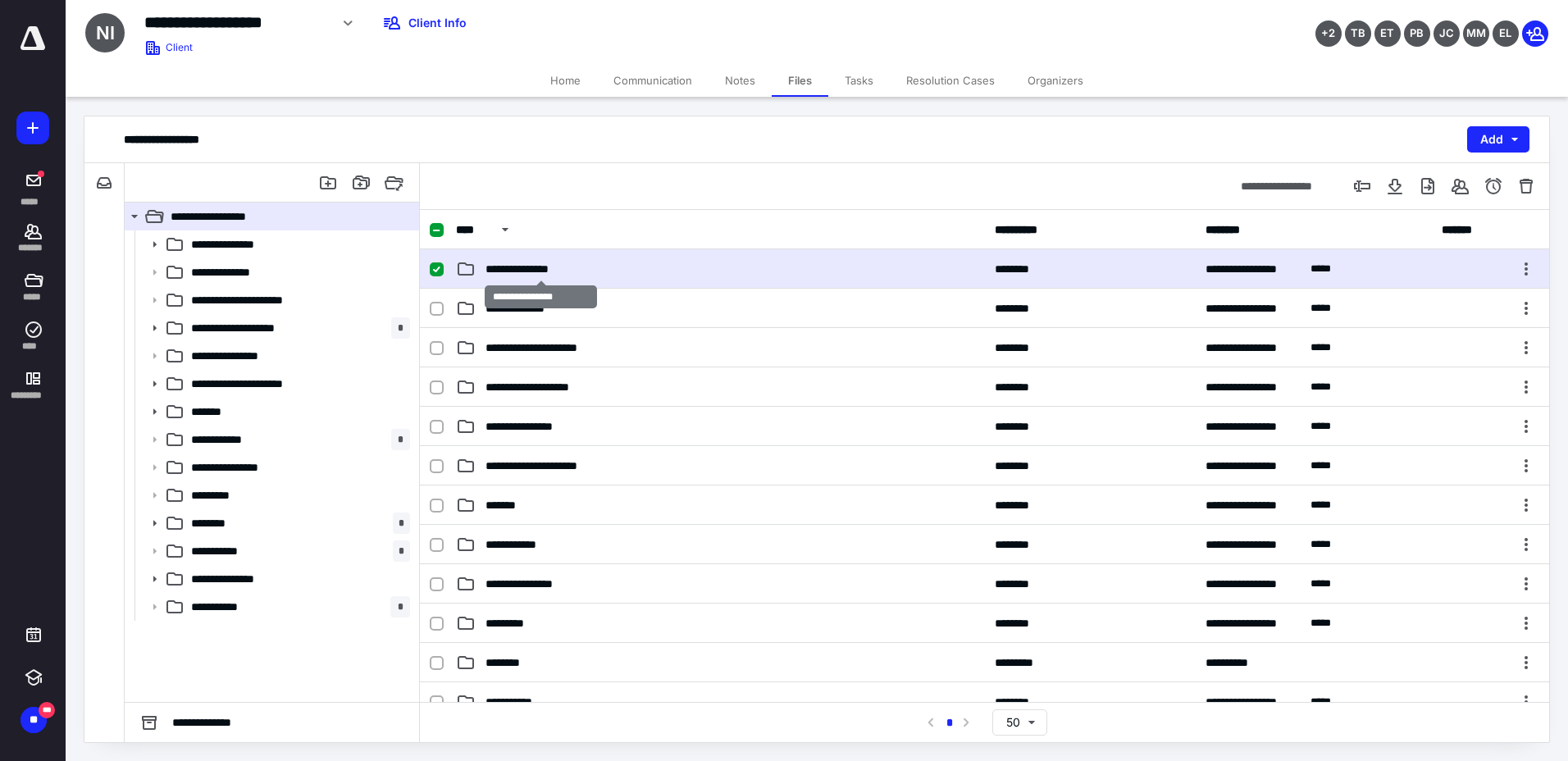 click on "**********" at bounding box center (540, 269) 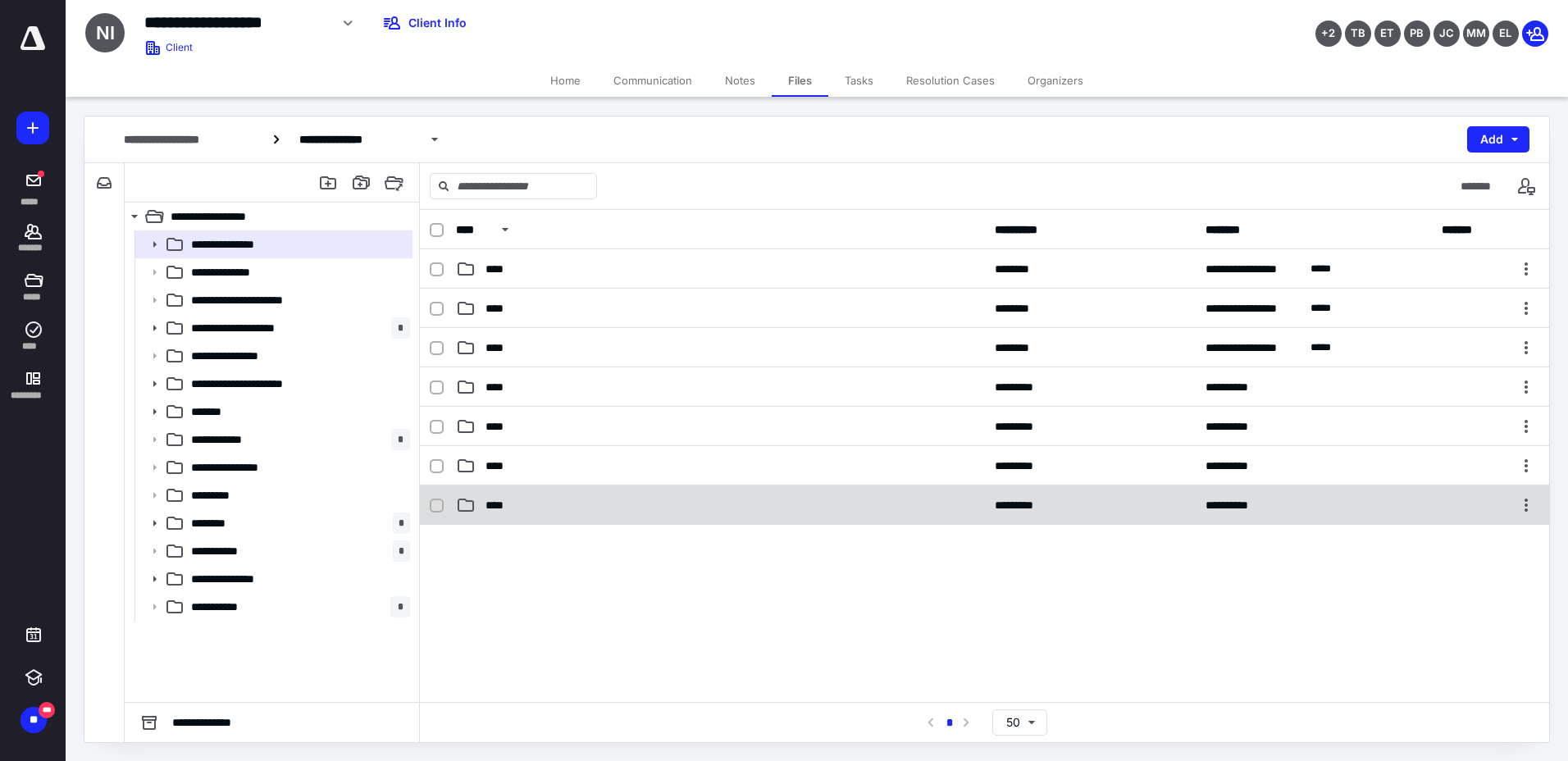 click on "****" at bounding box center (499, 505) 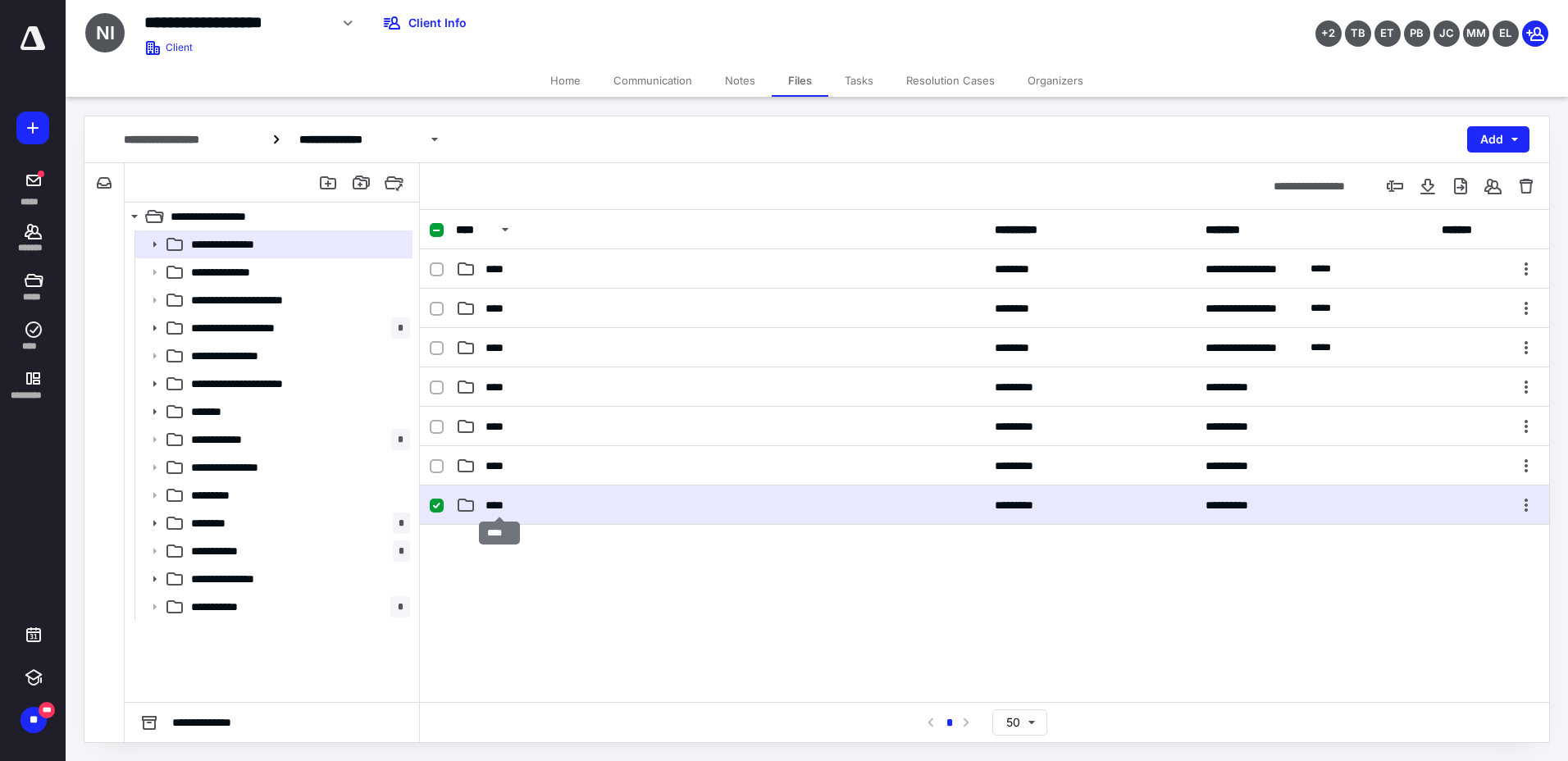 click on "****" at bounding box center [499, 505] 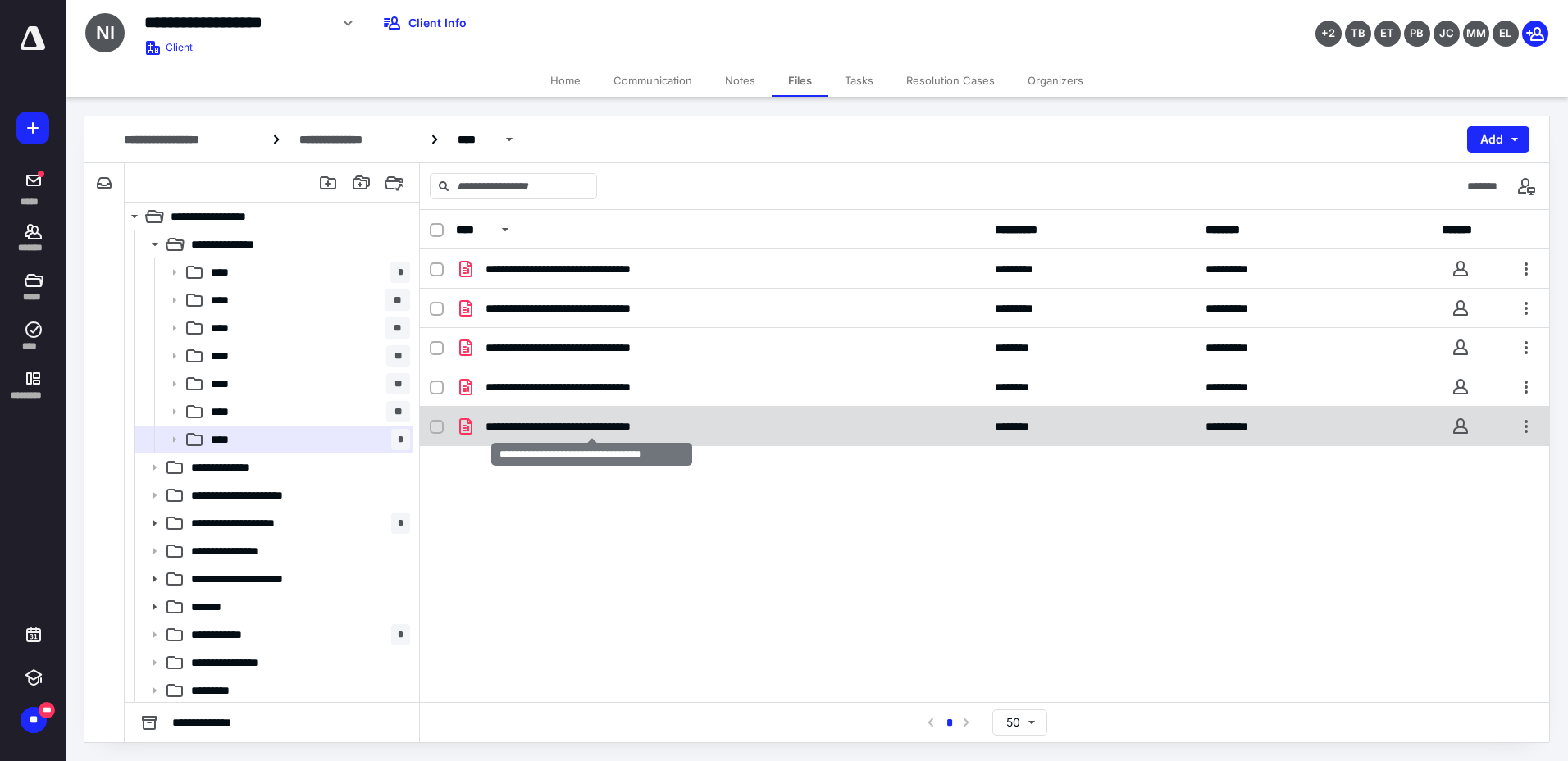 click on "**********" at bounding box center (591, 426) 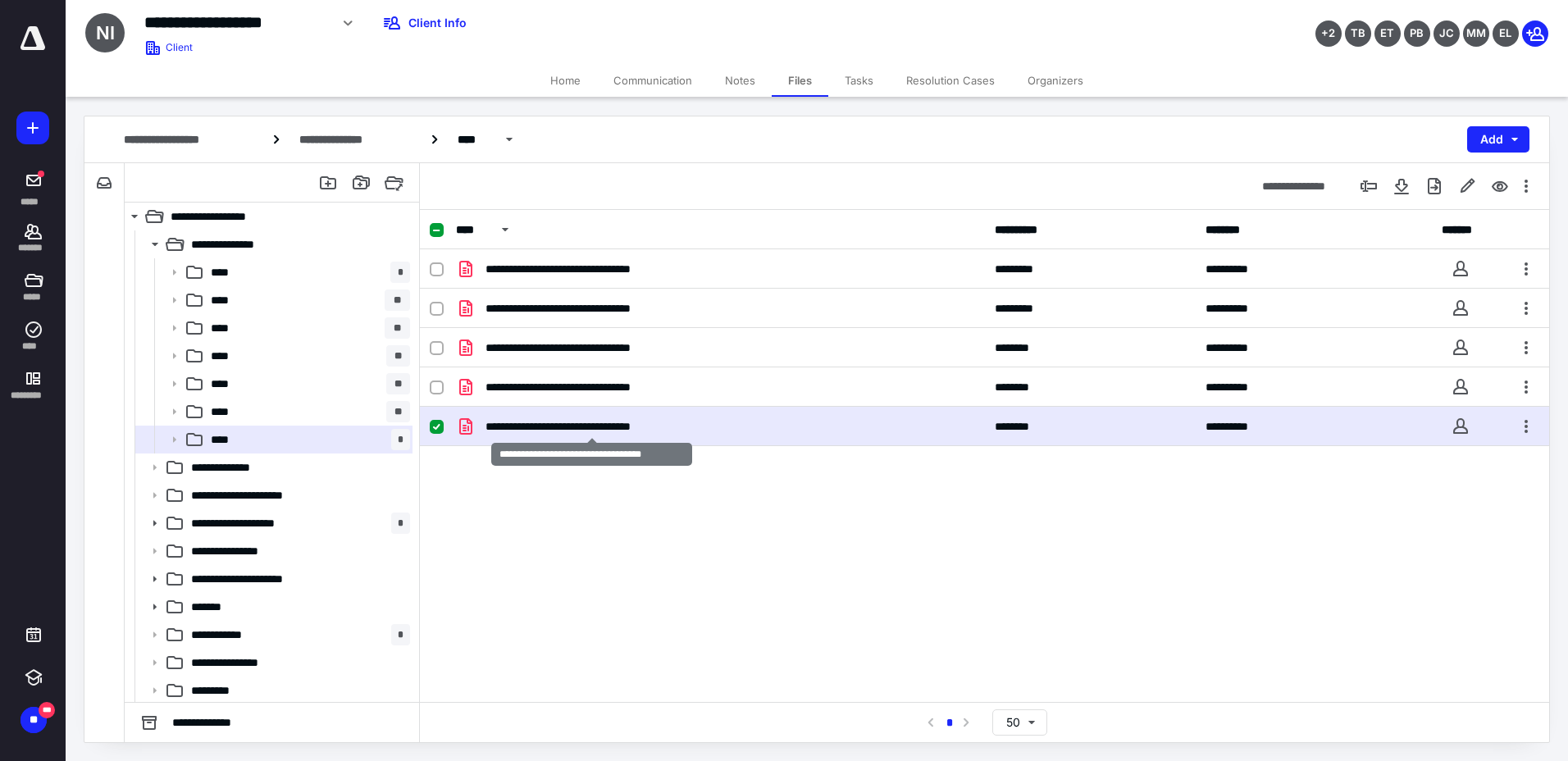 click on "**********" at bounding box center [591, 426] 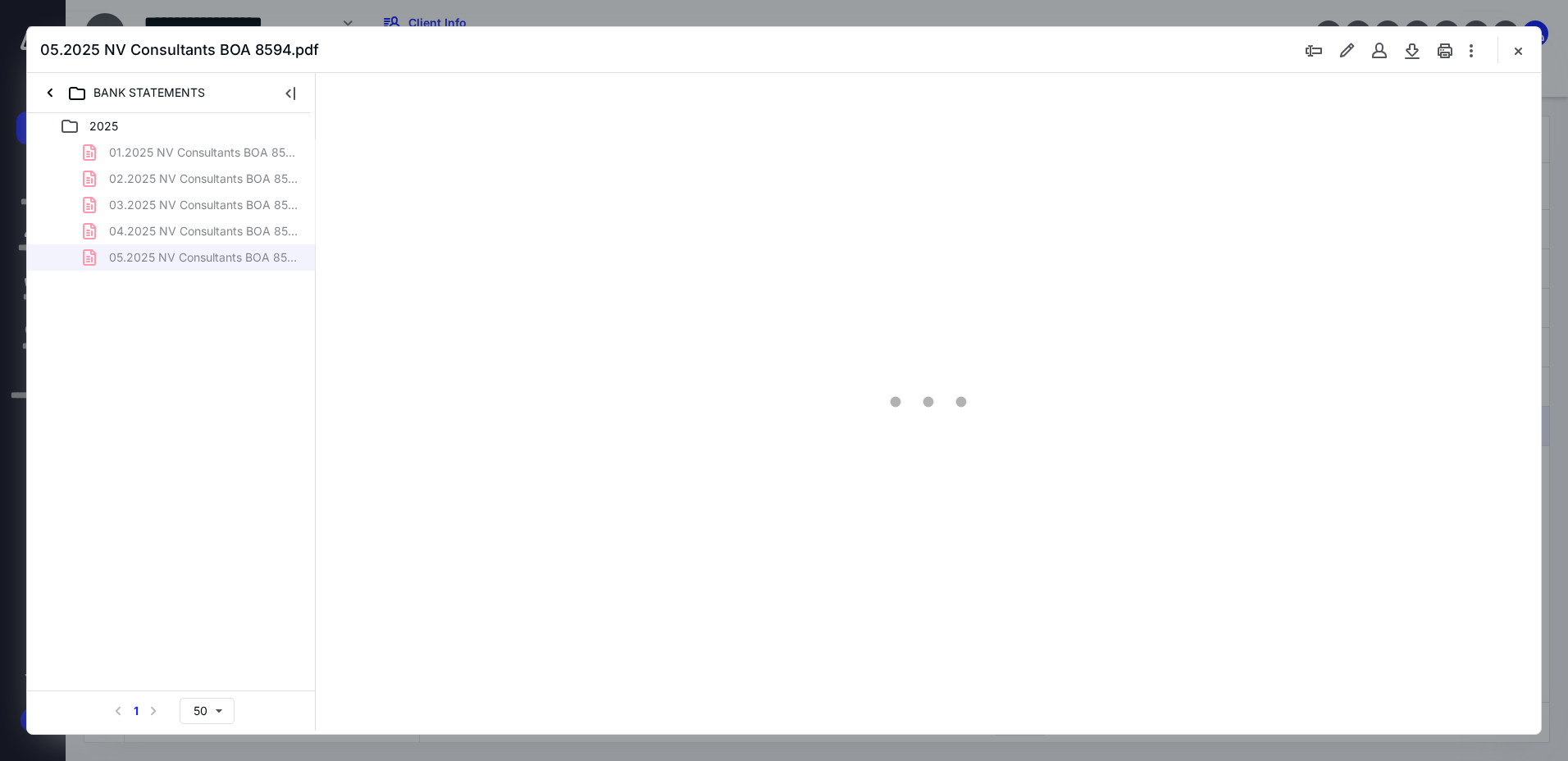scroll, scrollTop: 0, scrollLeft: 0, axis: both 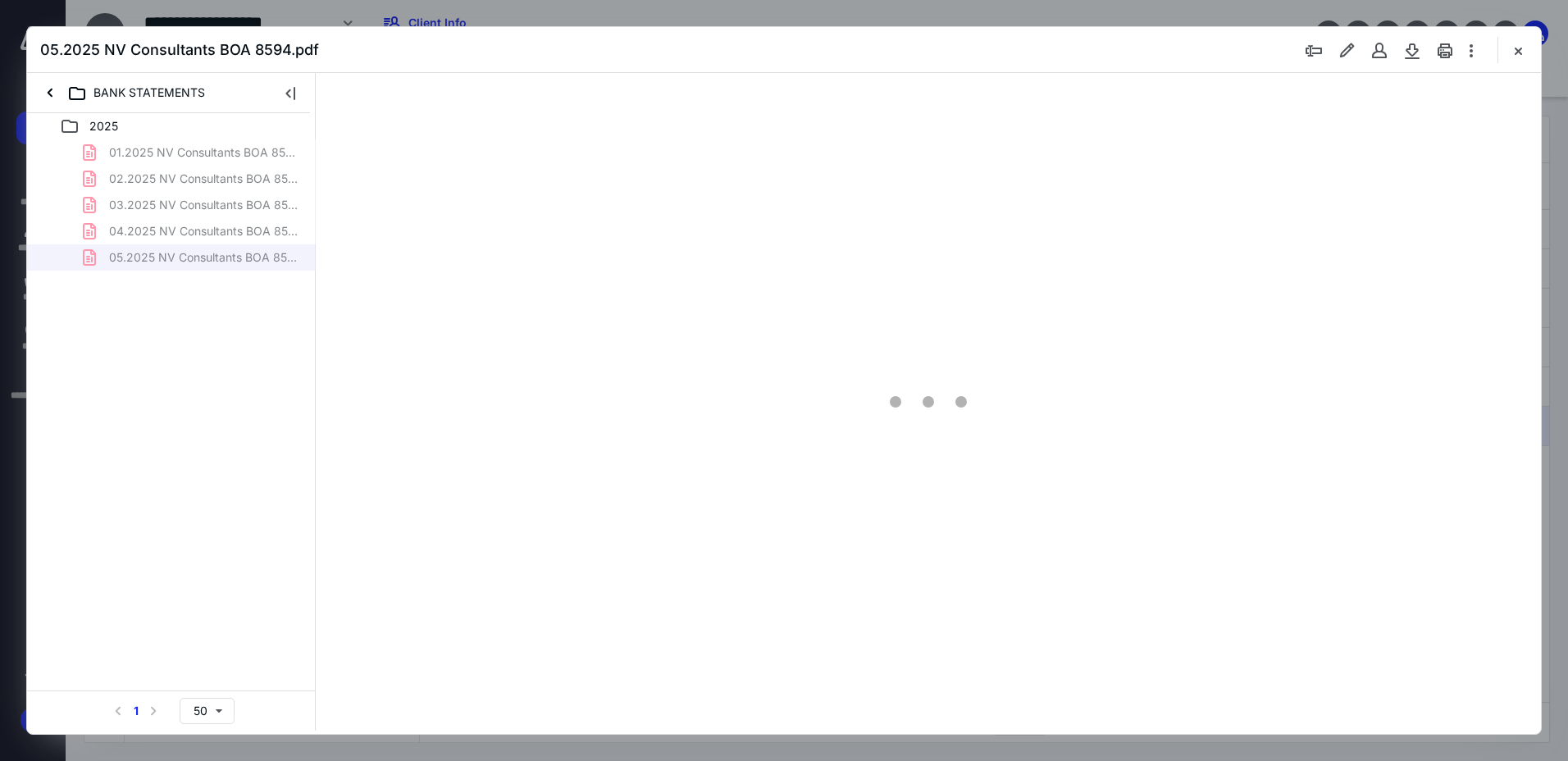 type on "239" 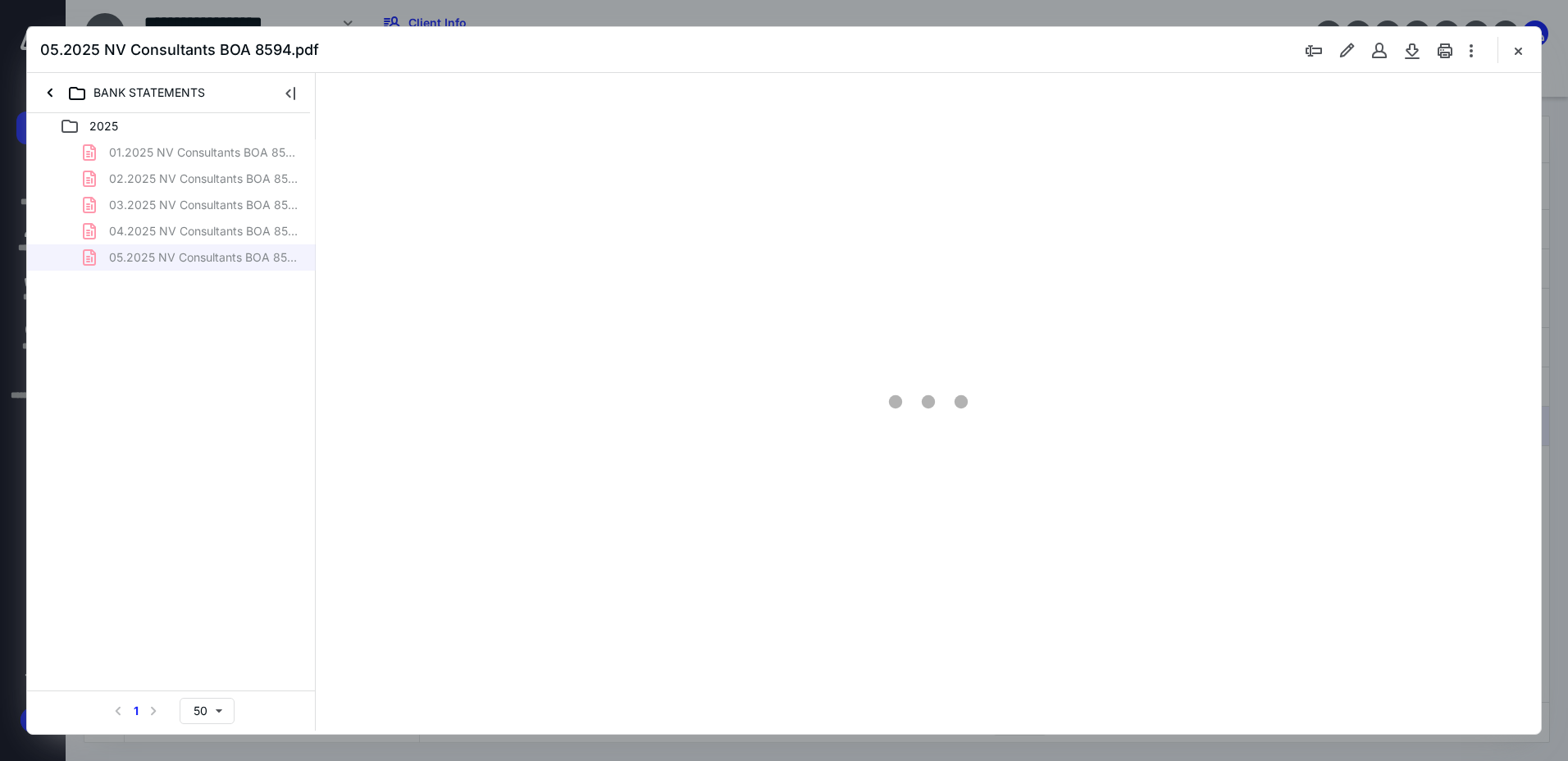 scroll, scrollTop: 71, scrollLeft: 0, axis: vertical 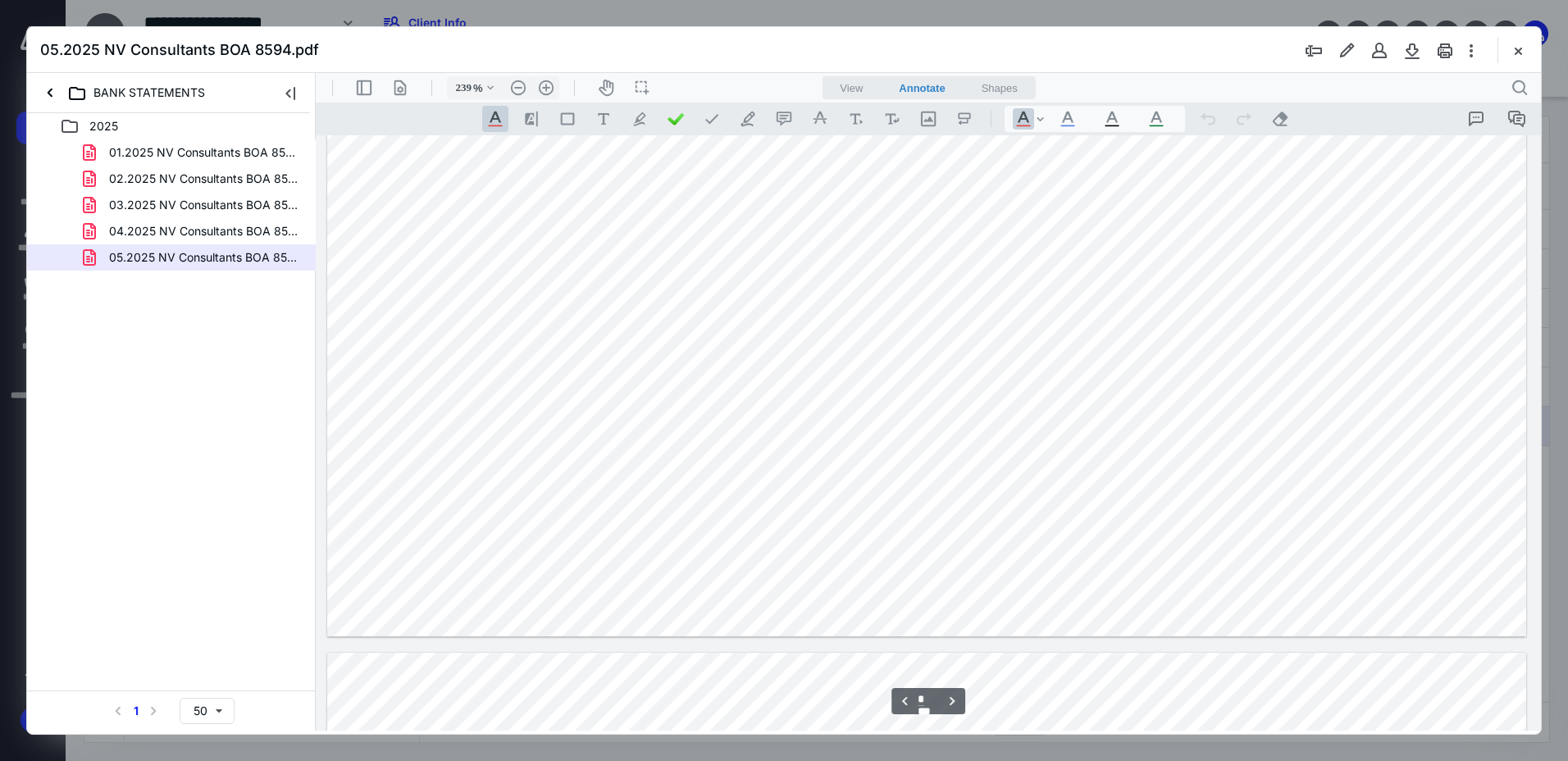 type on "*" 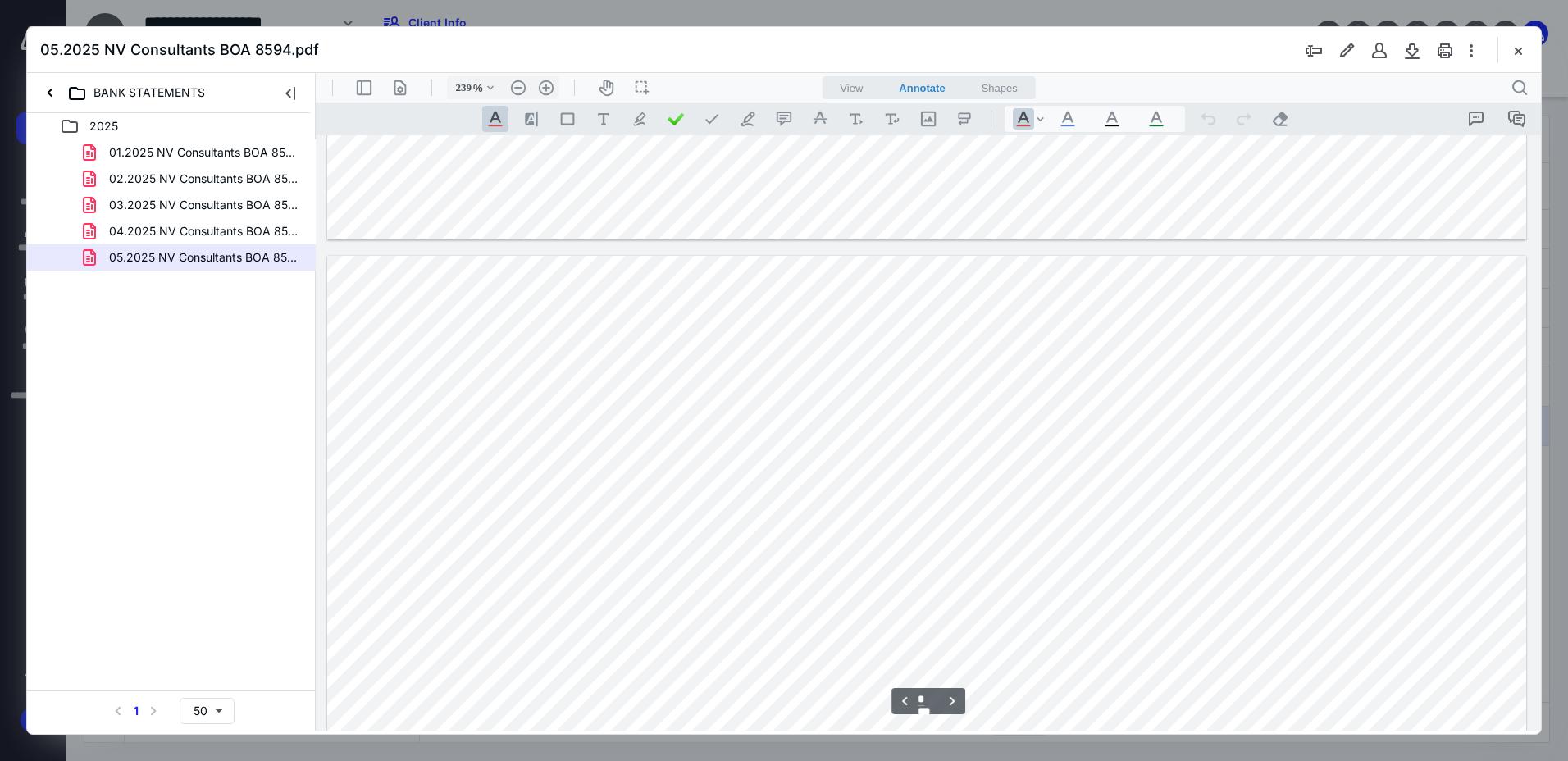 scroll, scrollTop: 3105, scrollLeft: 0, axis: vertical 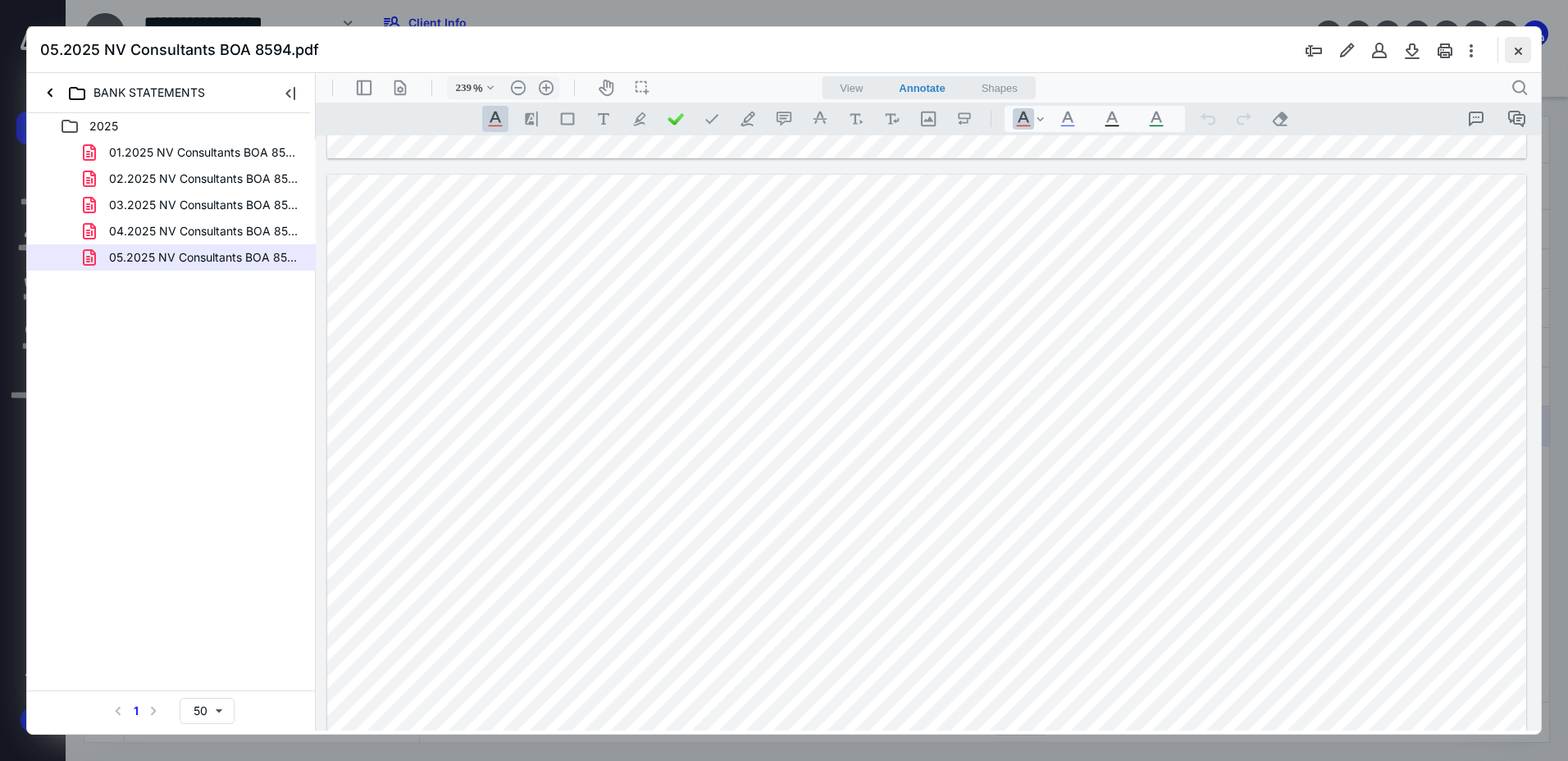 click at bounding box center (1518, 50) 